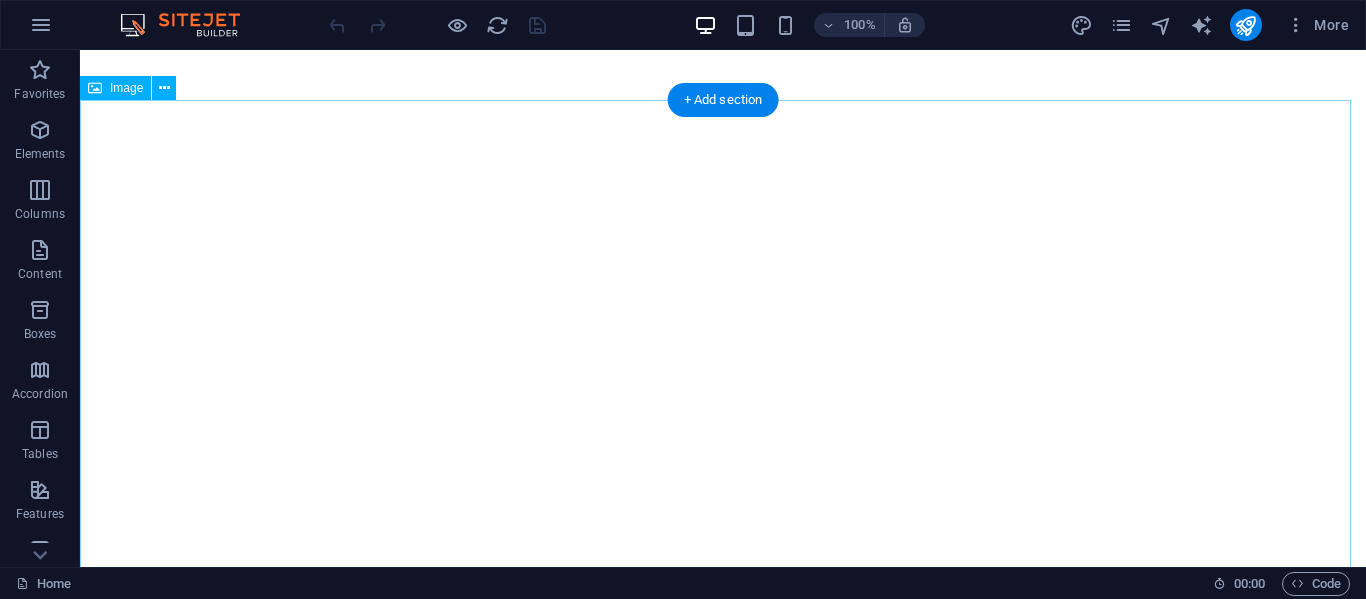 scroll, scrollTop: 0, scrollLeft: 0, axis: both 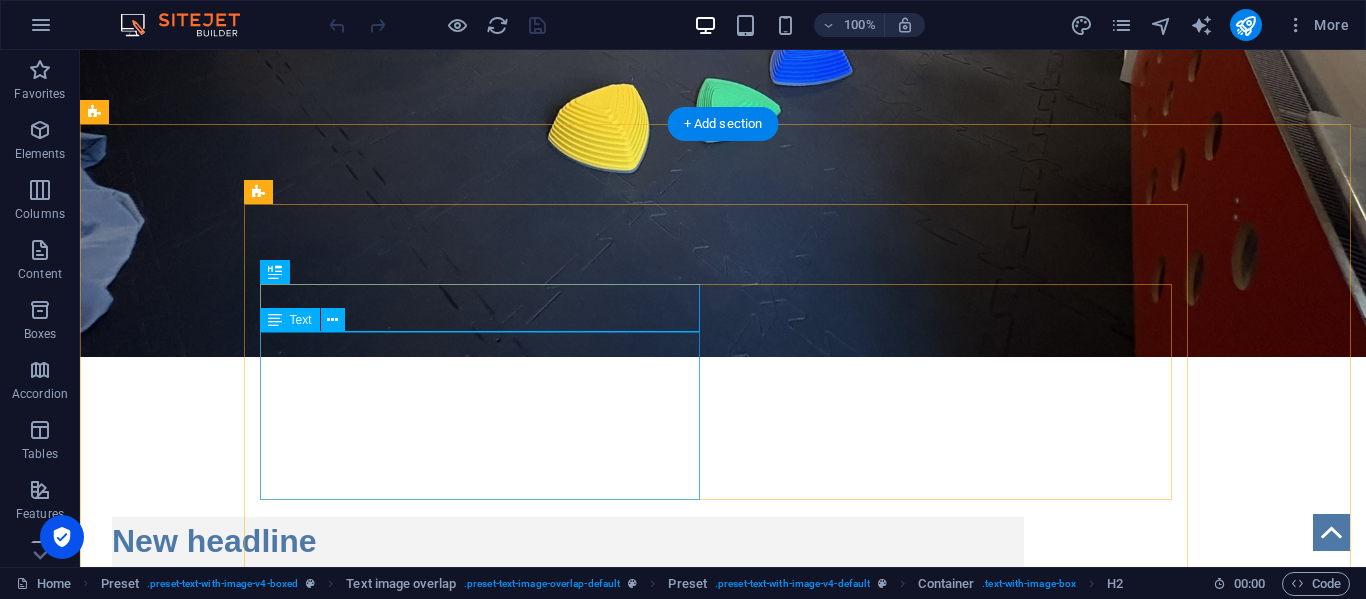 click on "Lorem ipsum dolor sit amet, consectetuer adipiscing elit. Aenean commodo ligula eget dolor. Lorem ipsum dolor sit amet, consectetuer adipiscing elit leget dolor. Lorem ipsum dolor sit amet, consectetuer adipiscing elit. Aenean commodo ligula eget dolor. Lorem ipsum dolor sit amet, consectetuer adipiscing elit dolor consectetuer adipiscing elit leget dolor. Lorem elit saget ipsum dolor sit amet, consectetuer." at bounding box center [568, 613] 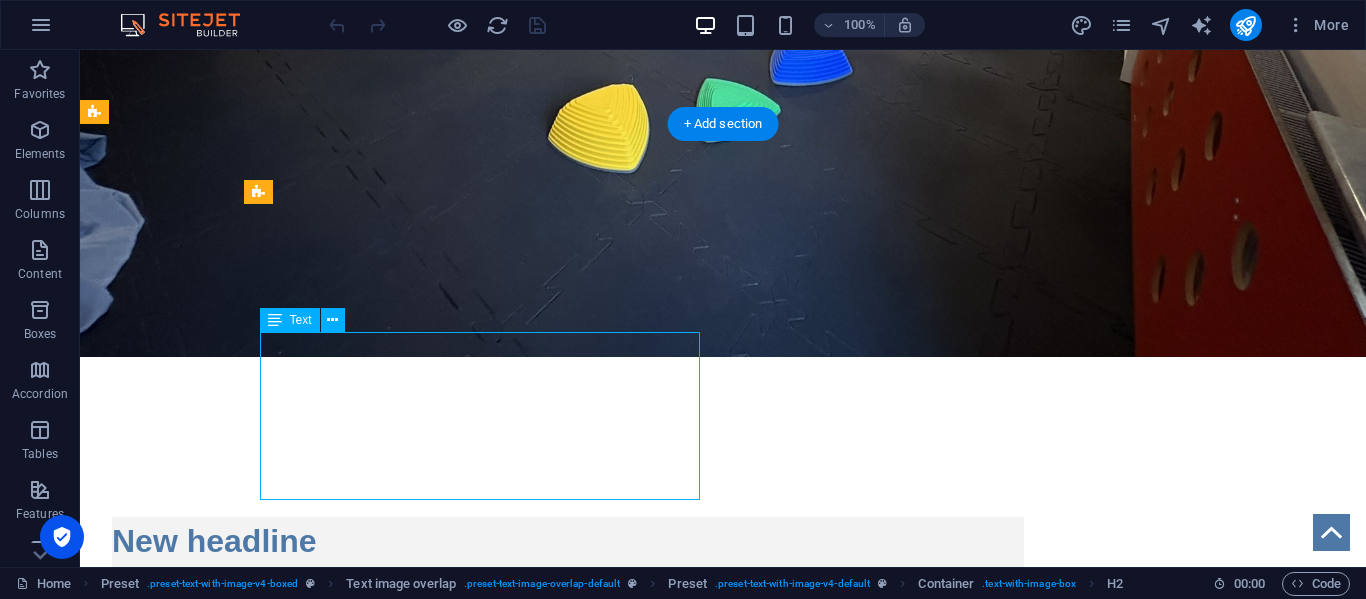 click on "Lorem ipsum dolor sit amet, consectetuer adipiscing elit. Aenean commodo ligula eget dolor. Lorem ipsum dolor sit amet, consectetuer adipiscing elit leget dolor. Lorem ipsum dolor sit amet, consectetuer adipiscing elit. Aenean commodo ligula eget dolor. Lorem ipsum dolor sit amet, consectetuer adipiscing elit dolor consectetuer adipiscing elit leget dolor. Lorem elit saget ipsum dolor sit amet, consectetuer." at bounding box center (568, 613) 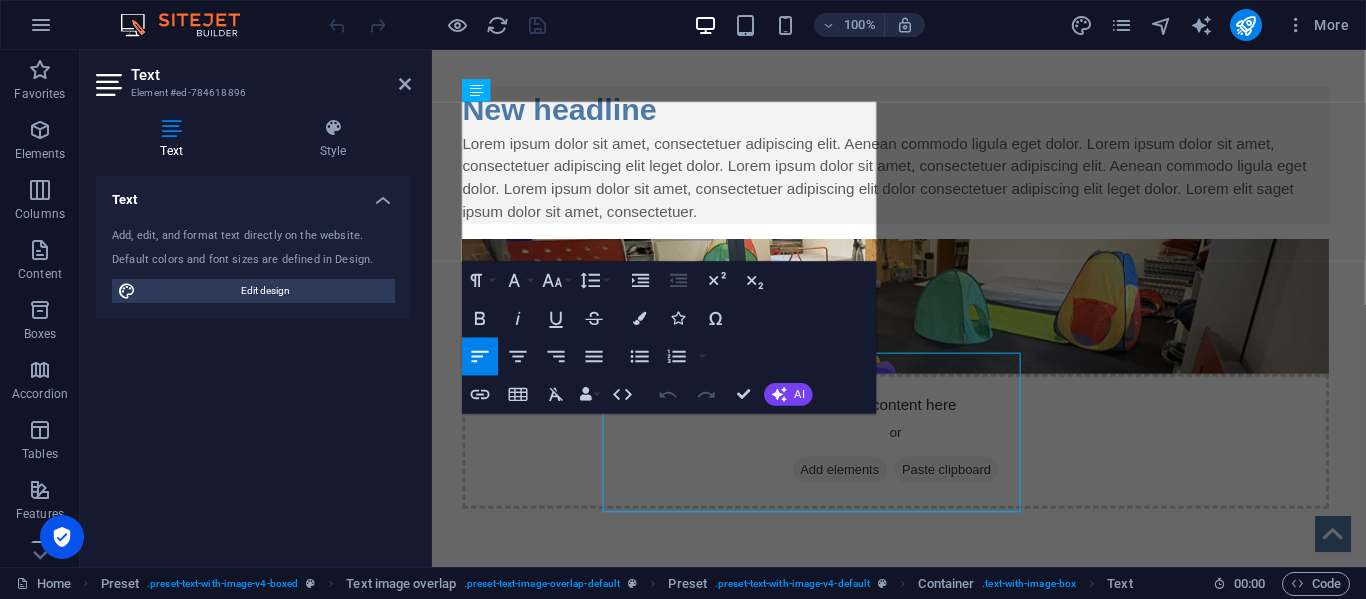 scroll, scrollTop: 1646, scrollLeft: 0, axis: vertical 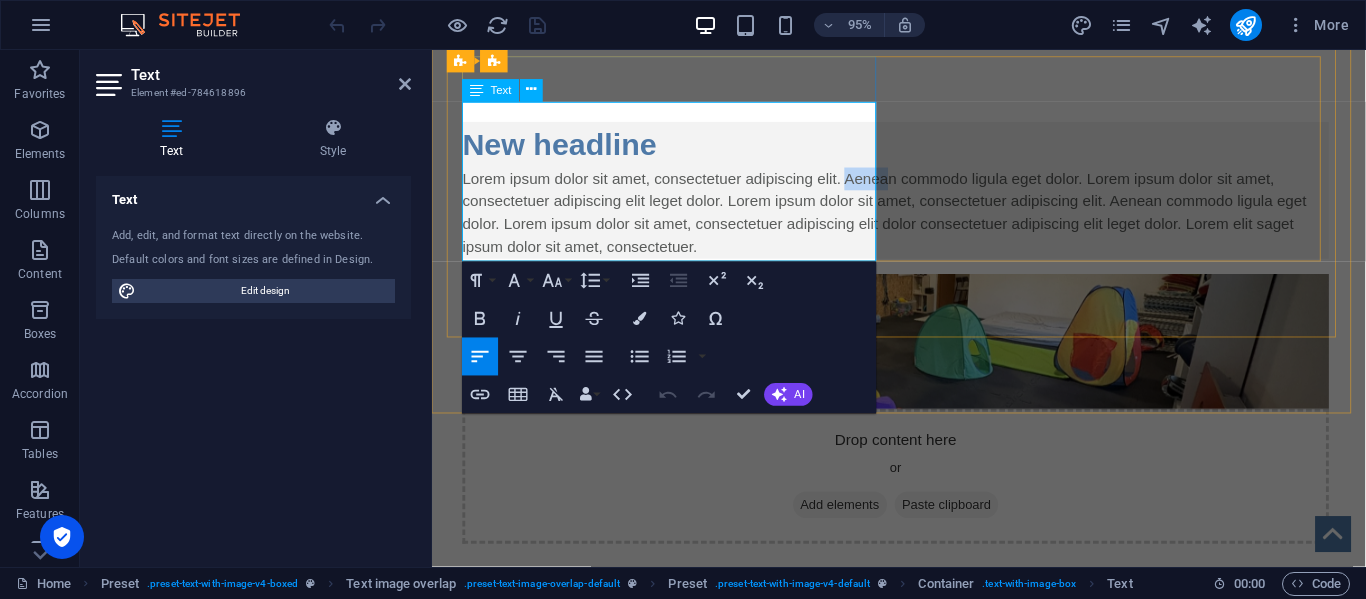 drag, startPoint x: 465, startPoint y: 140, endPoint x: 508, endPoint y: 145, distance: 43.289722 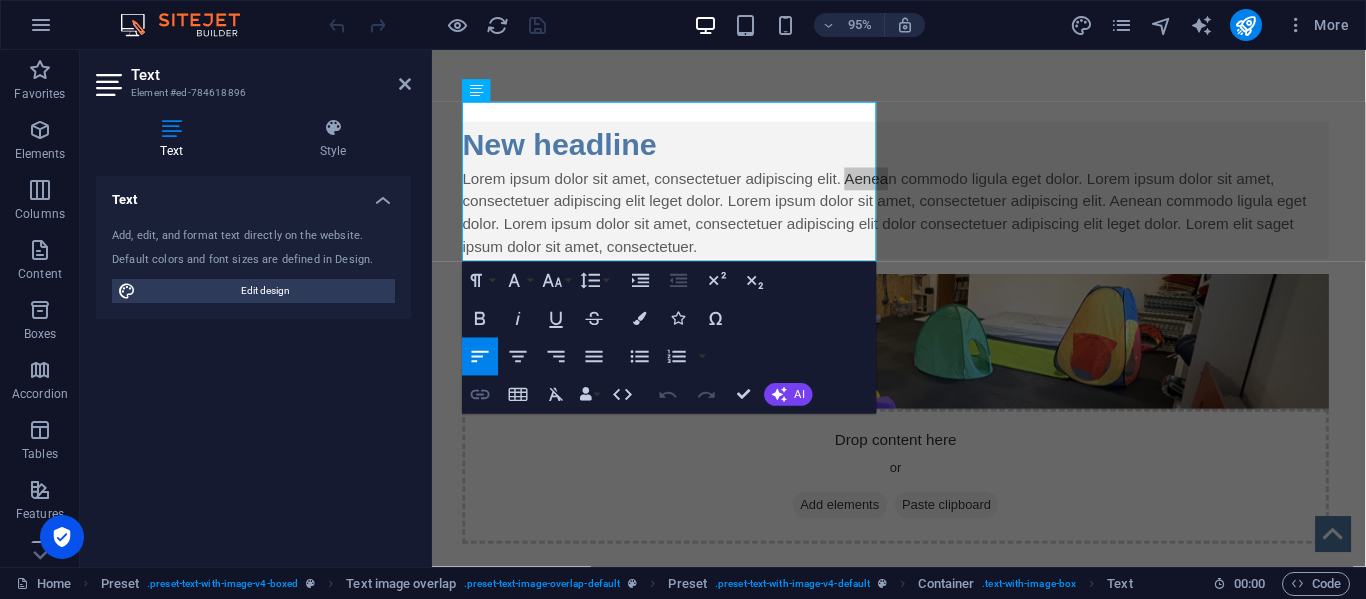 click 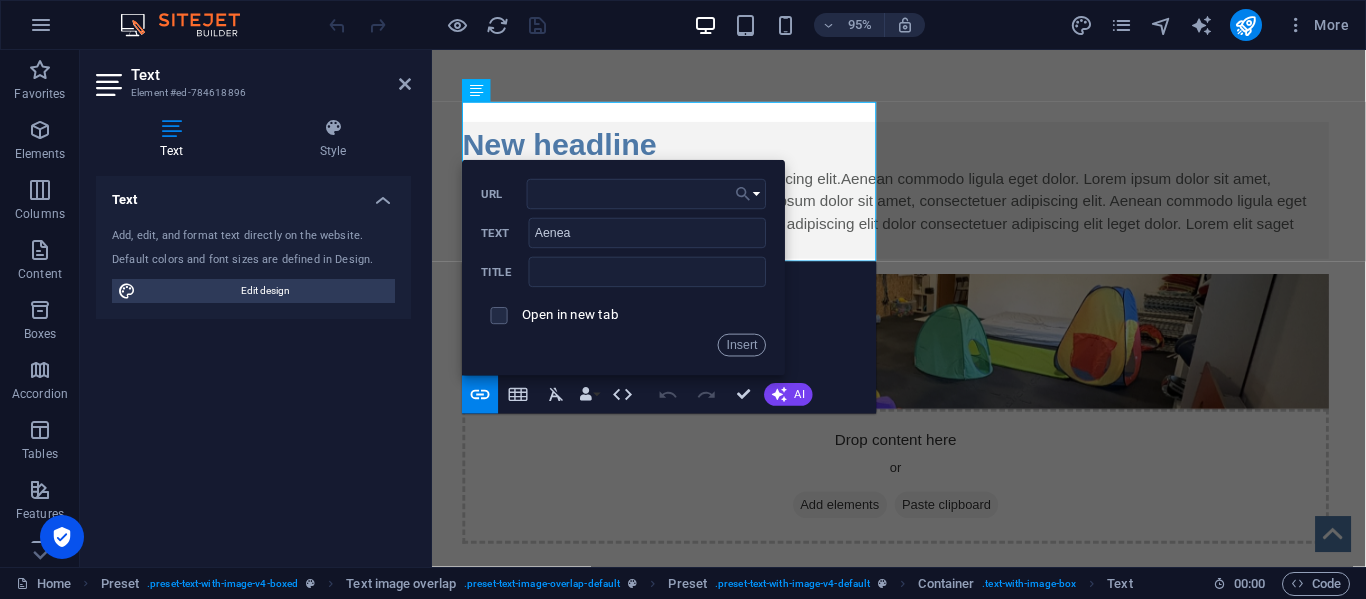 click on "Choose Link" at bounding box center (748, 194) 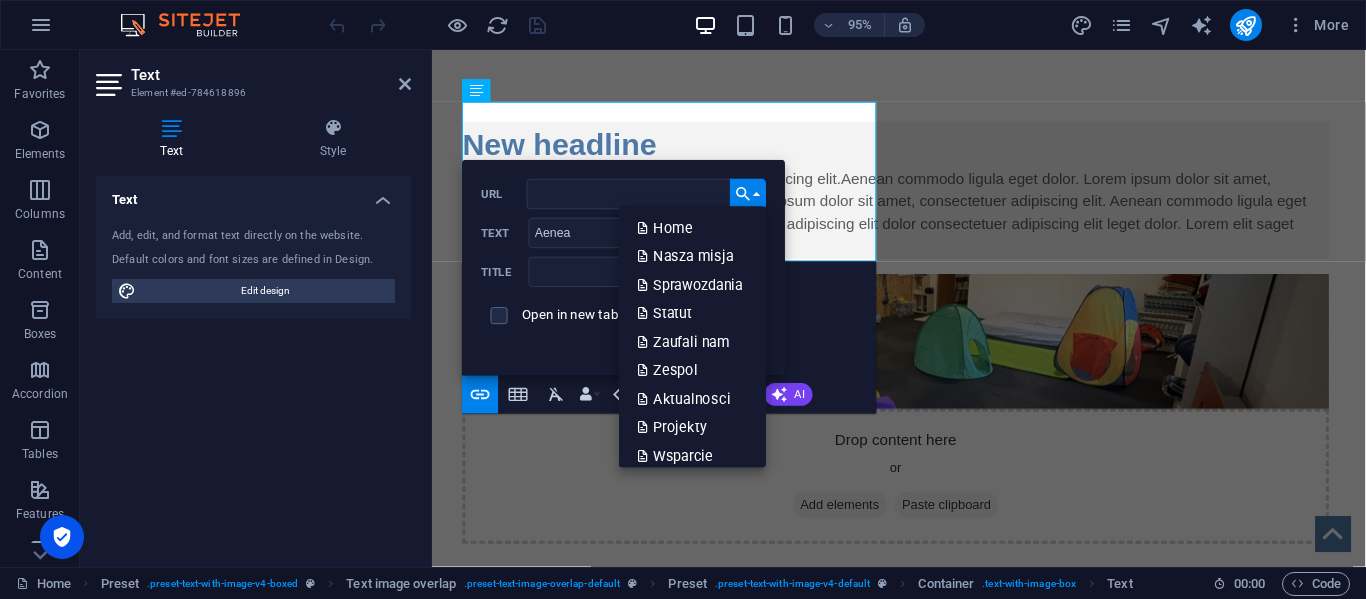 click on "Choose Link" at bounding box center (748, 194) 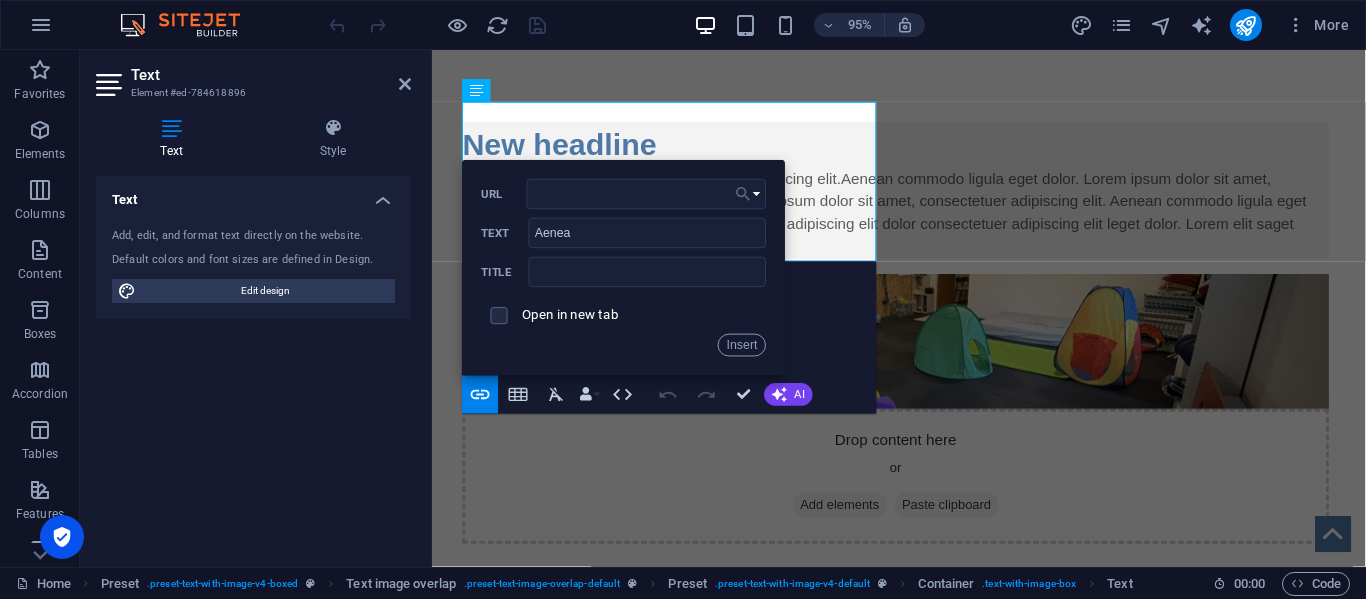 click on "Paragraph Format Normal Heading 1 Heading 2 Heading 3 Heading 4 Heading 5 Heading 6 Code Font Family Arial [US_STATE] Impact Tahoma Times New Roman Verdana Font Size 8 9 10 11 12 14 18 24 30 36 48 60 72 96 Line Height Default Single 1.15 1.5 Double Increase Indent Decrease Indent Superscript Subscript Bold Italic Underline Strikethrough Colors Icons Special Characters Align Left Align Center Align Right Align Justify Unordered List   Default Circle Disc Square    Ordered List   Default Lower Alpha Lower Greek Lower Roman Upper Alpha Upper Roman    Insert Link Insert Table Clear Formatting Data Bindings Company First name Last name Street ZIP code City Email Phone Mobile Fax Custom field 1 Custom field 2 Custom field 3 Custom field 4 Custom field 5 Custom field 6 HTML Undo Redo Confirm (Ctrl+⏎) AI Improve Make shorter Make longer Fix spelling & grammar Translate to English Generate text Back Choose Link Home Nasza misja Sprawozdania Statut Zaufali nam Zespol Aktualnosci Projekty Wsparcie Kontakt Choose file ..." at bounding box center (669, 338) 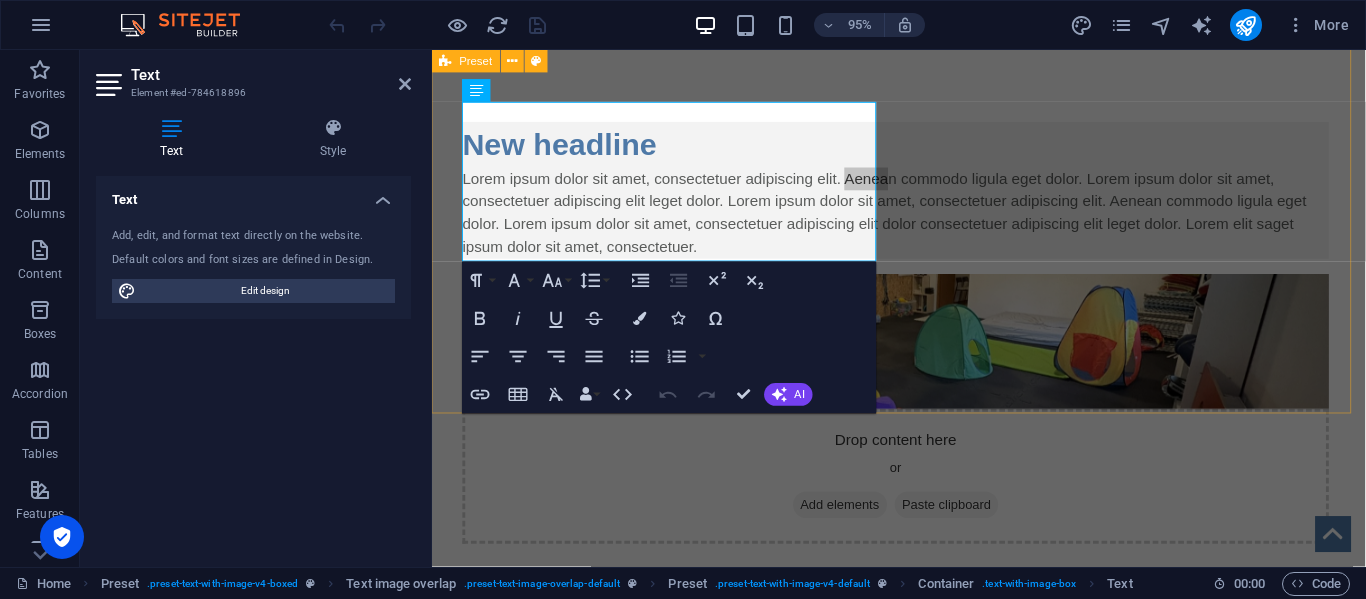 click on "New headline Lorem ipsum dolor sit amet, consectetuer adipiscing elit. Aenean commodo ligula eget dolor. Lorem ipsum dolor sit amet, consectetuer adipiscing elit leget dolor. Lorem ipsum dolor sit amet, consectetuer adipiscing elit. Aenean commodo ligula eget dolor. Lorem ipsum dolor sit amet, consectetuer adipiscing elit dolor consectetuer adipiscing elit leget dolor. Lorem elit saget ipsum dolor sit amet, consectetuer. Drop content here or  Add elements  Paste clipboard" at bounding box center [923, 348] 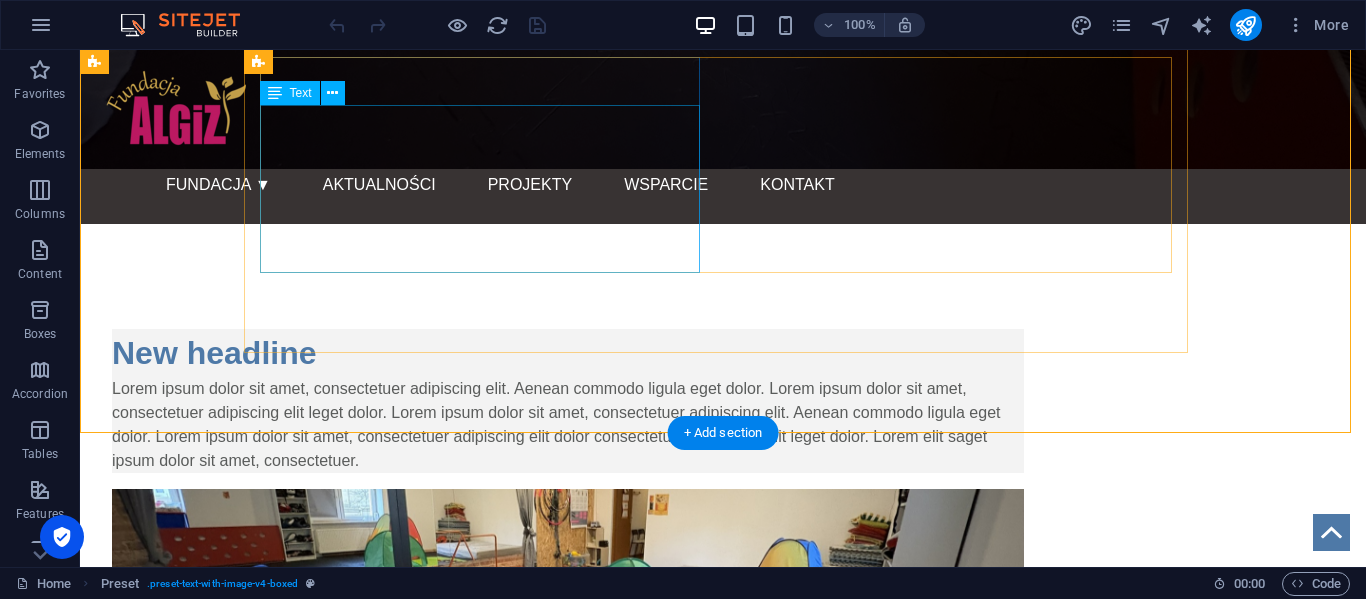 scroll, scrollTop: 1822, scrollLeft: 0, axis: vertical 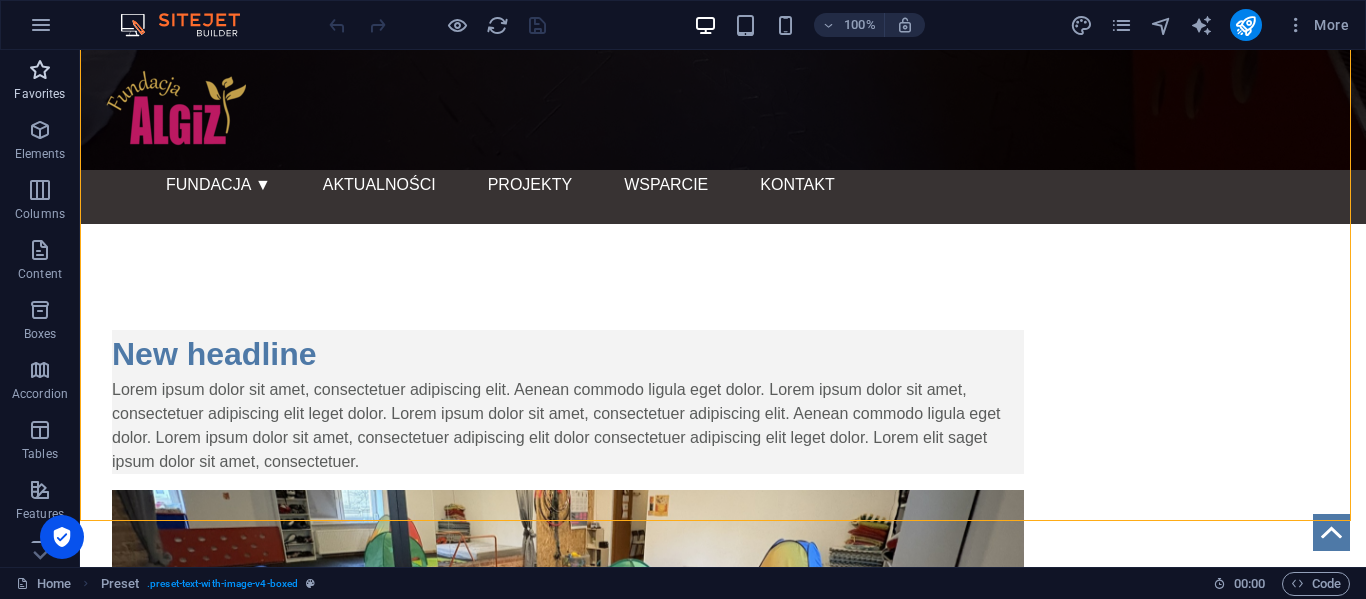 click at bounding box center [40, 70] 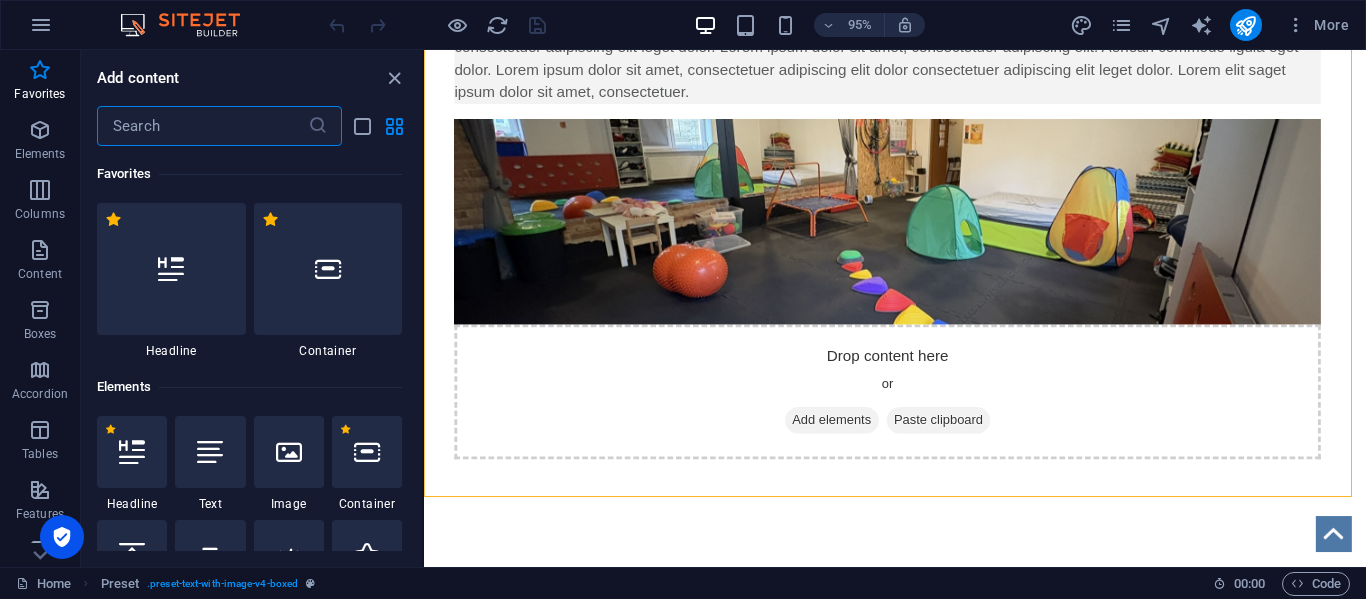scroll, scrollTop: 1571, scrollLeft: 0, axis: vertical 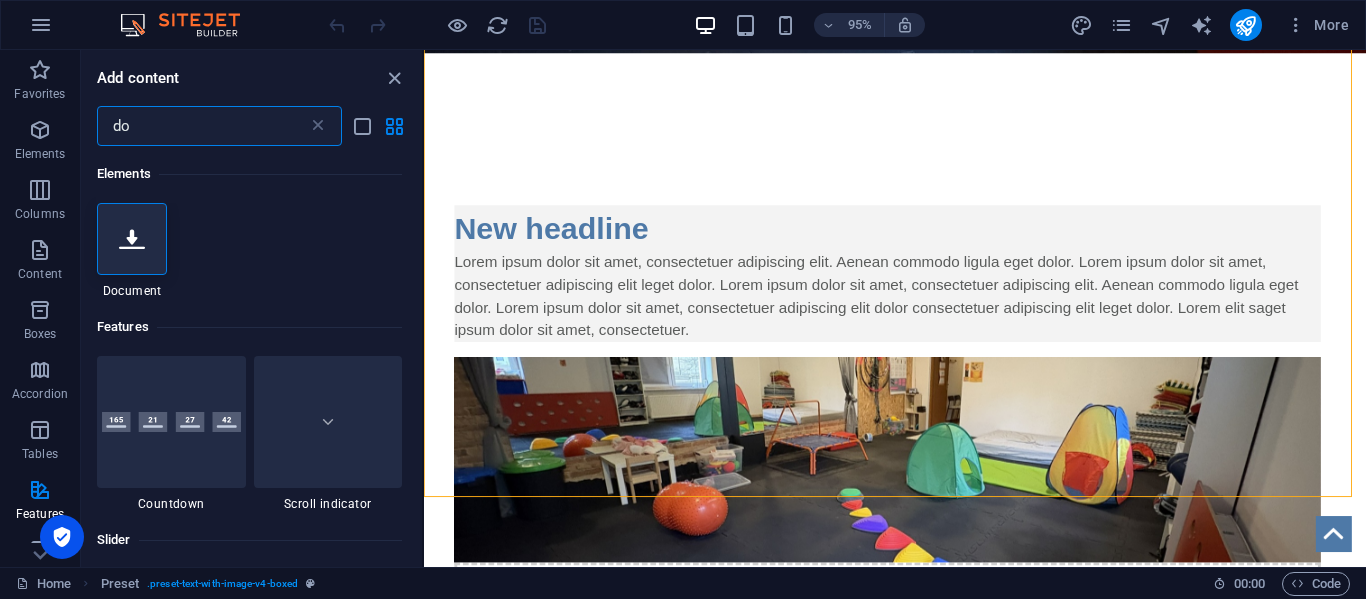 type on "d" 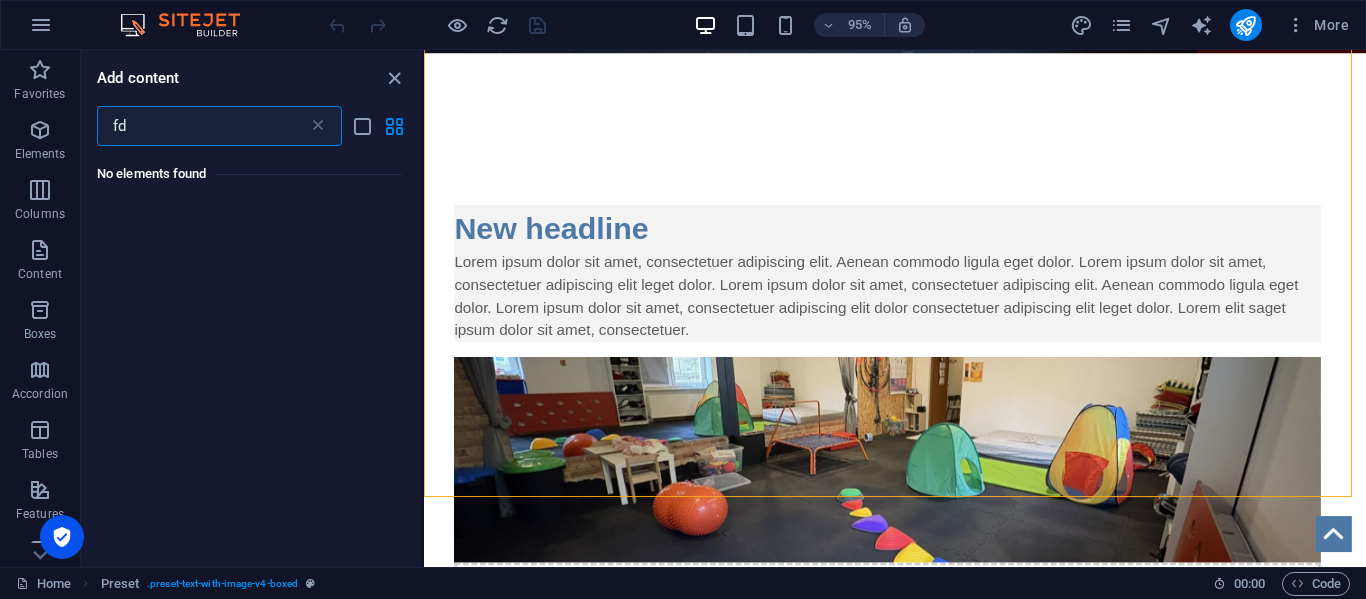 type on "f" 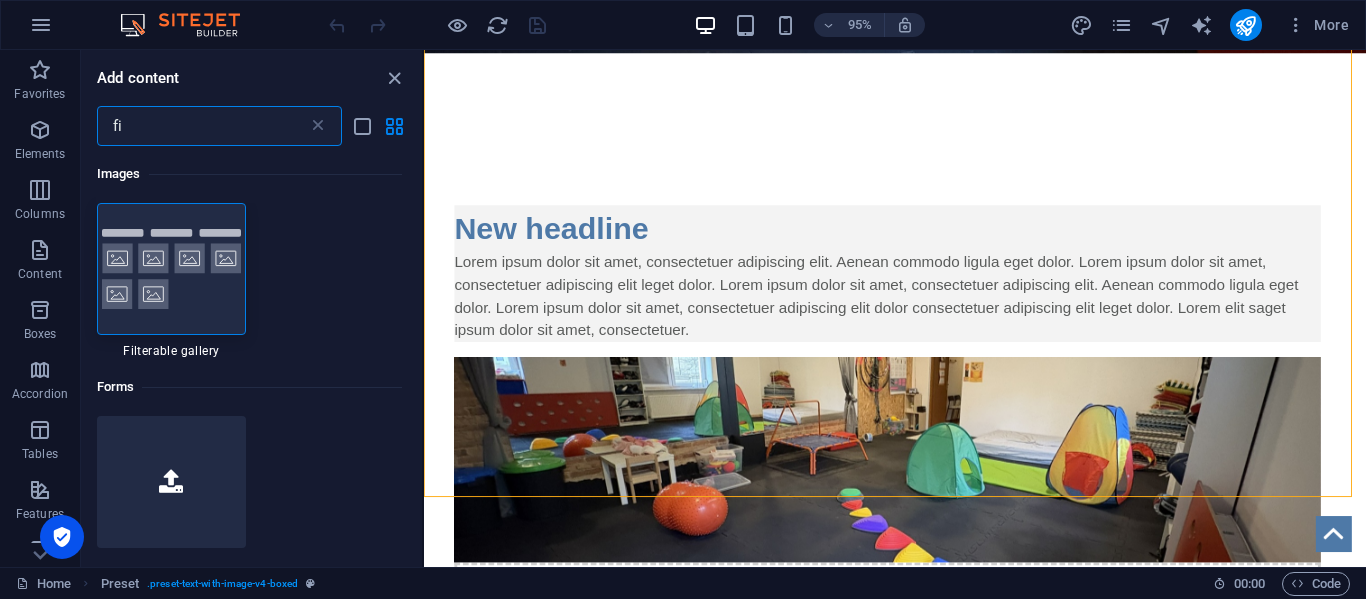 type on "f" 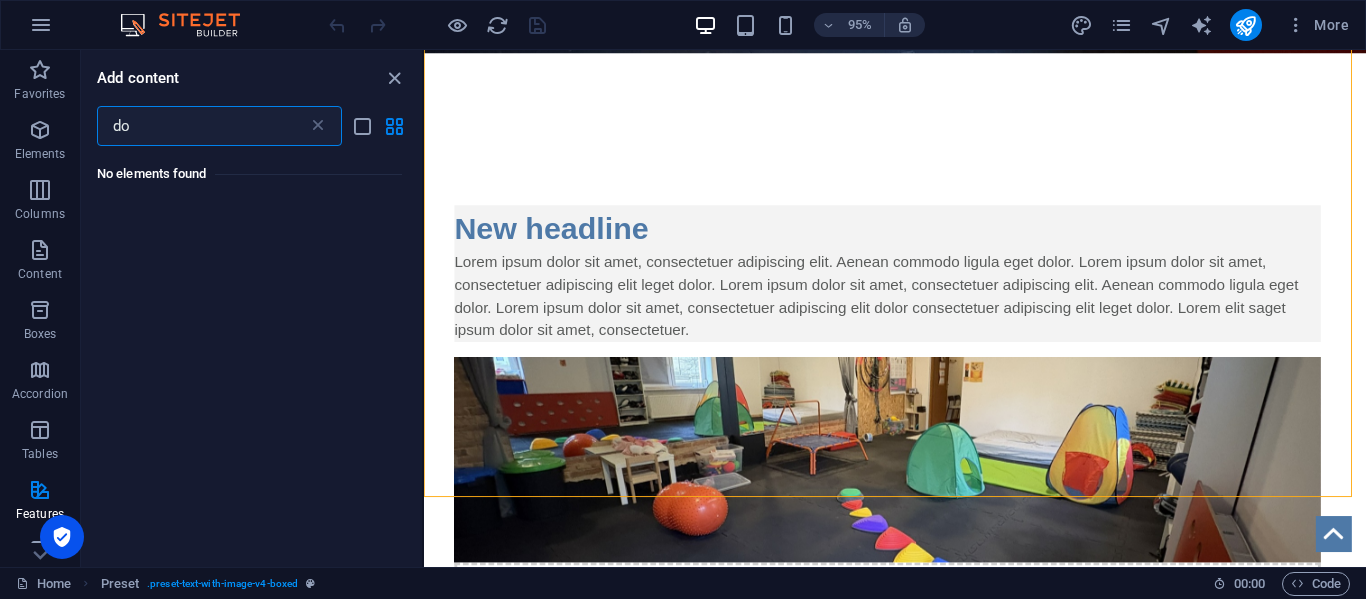 type on "d" 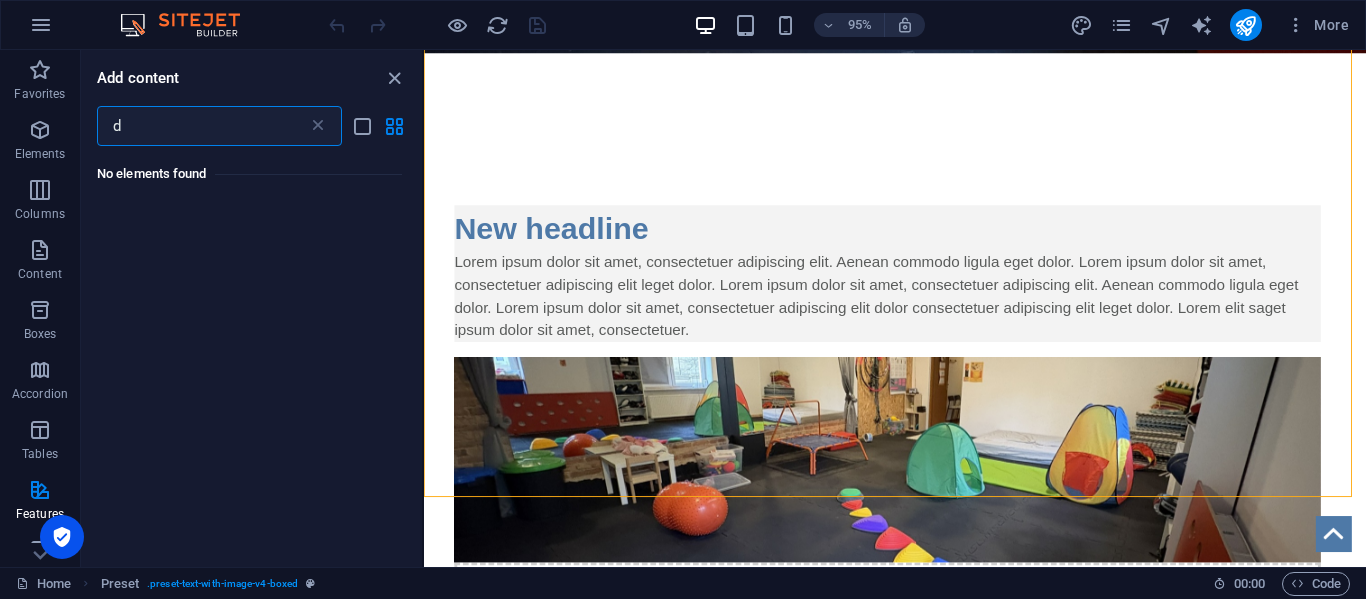 type 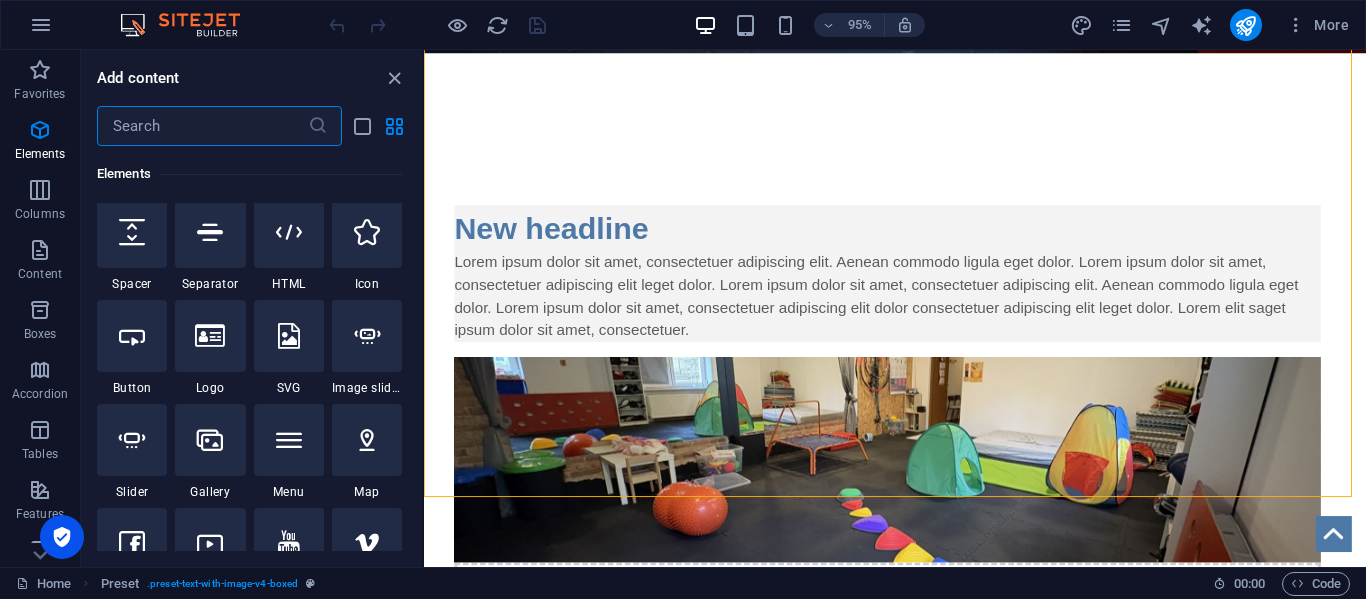 scroll, scrollTop: 327, scrollLeft: 0, axis: vertical 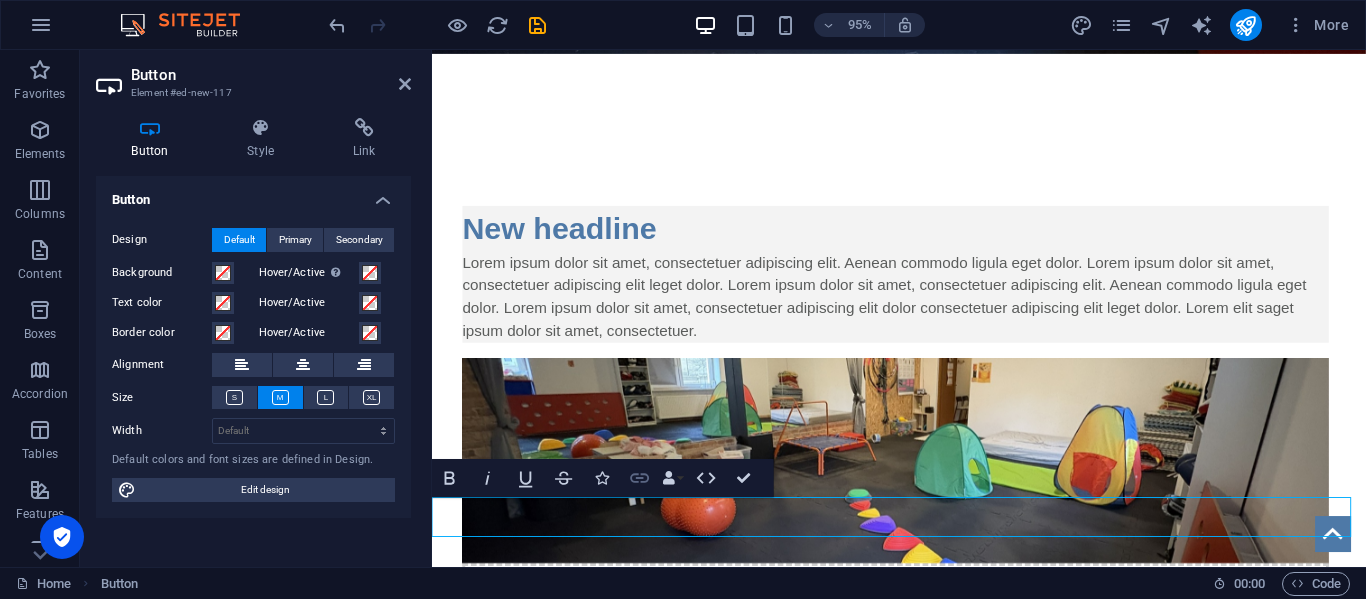 click 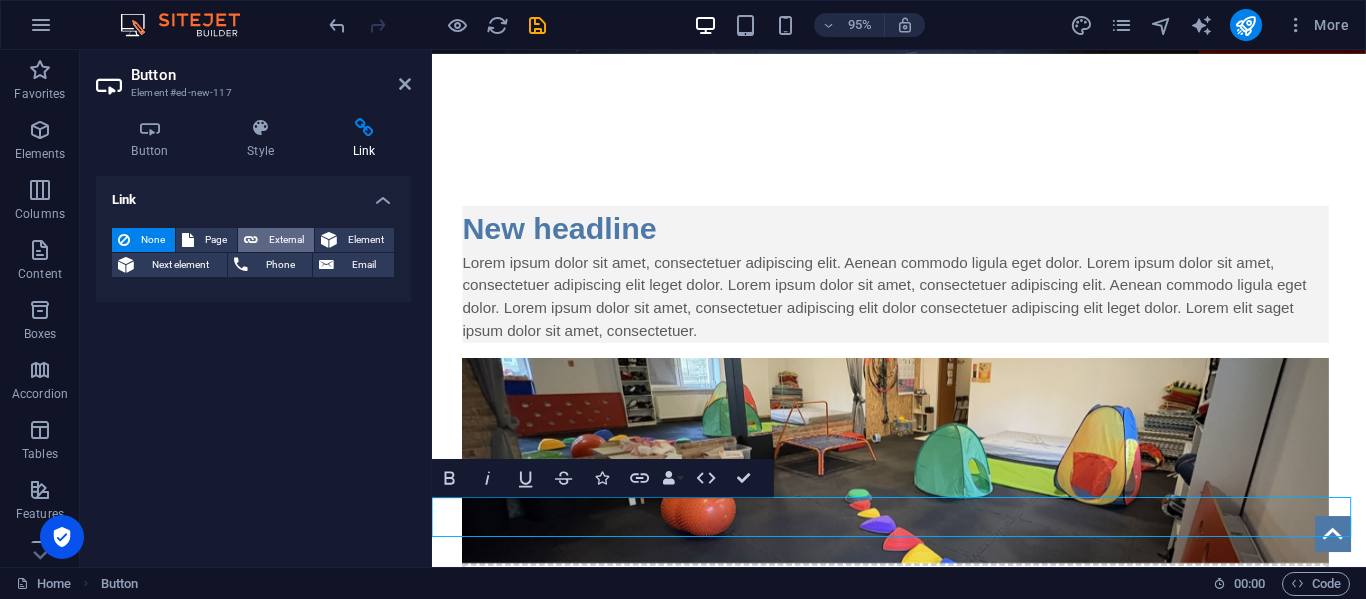 click on "External" at bounding box center [286, 240] 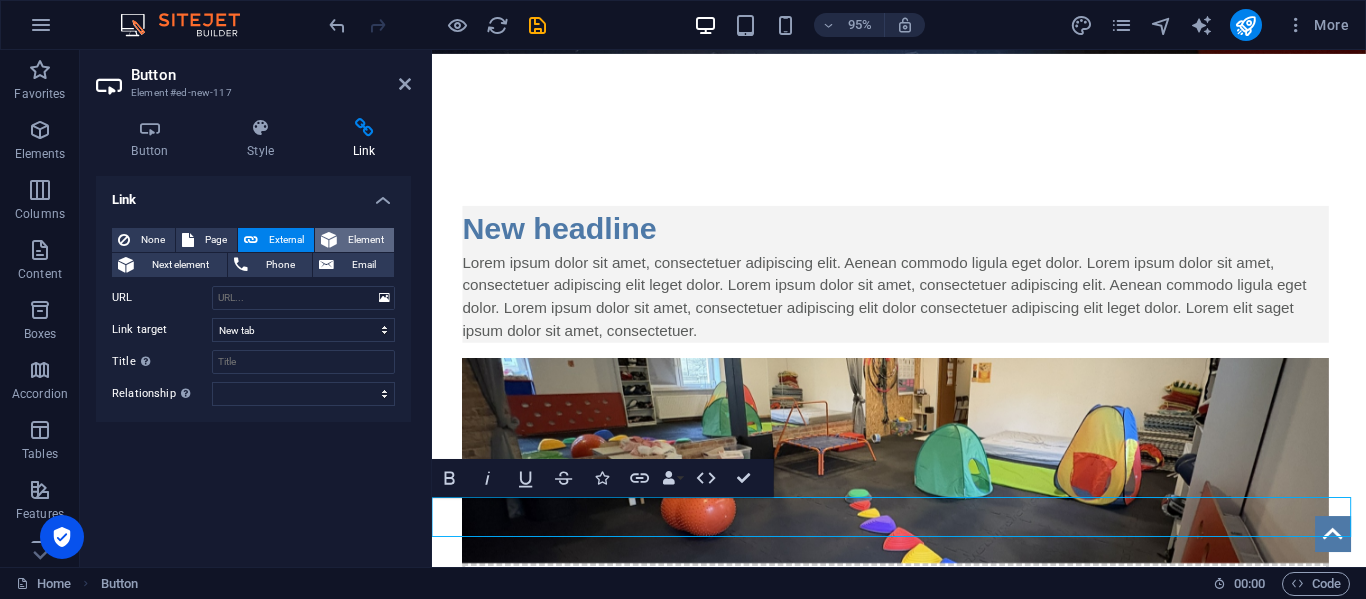 click on "Element" at bounding box center (354, 240) 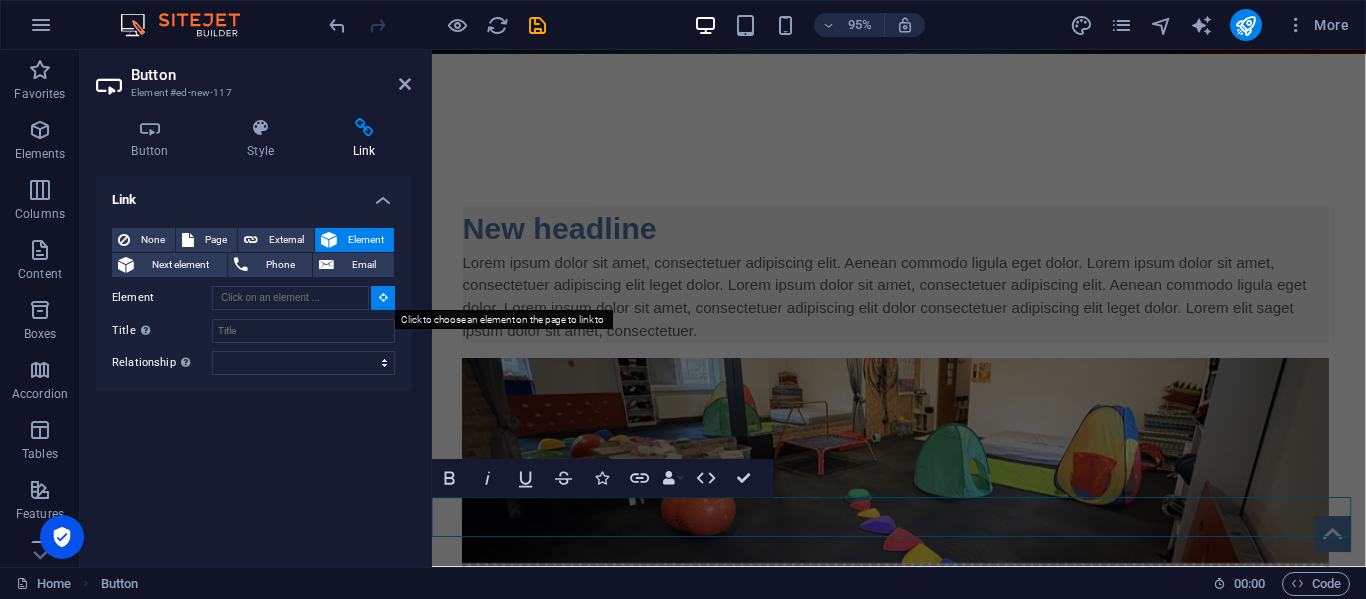 click at bounding box center (383, 297) 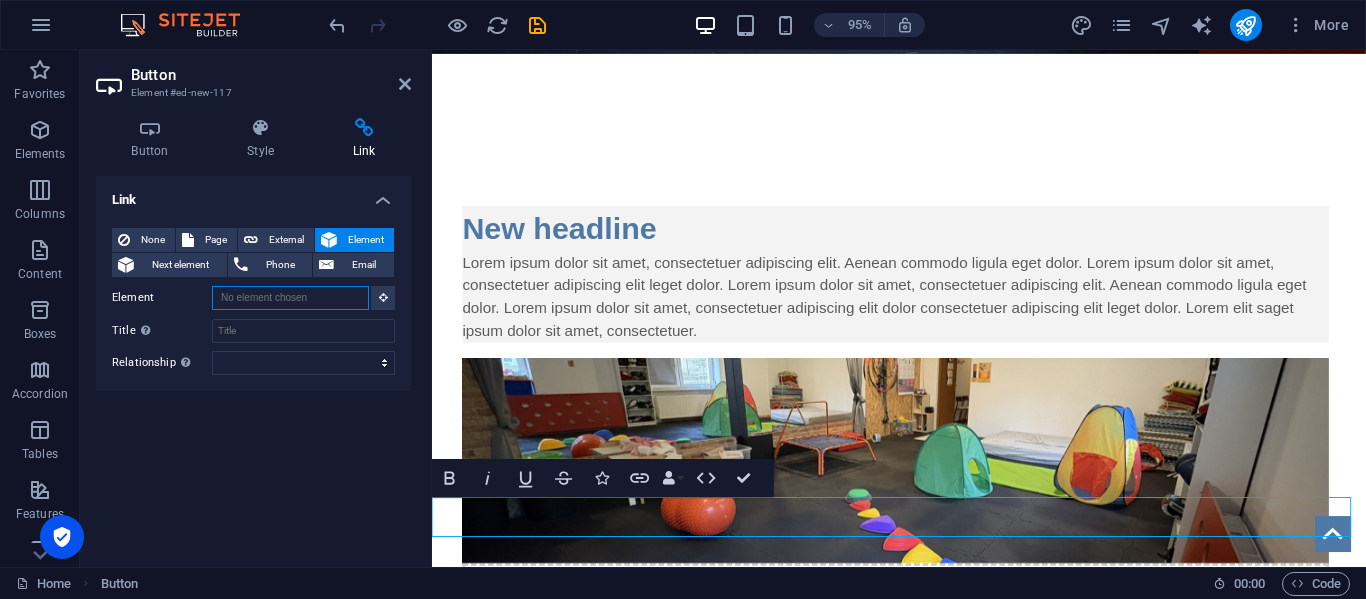 click on "Element" at bounding box center (290, 298) 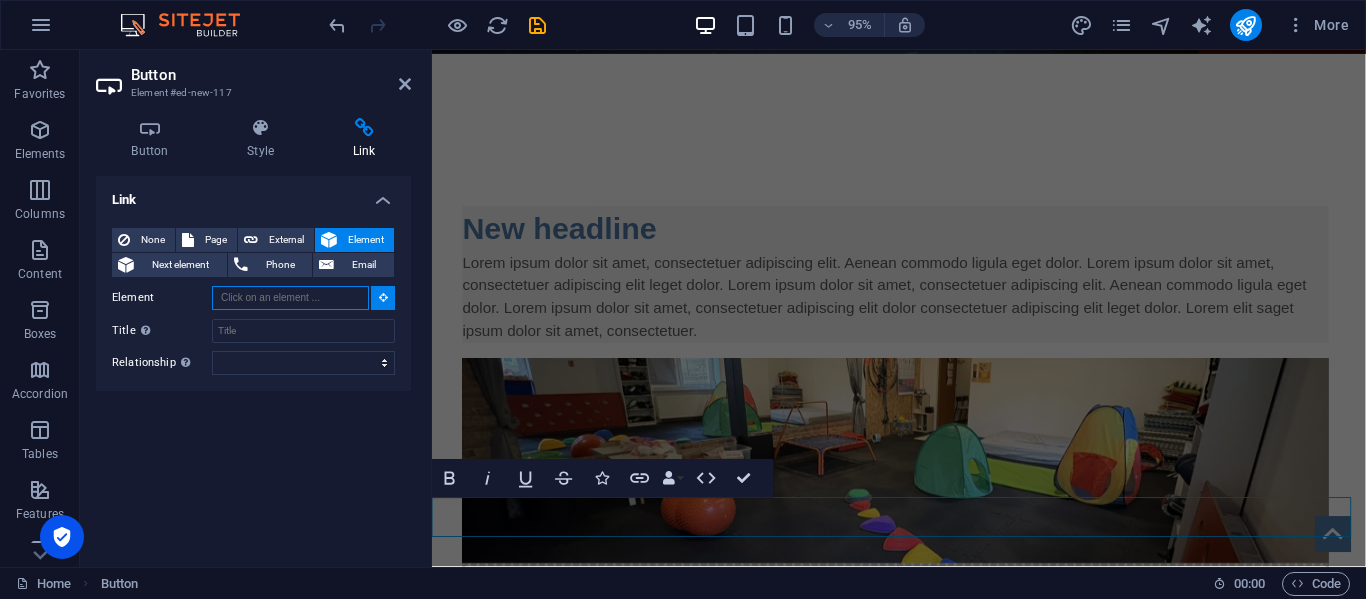 click on "Element" at bounding box center [290, 298] 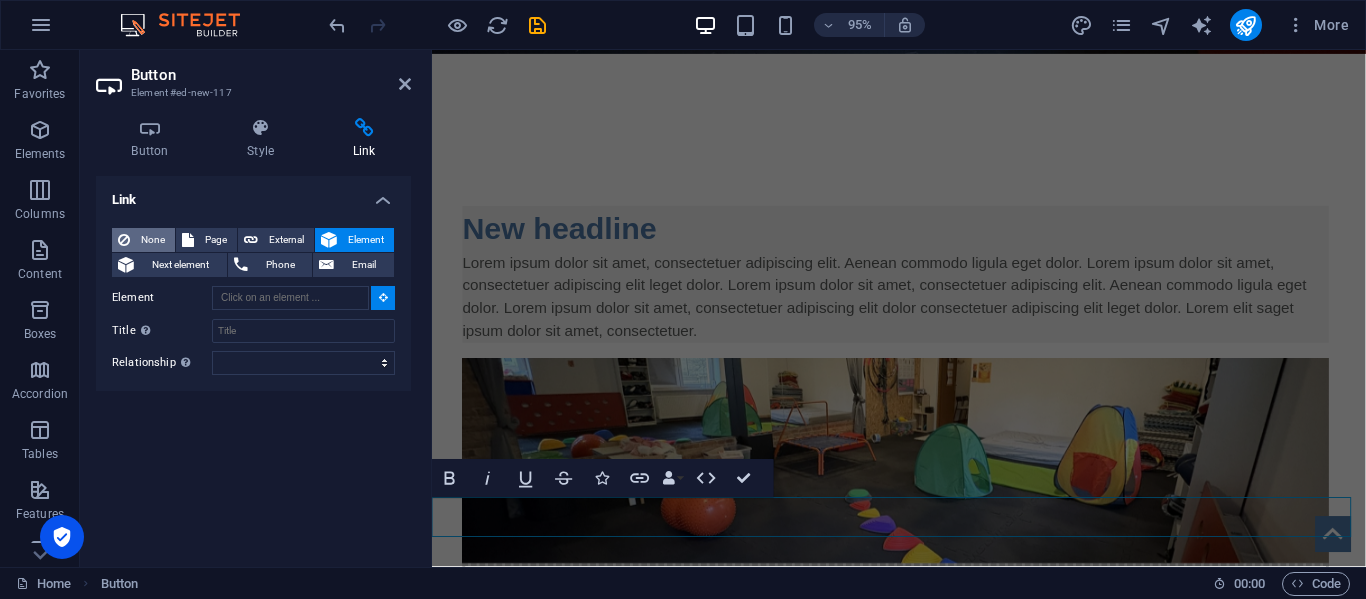 click on "None" at bounding box center [152, 240] 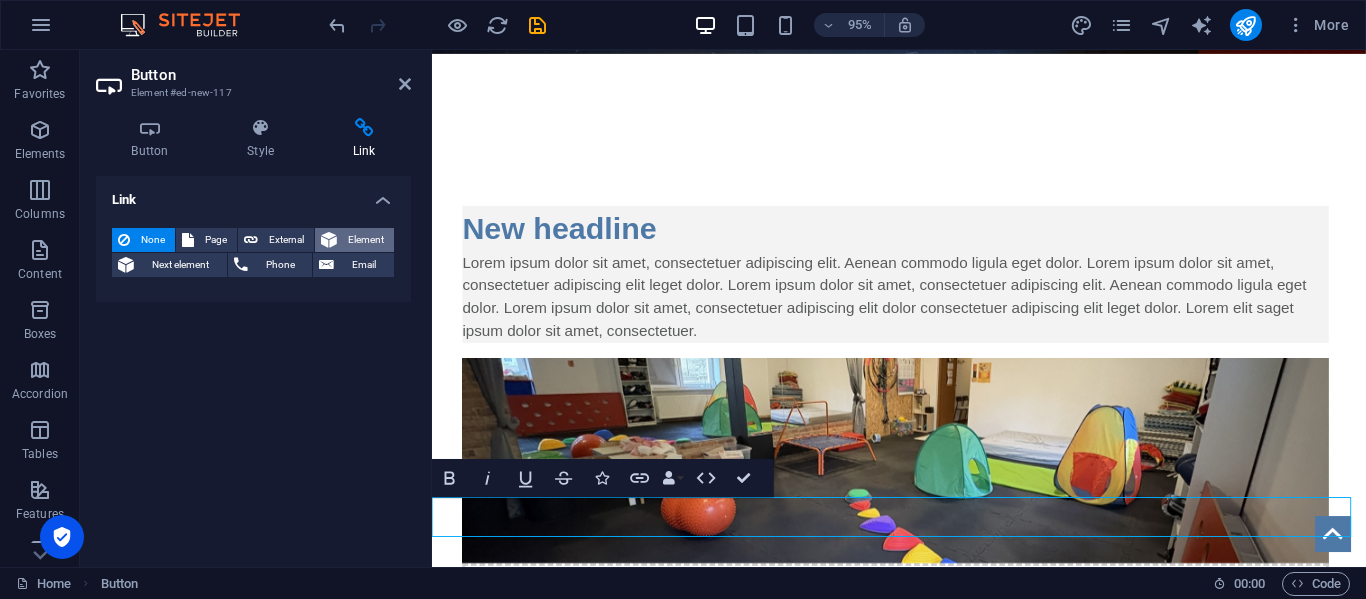 click on "Element" at bounding box center (365, 240) 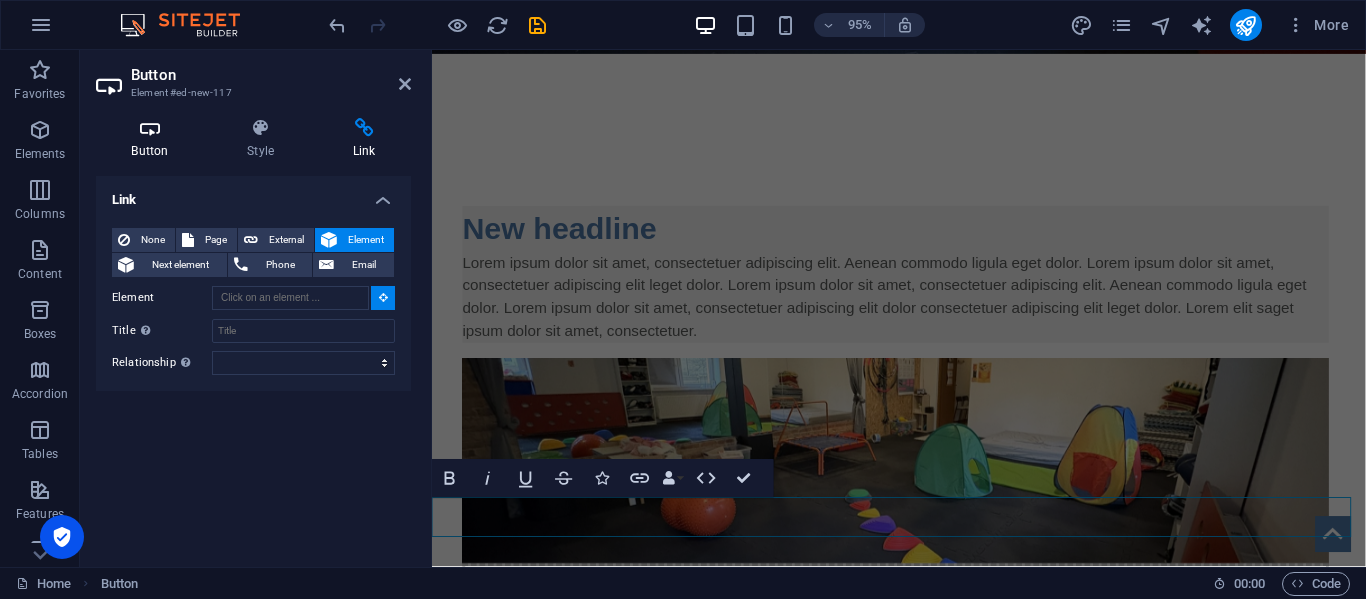 click at bounding box center [150, 128] 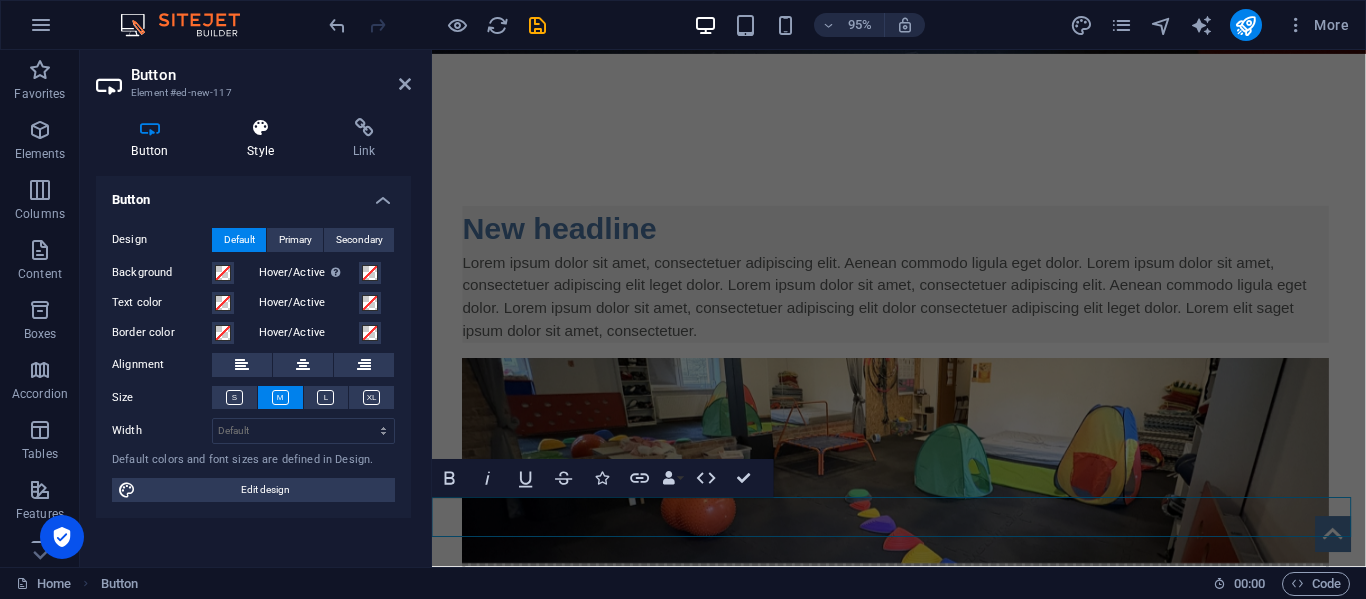 click on "Style" at bounding box center (265, 139) 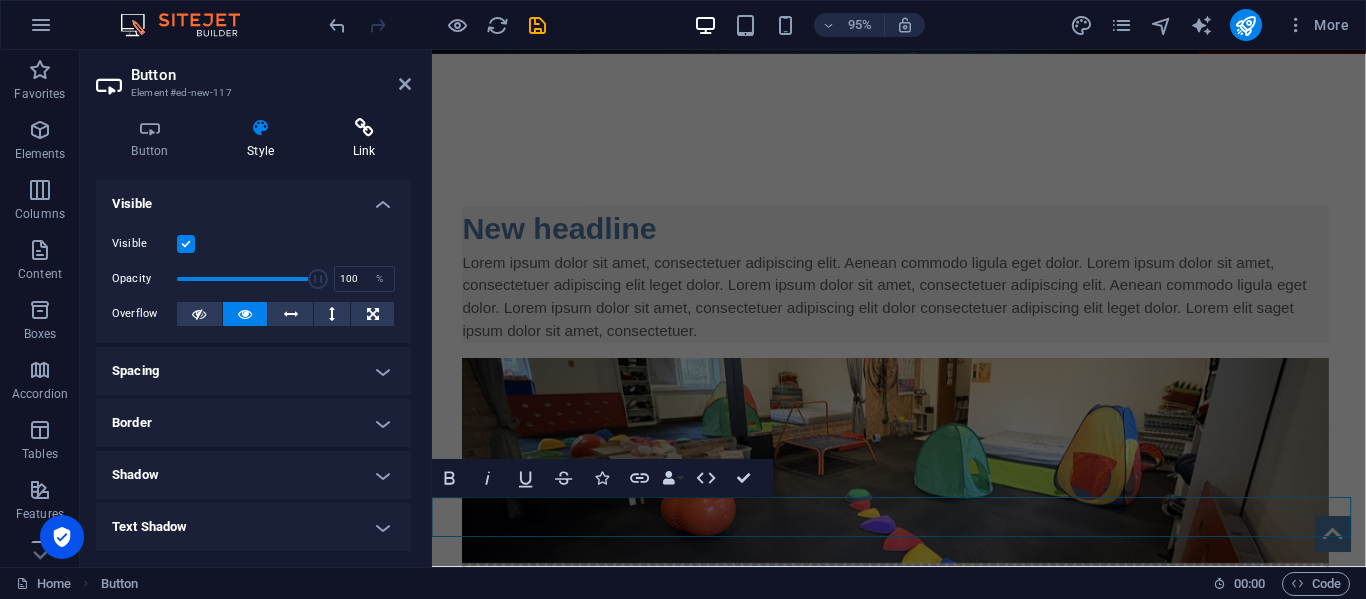 click on "Link" at bounding box center (364, 139) 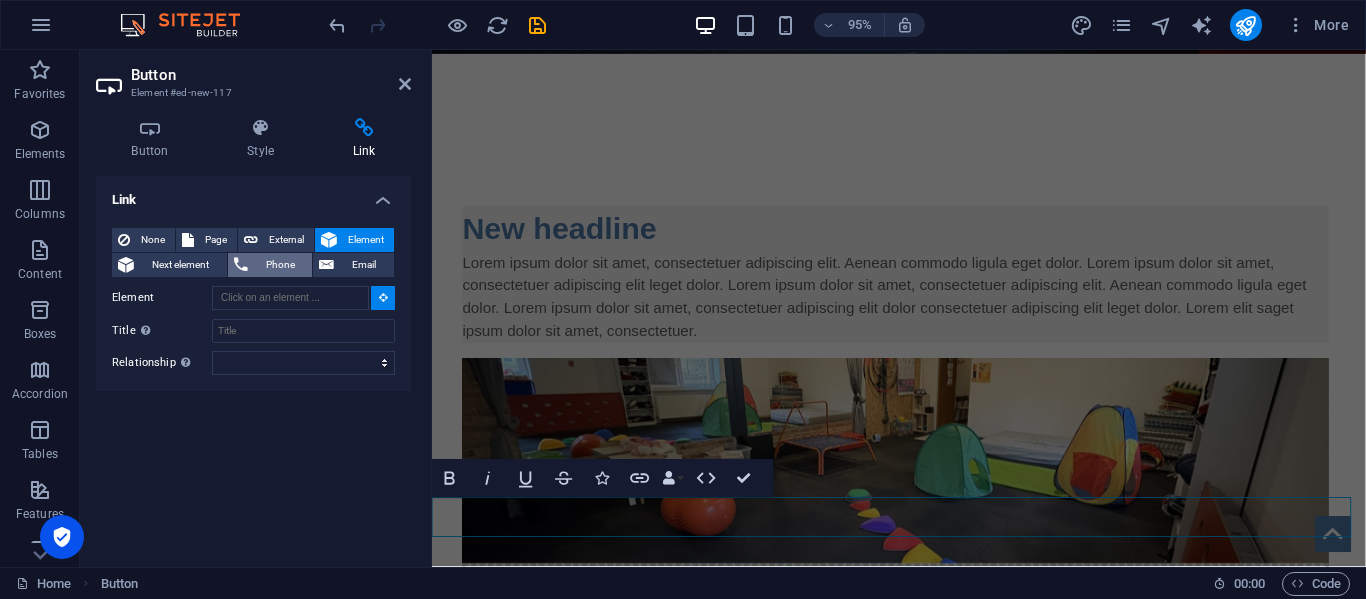 click on "Phone" at bounding box center (270, 265) 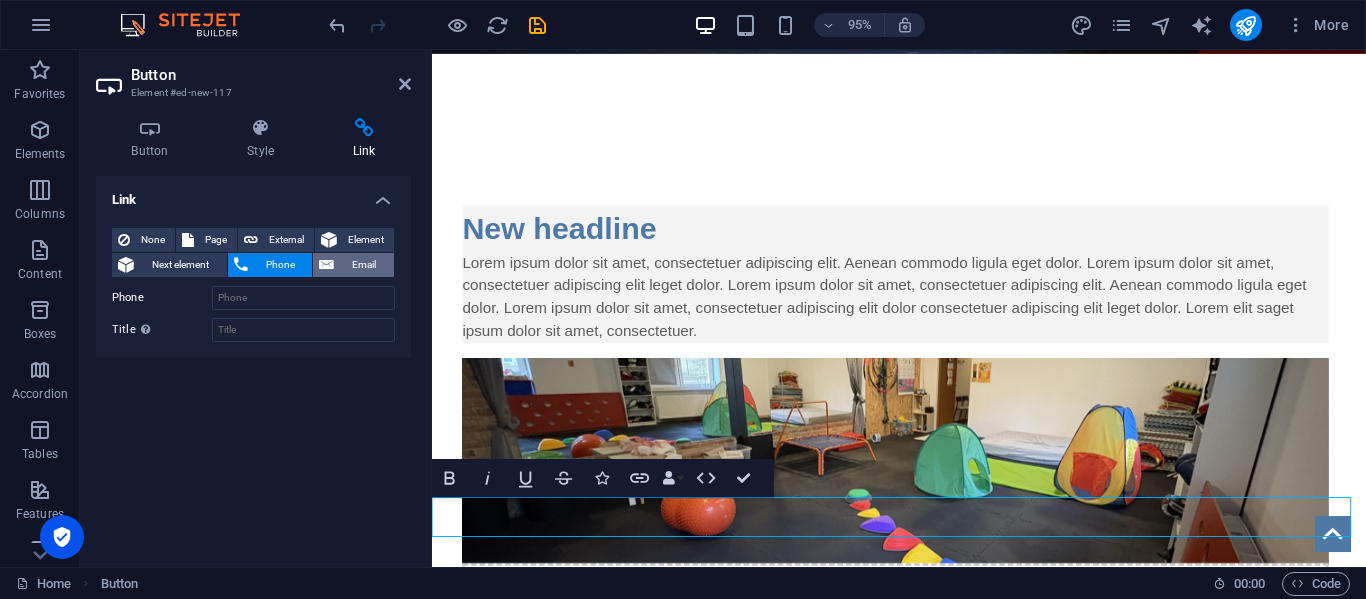 click on "Email" at bounding box center [353, 265] 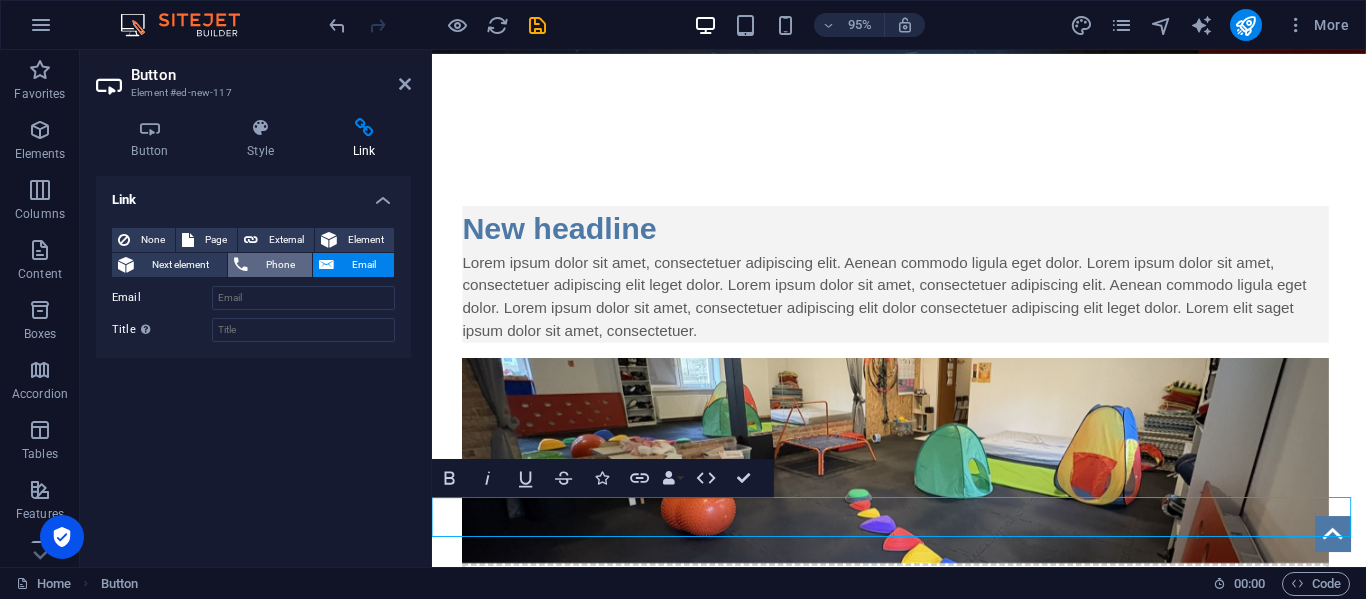 click on "Phone" at bounding box center (280, 265) 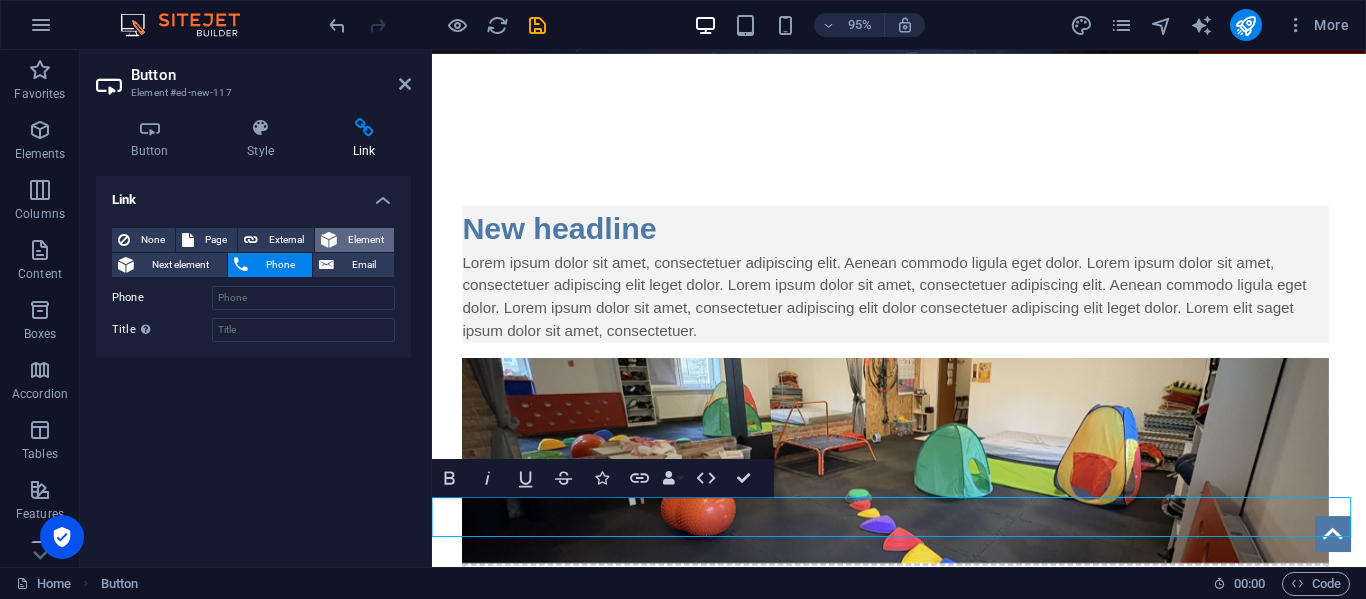 click on "Element" at bounding box center (365, 240) 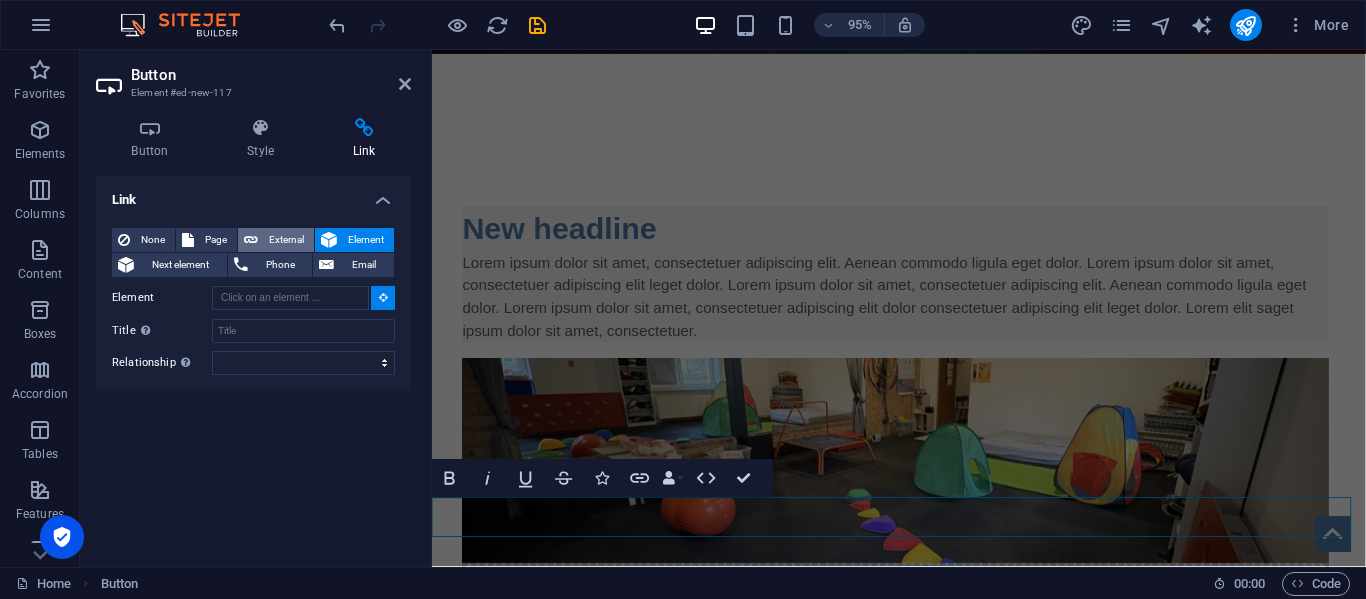 click on "External" at bounding box center (286, 240) 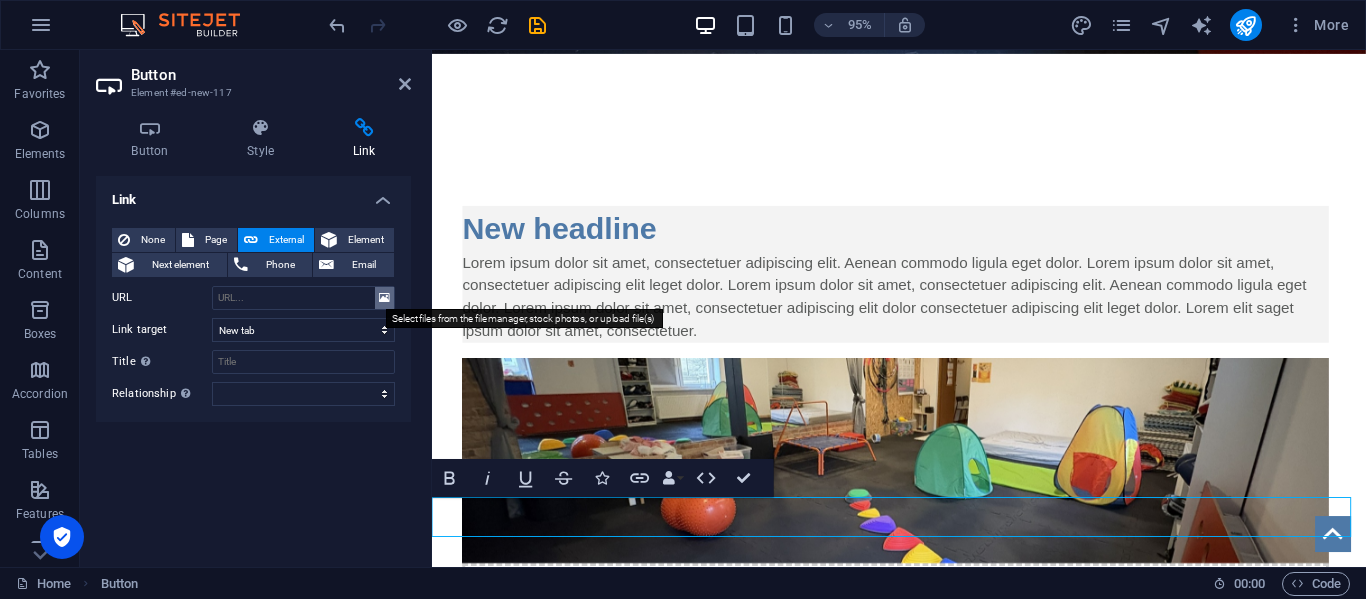 click at bounding box center [384, 298] 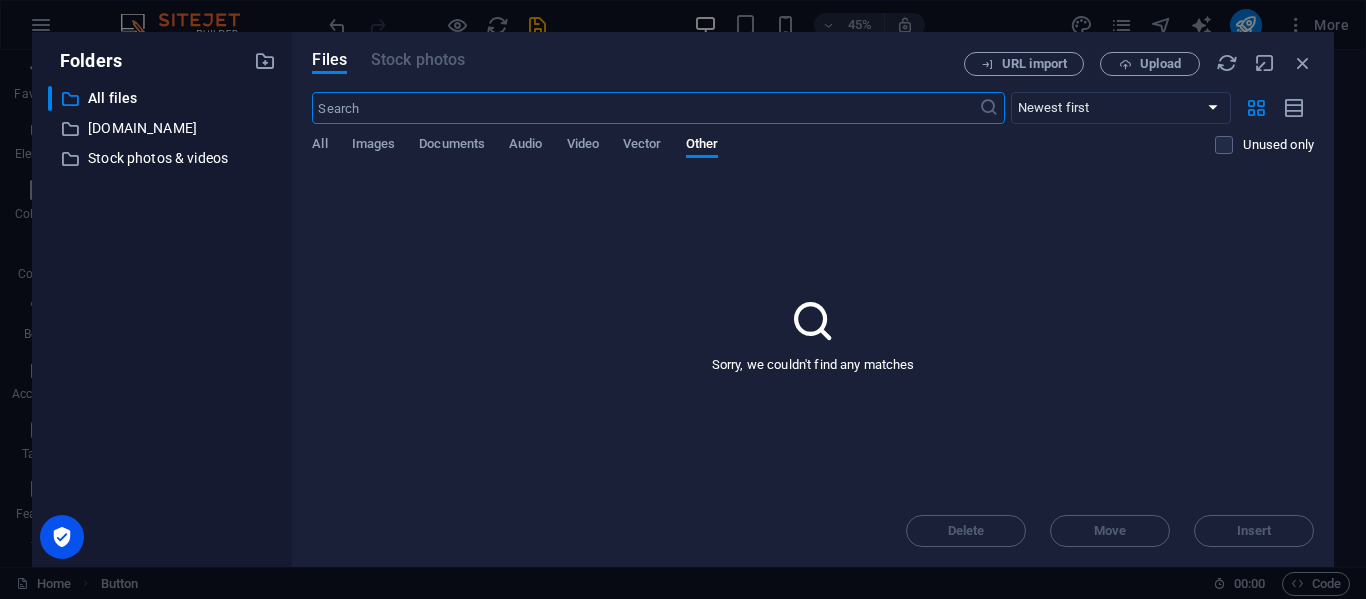 scroll, scrollTop: 1564, scrollLeft: 0, axis: vertical 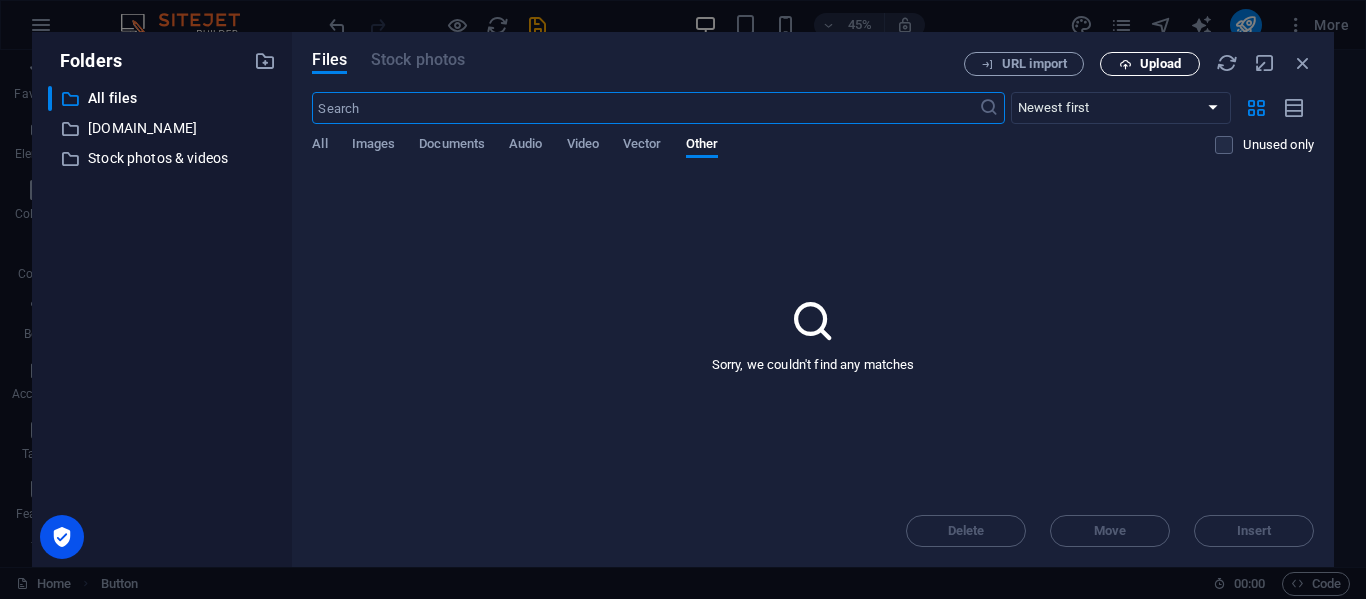 click on "Upload" at bounding box center [1150, 64] 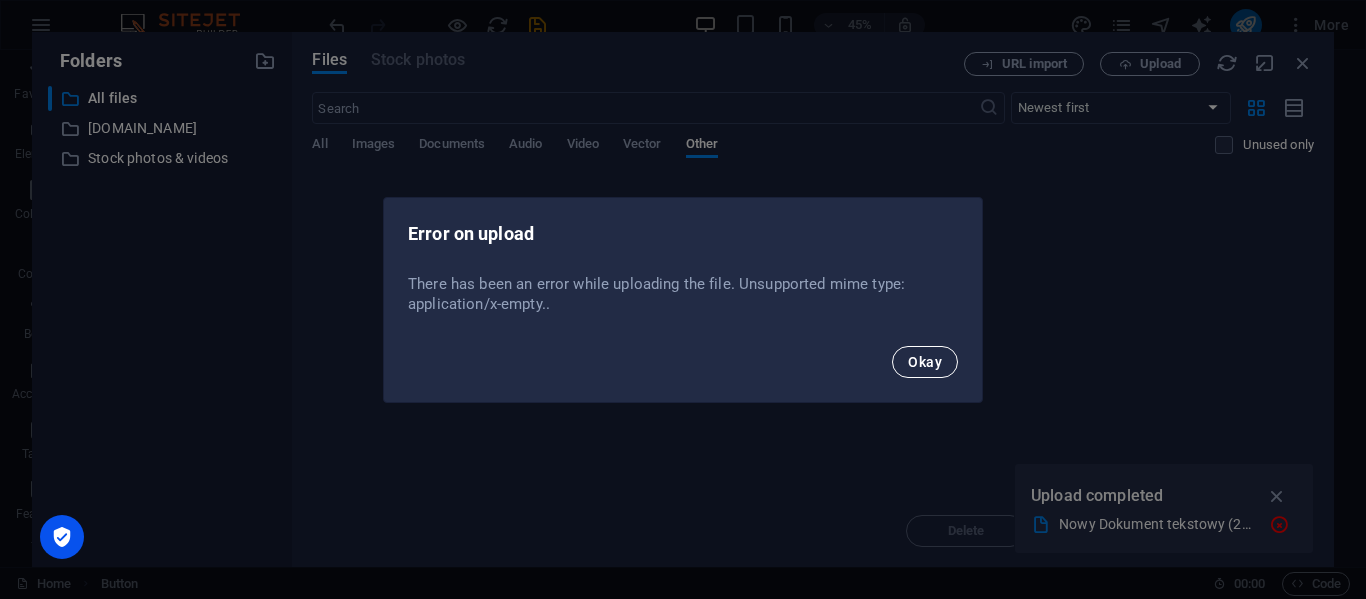 click on "Okay" at bounding box center (925, 362) 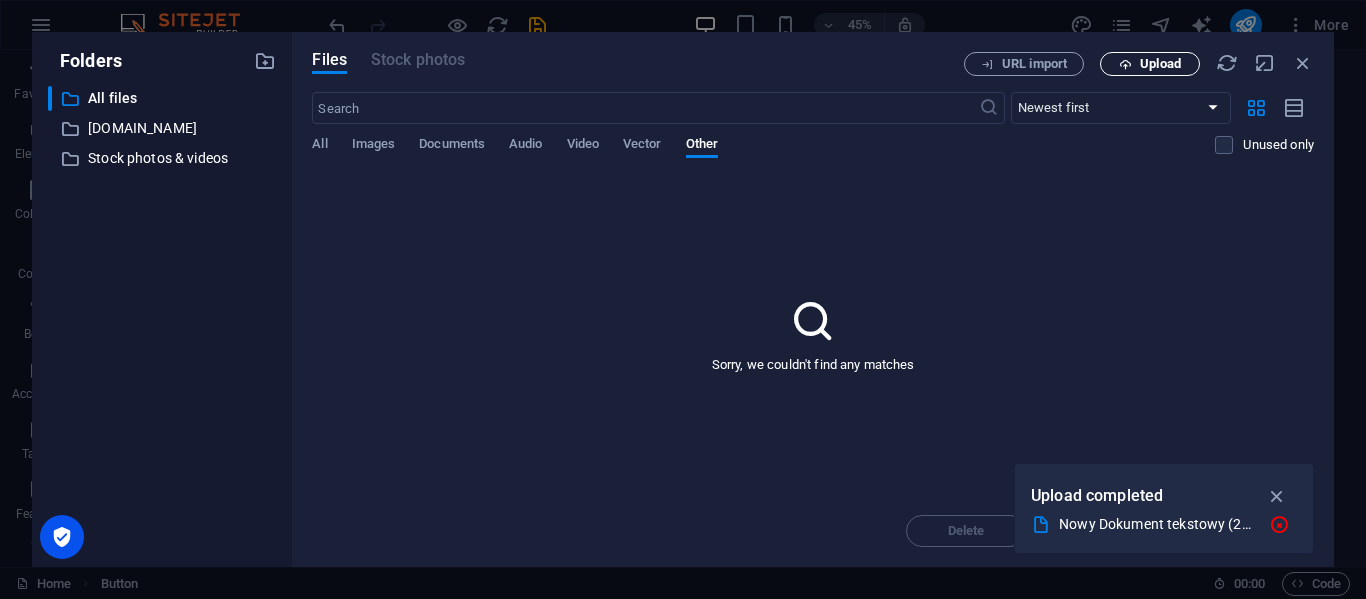 click on "Upload" at bounding box center [1160, 64] 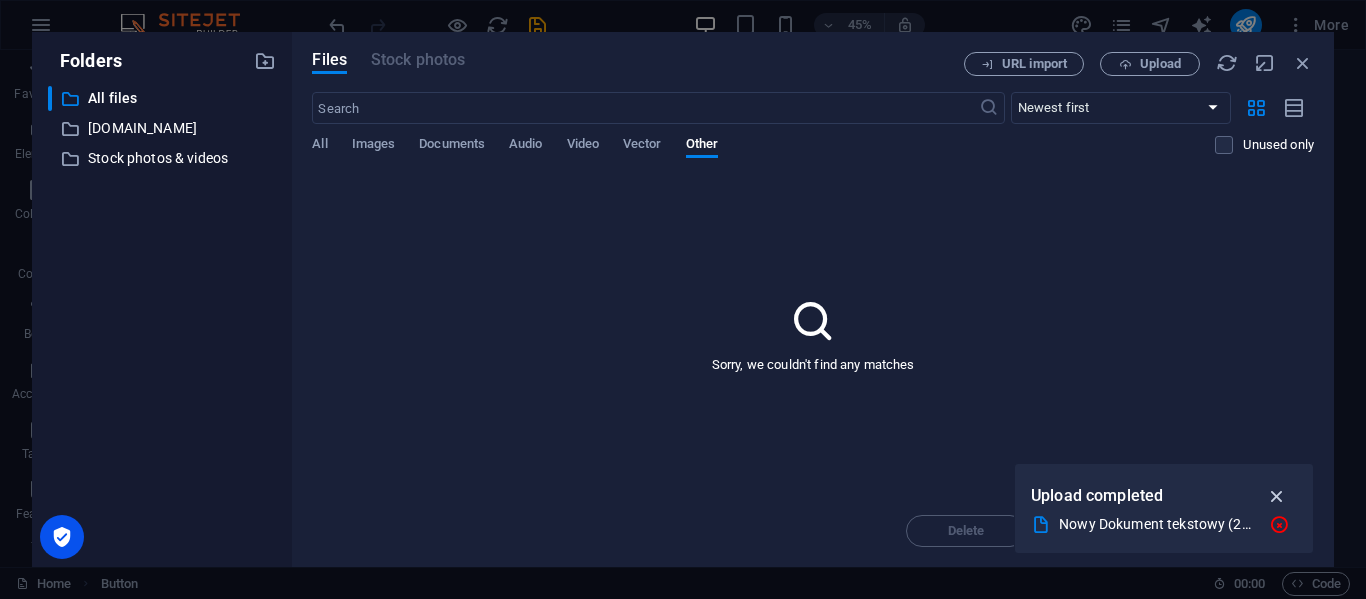 click at bounding box center (1277, 496) 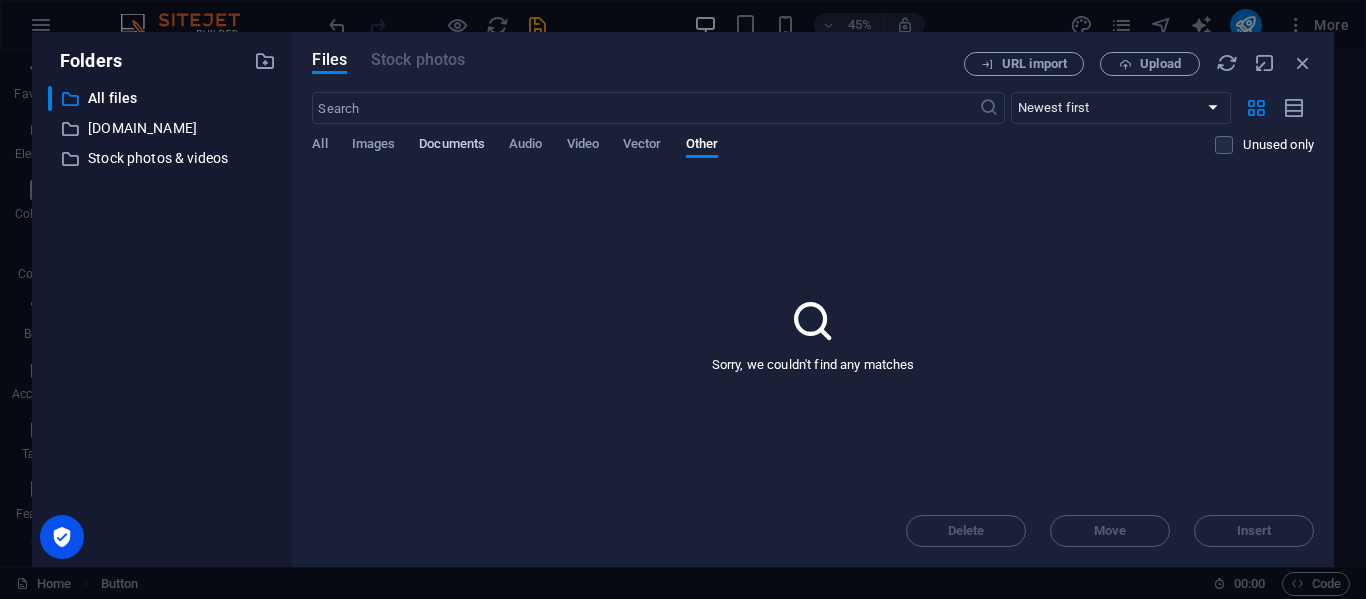 click on "Documents" at bounding box center [452, 146] 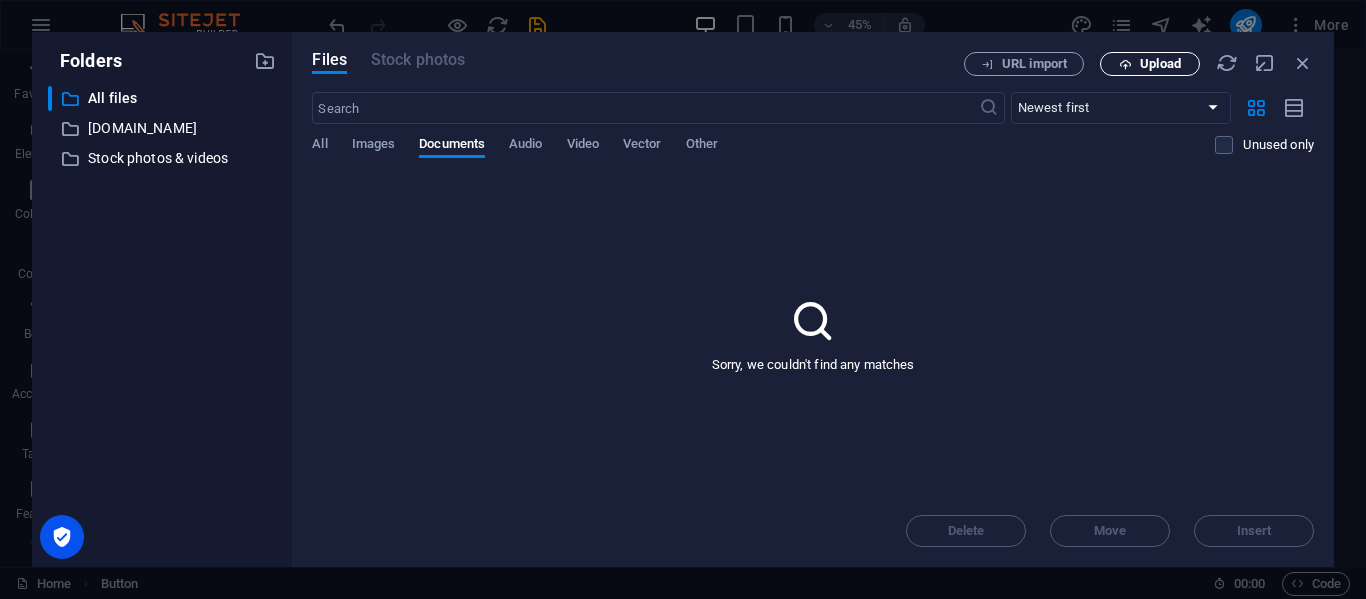 click on "Upload" at bounding box center (1160, 64) 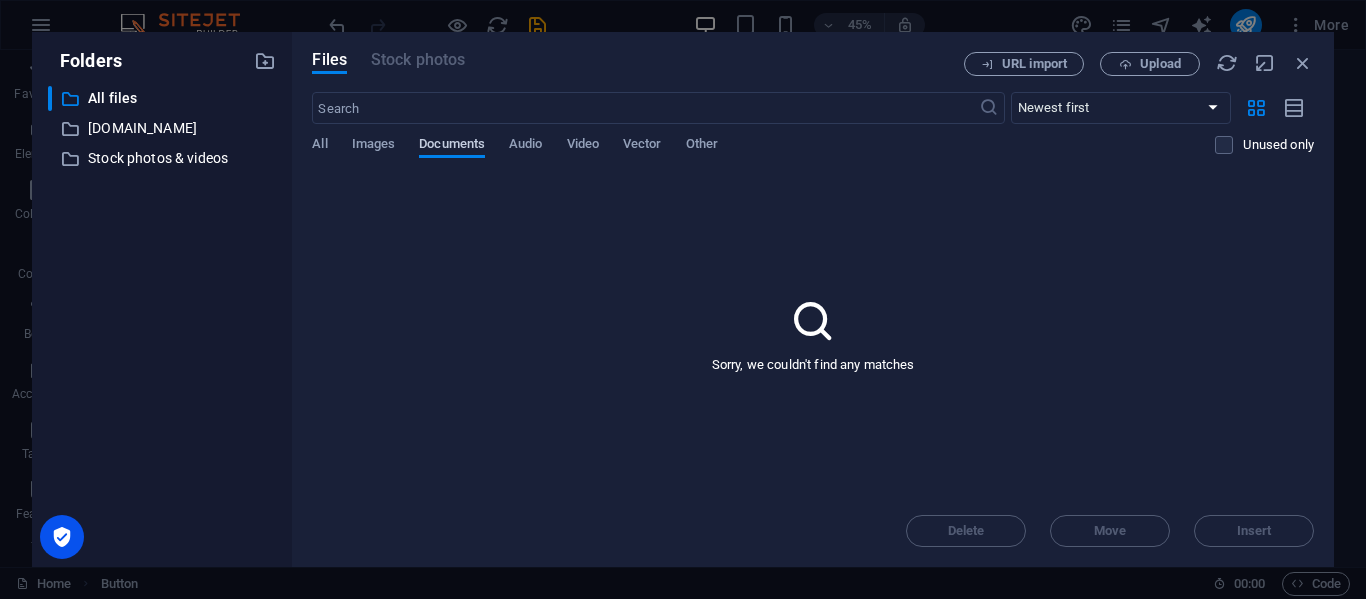 click on "Documents" at bounding box center (452, 146) 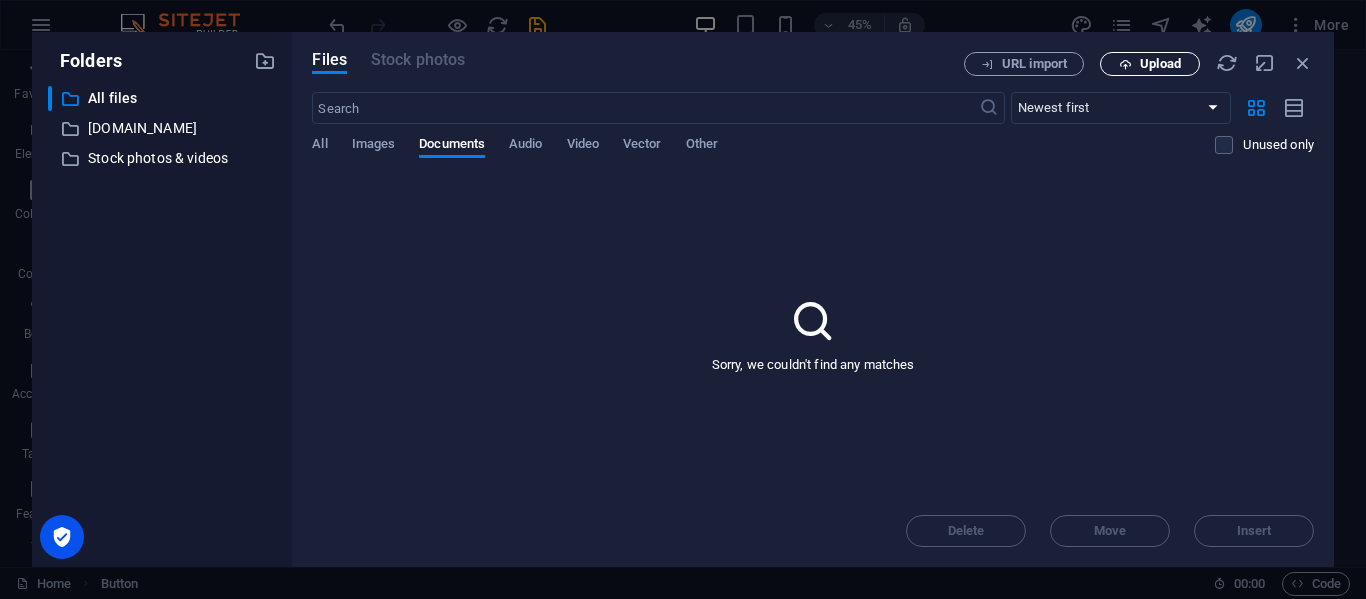 click on "Upload" at bounding box center (1150, 64) 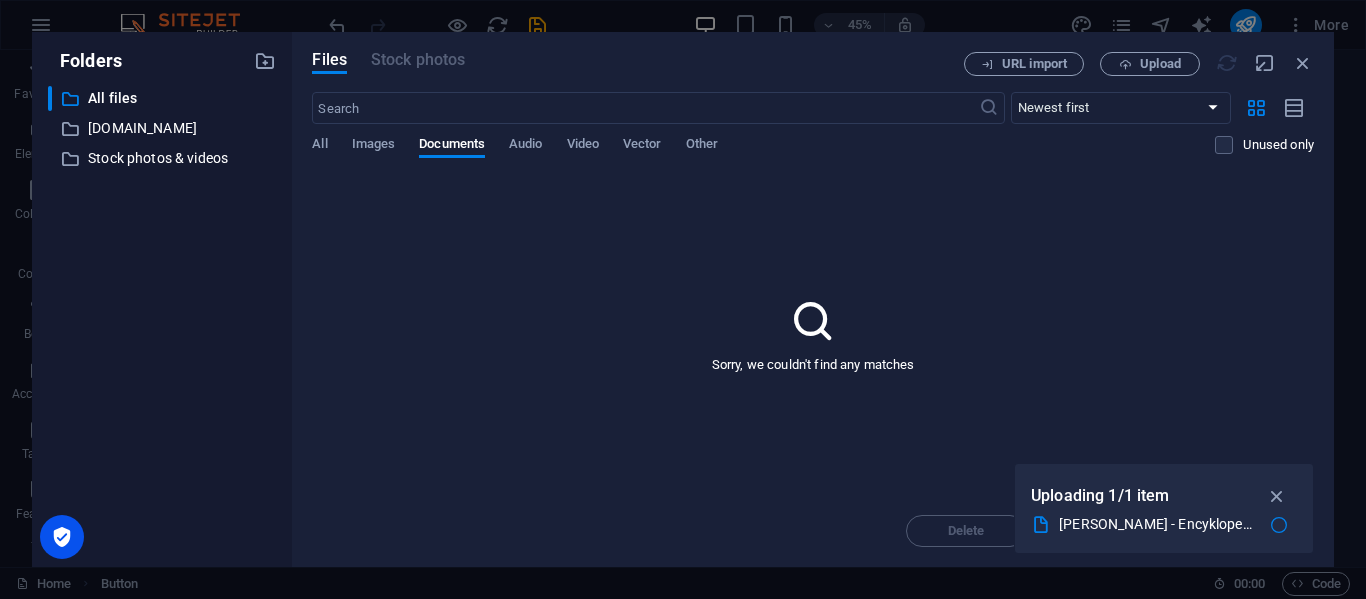 type on "[URL][DOMAIN_NAME][PERSON_NAME]" 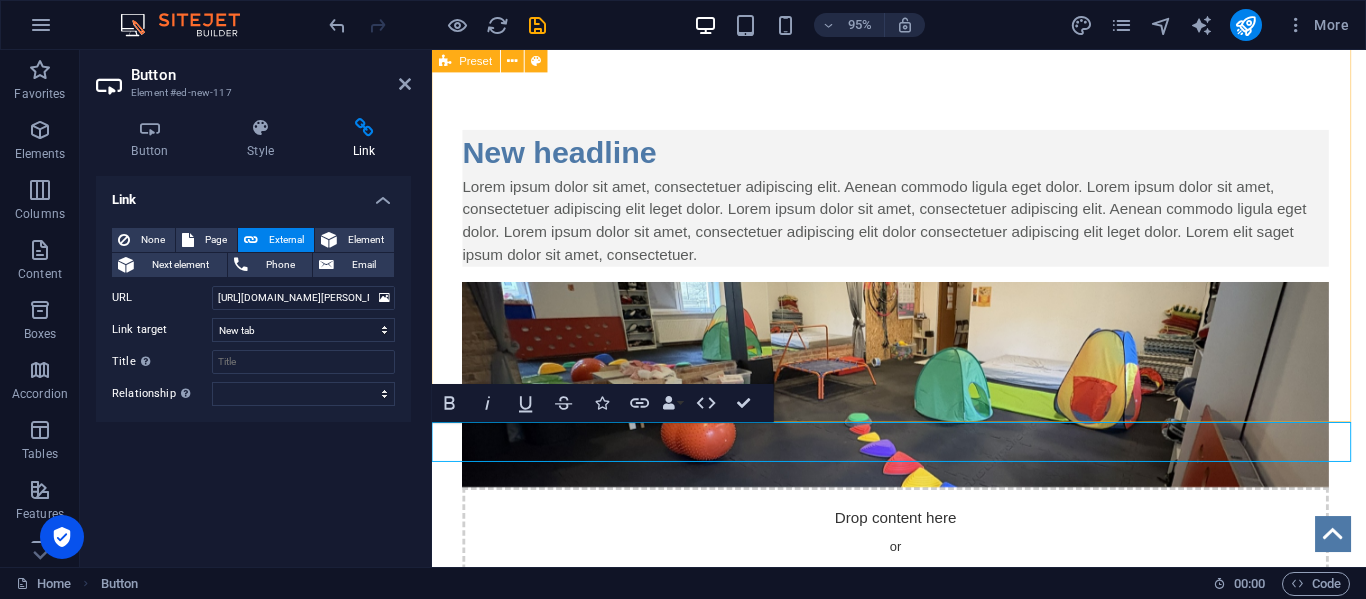 scroll, scrollTop: 1638, scrollLeft: 0, axis: vertical 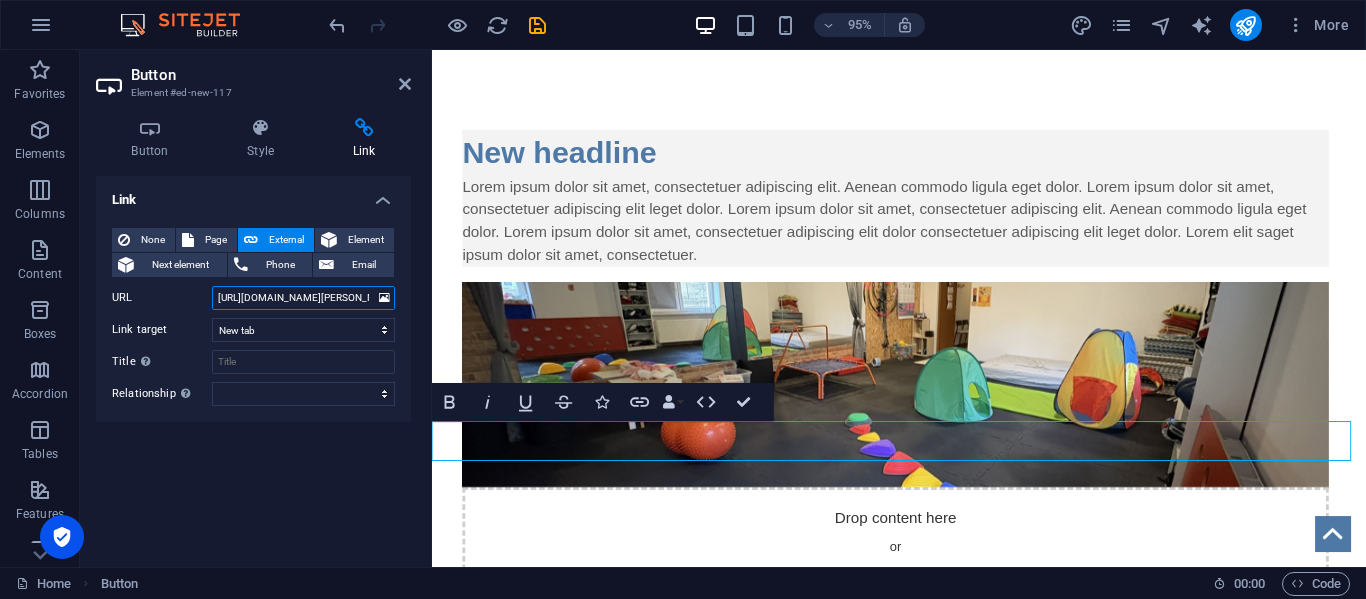 click on "[URL][DOMAIN_NAME][PERSON_NAME]" at bounding box center [303, 298] 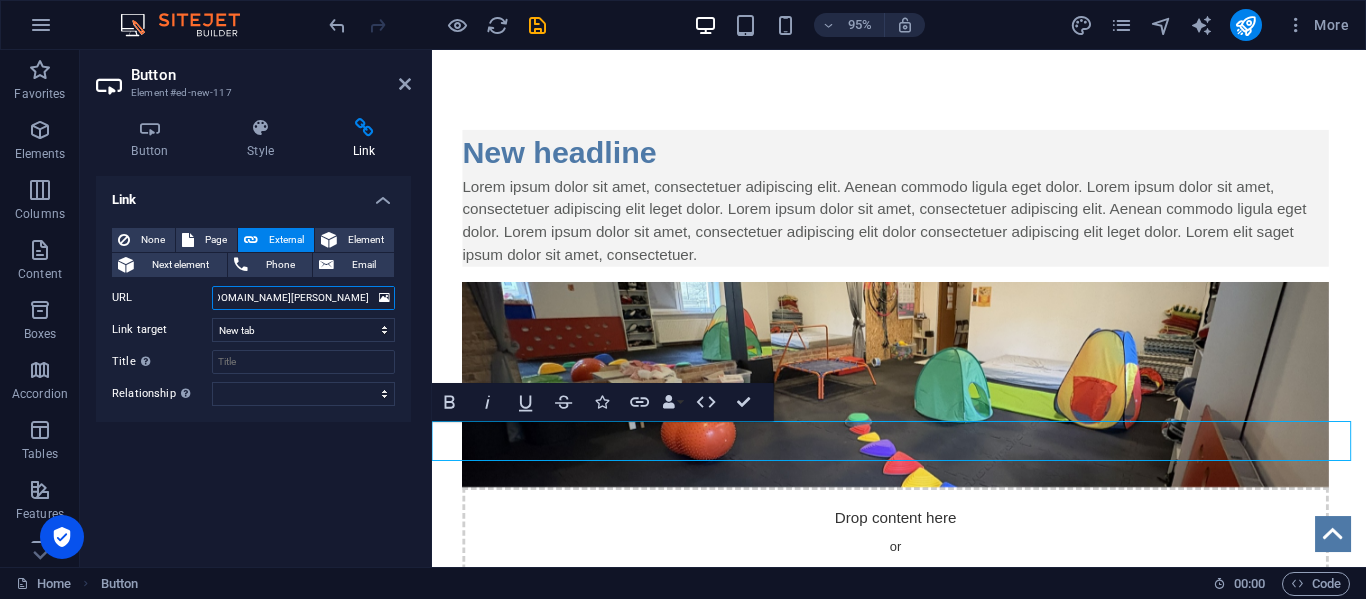 scroll, scrollTop: 0, scrollLeft: 0, axis: both 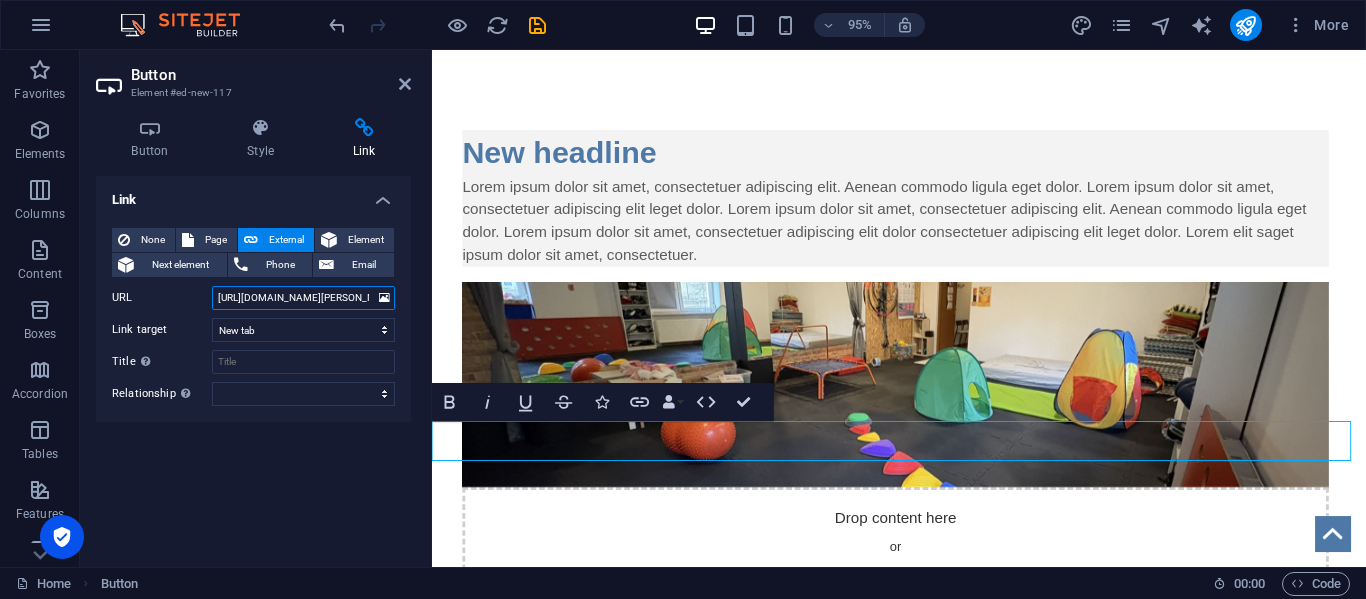 drag, startPoint x: 328, startPoint y: 302, endPoint x: 193, endPoint y: 293, distance: 135.29967 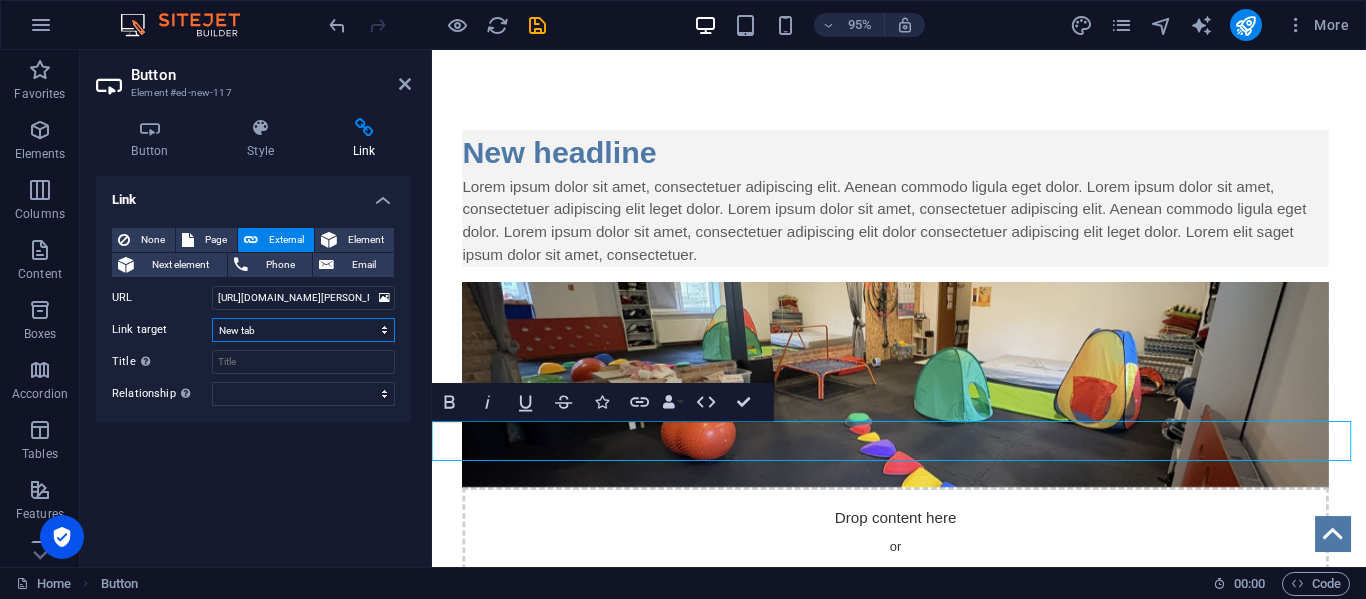 click on "New tab Same tab Overlay" at bounding box center [303, 330] 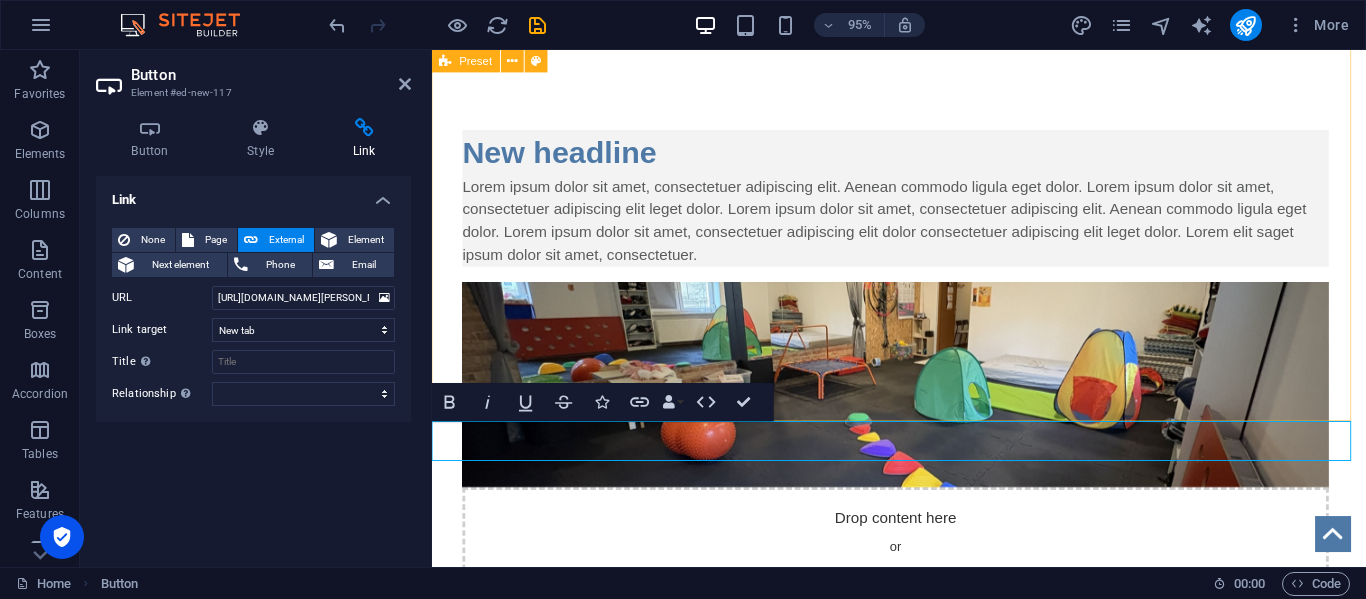 click on "New headline Lorem ipsum dolor sit amet, consectetuer adipiscing elit. Aenean commodo ligula eget dolor. Lorem ipsum dolor sit amet, consectetuer adipiscing elit leget dolor. Lorem ipsum dolor sit amet, consectetuer adipiscing elit. Aenean commodo ligula eget dolor. Lorem ipsum dolor sit amet, consectetuer adipiscing elit dolor consectetuer adipiscing elit leget dolor. Lorem elit saget ipsum dolor sit amet, consectetuer. Drop content here or  Add elements  Paste clipboard" at bounding box center [923, 393] 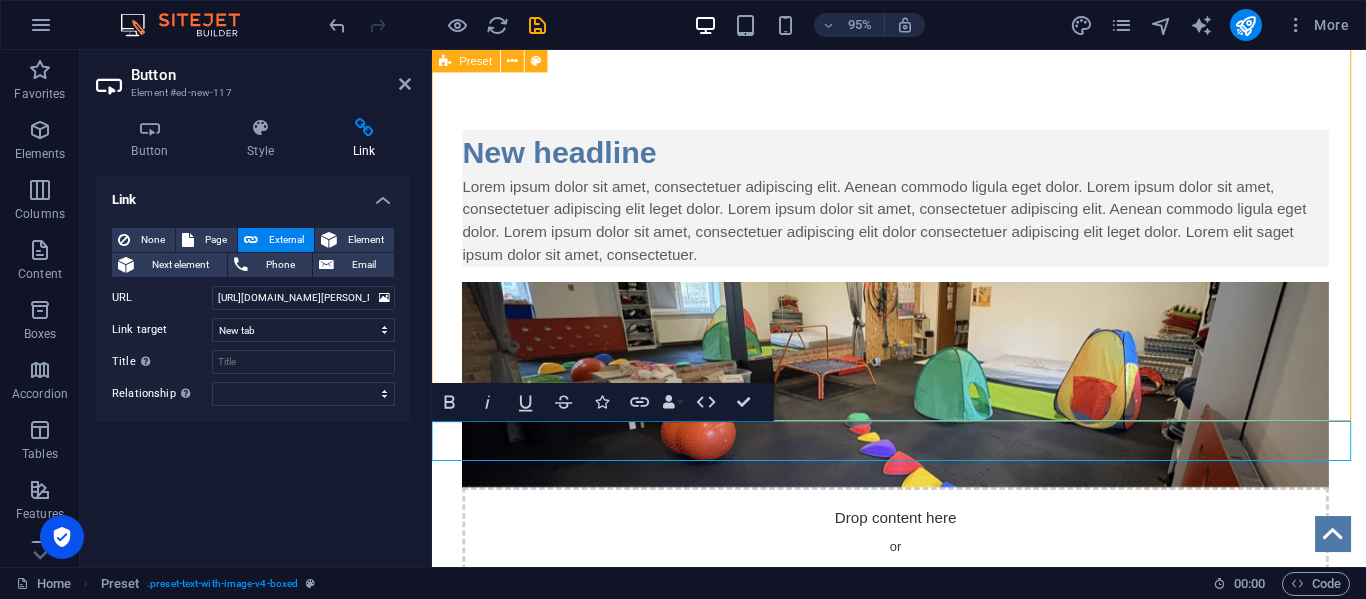 scroll, scrollTop: 1902, scrollLeft: 0, axis: vertical 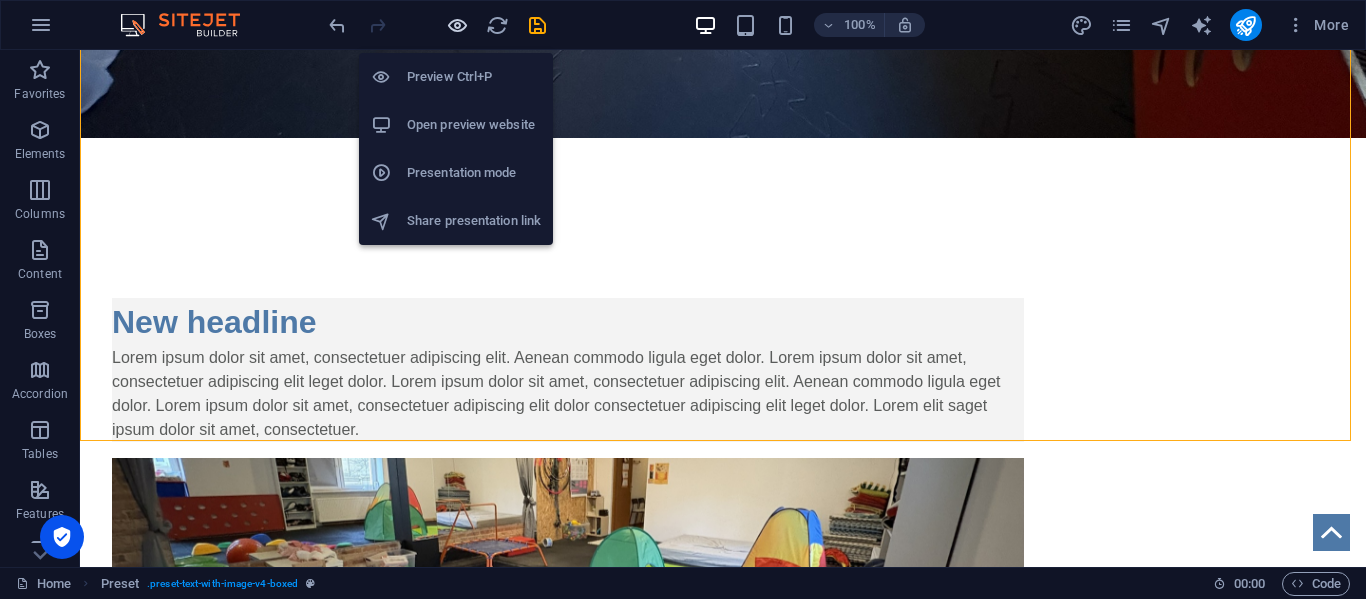 click at bounding box center (457, 25) 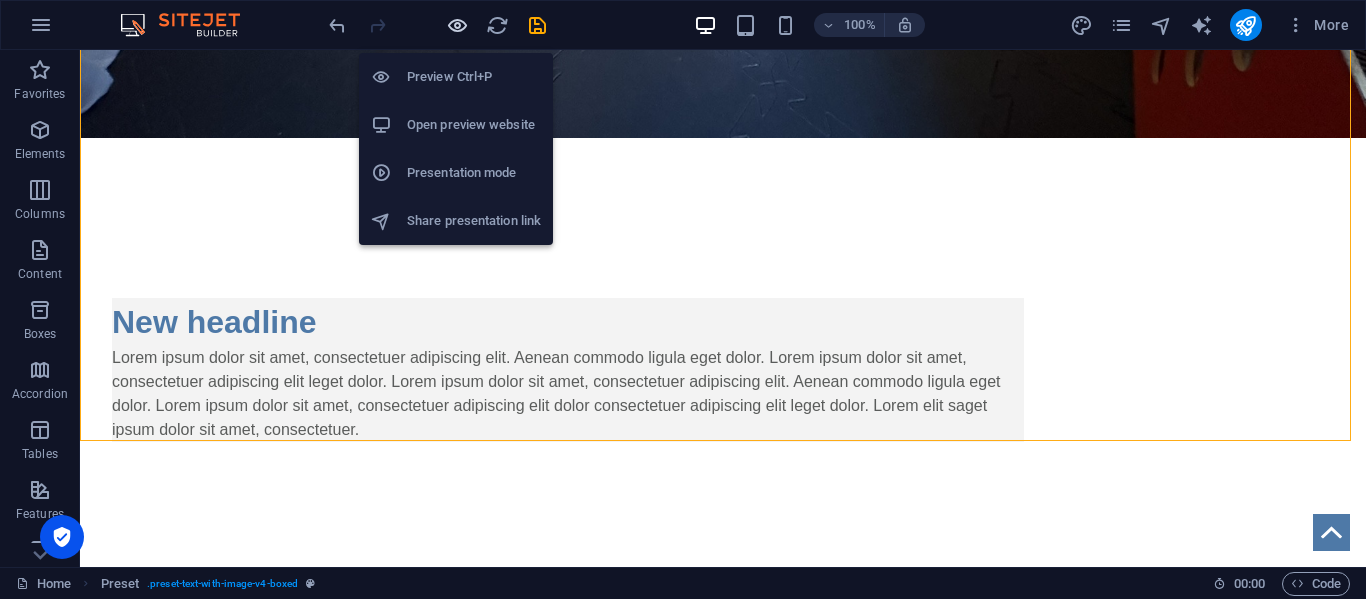 scroll, scrollTop: 1962, scrollLeft: 0, axis: vertical 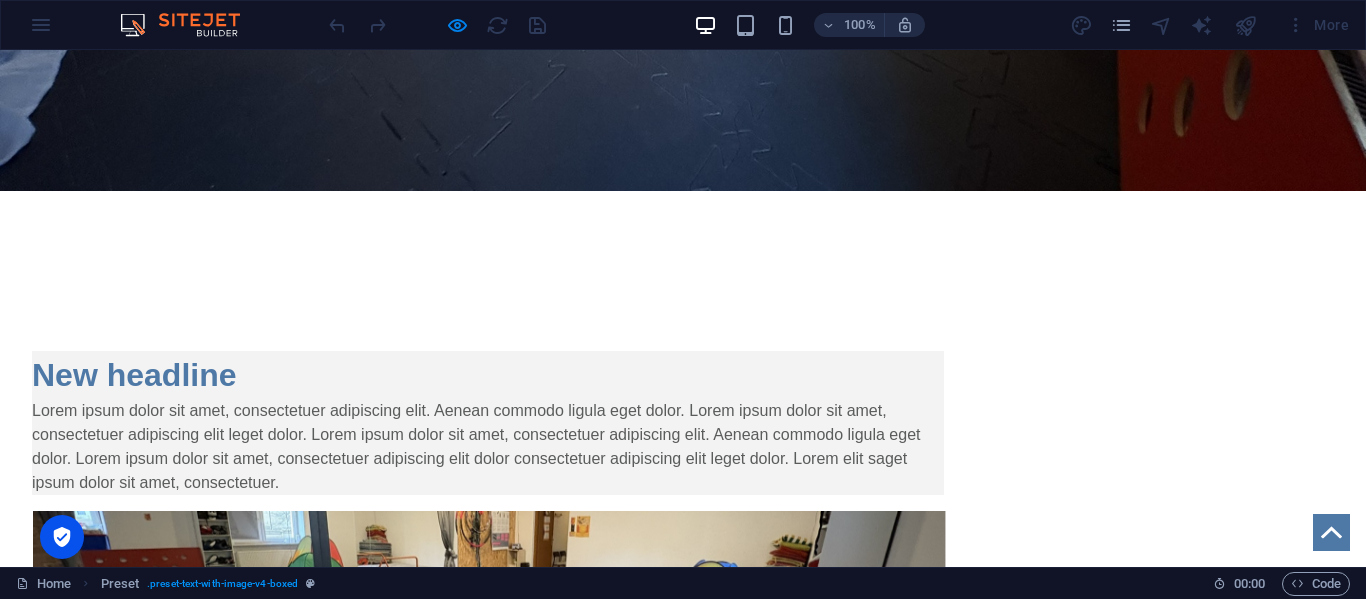 click on "Button label" at bounding box center [59, 908] 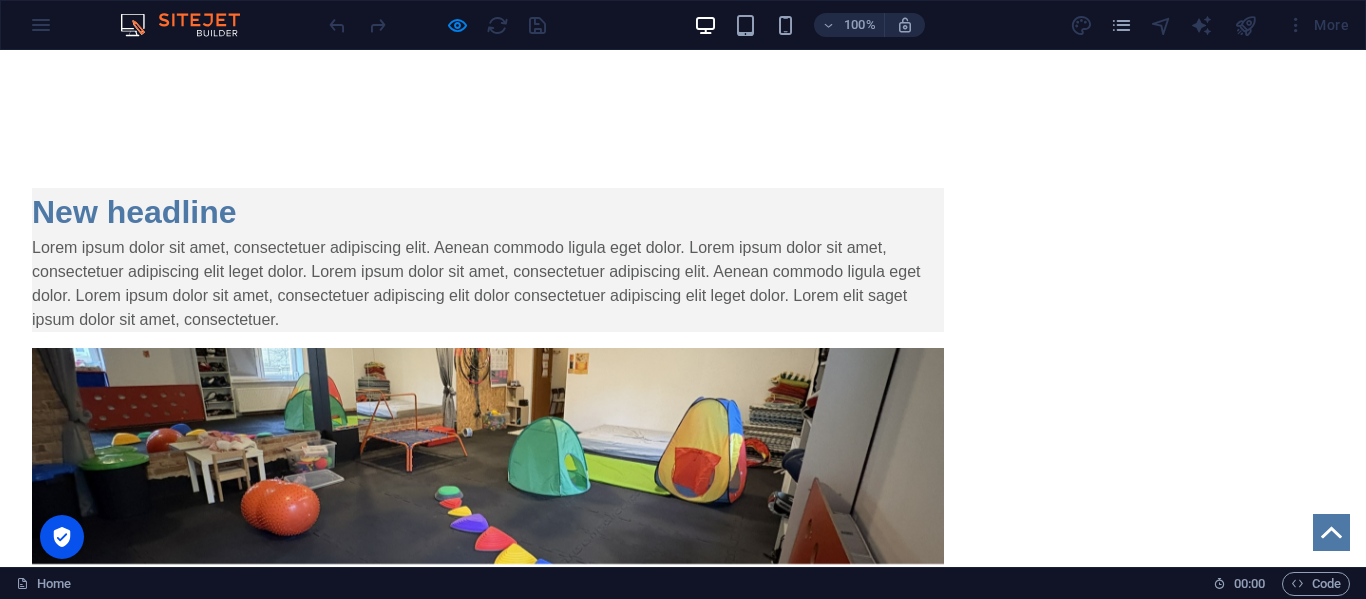 scroll, scrollTop: 2146, scrollLeft: 0, axis: vertical 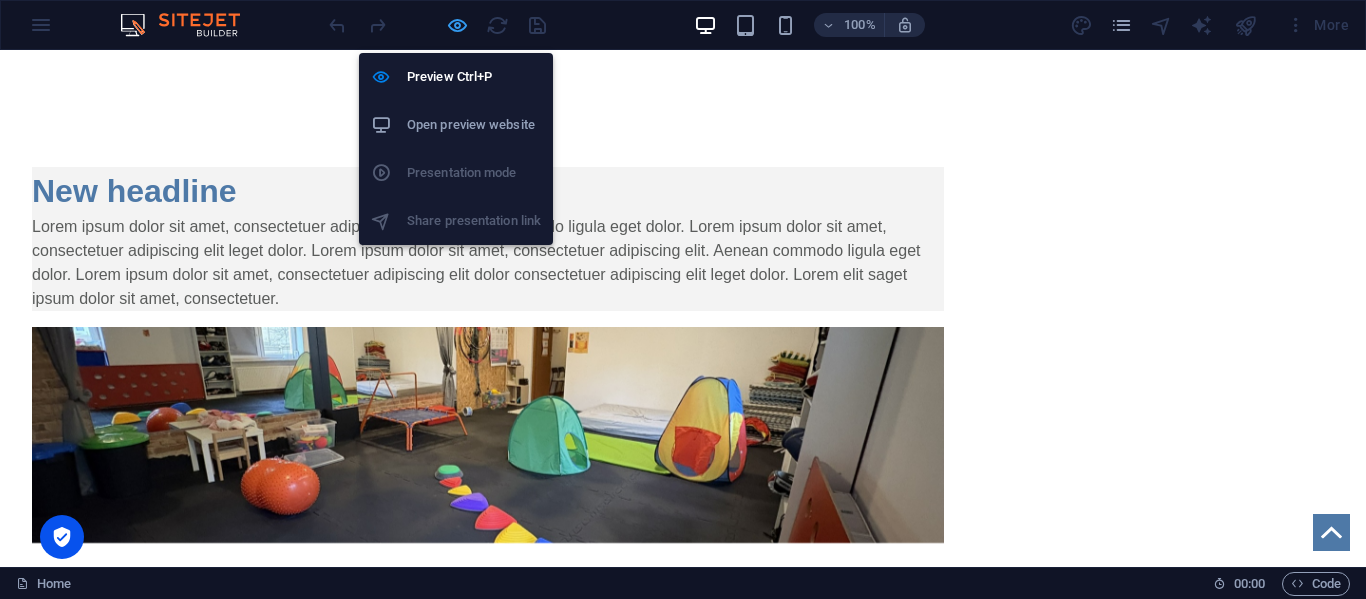 click at bounding box center (457, 25) 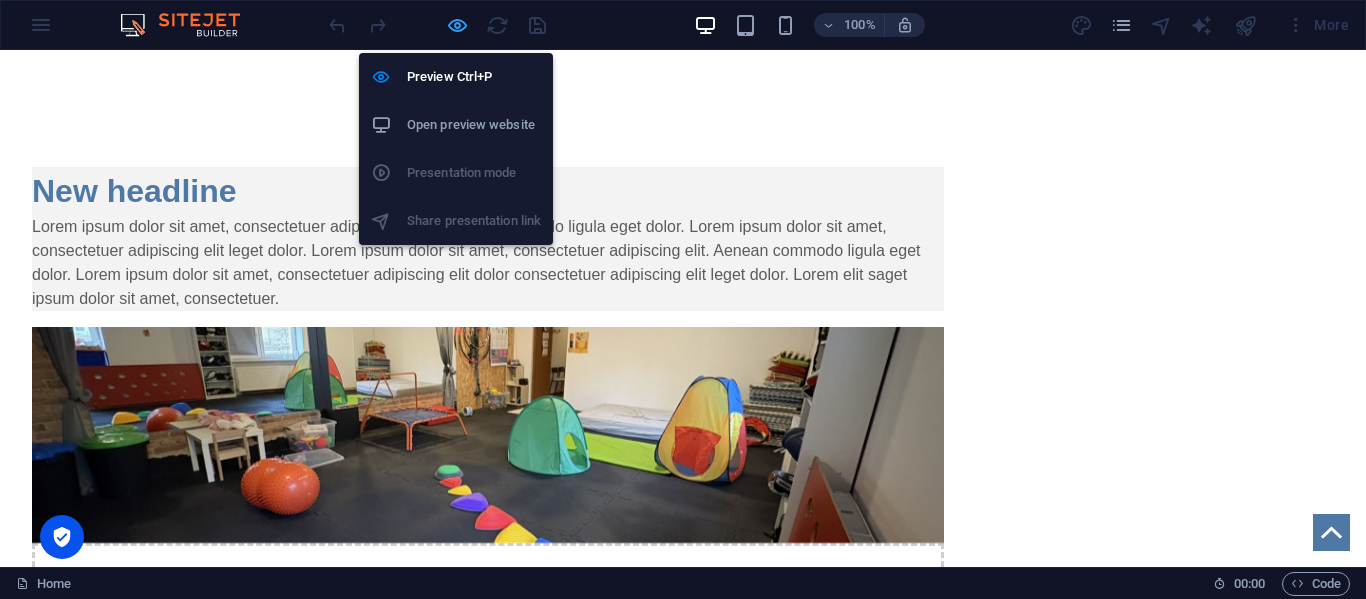 scroll, scrollTop: 2086, scrollLeft: 0, axis: vertical 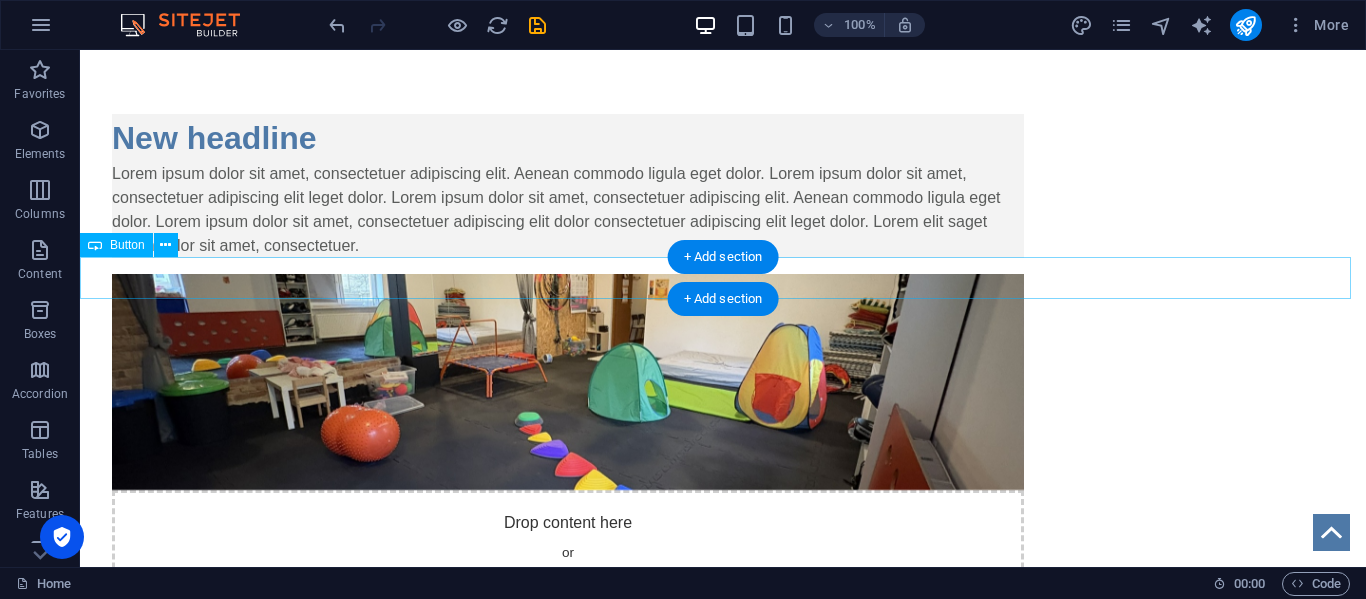 click on "Button label" at bounding box center (723, 813) 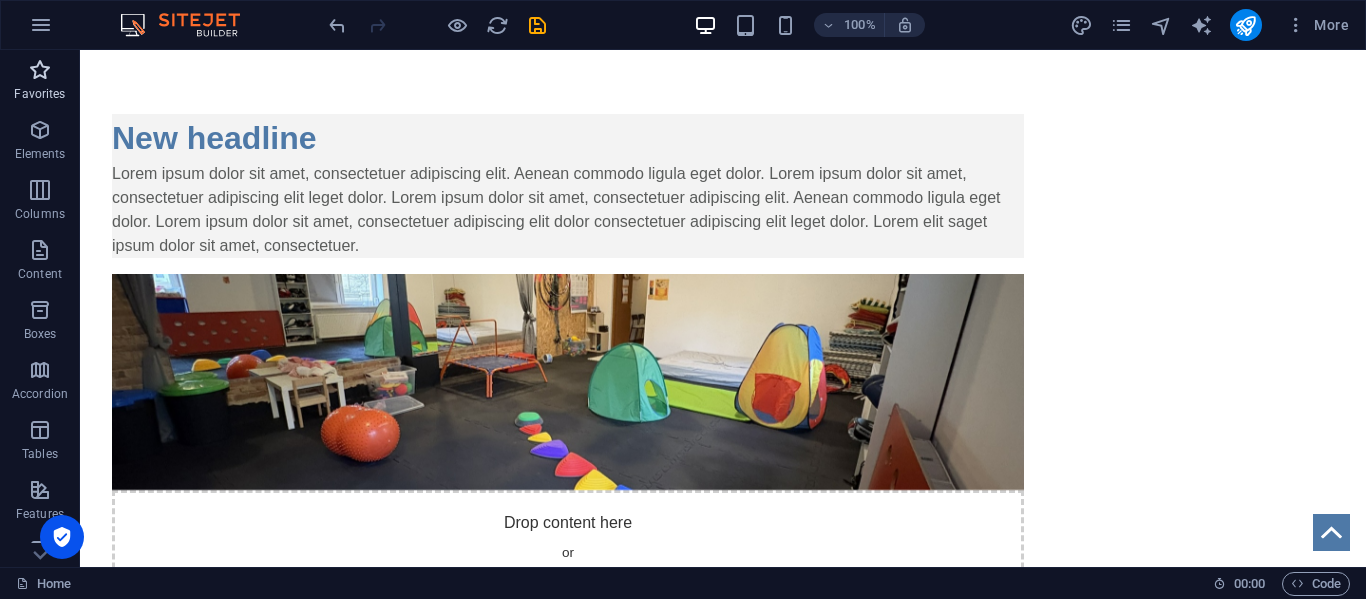 click at bounding box center (40, 70) 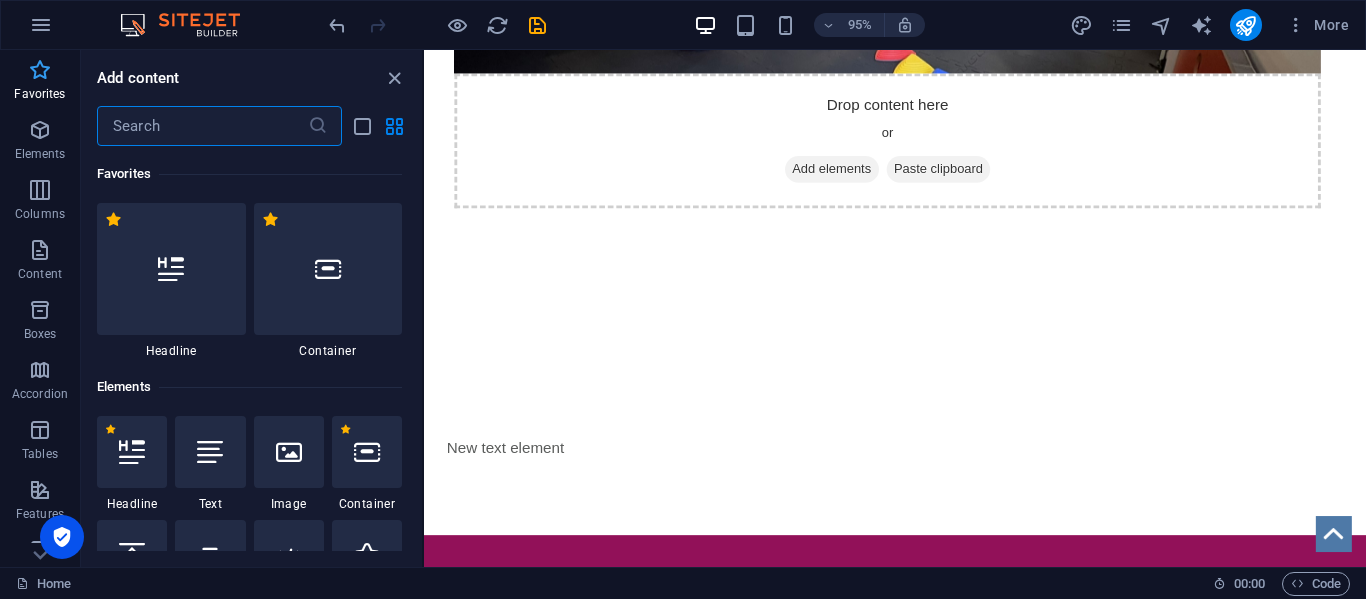 scroll, scrollTop: 1835, scrollLeft: 0, axis: vertical 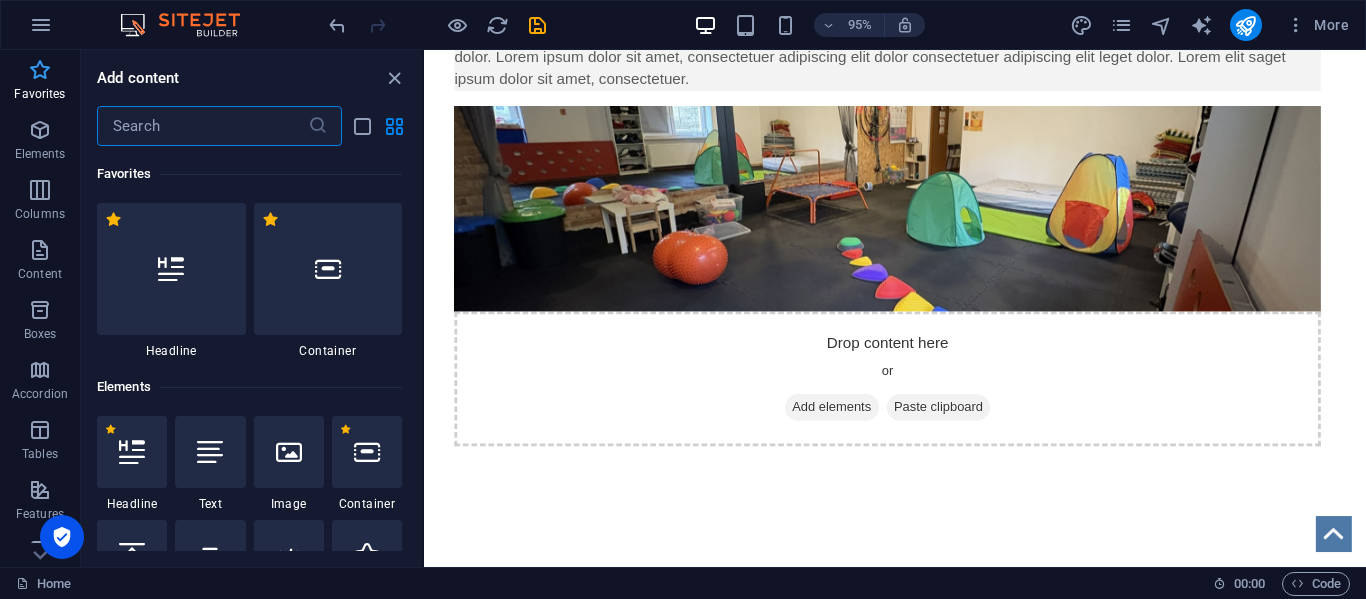 click at bounding box center [40, 70] 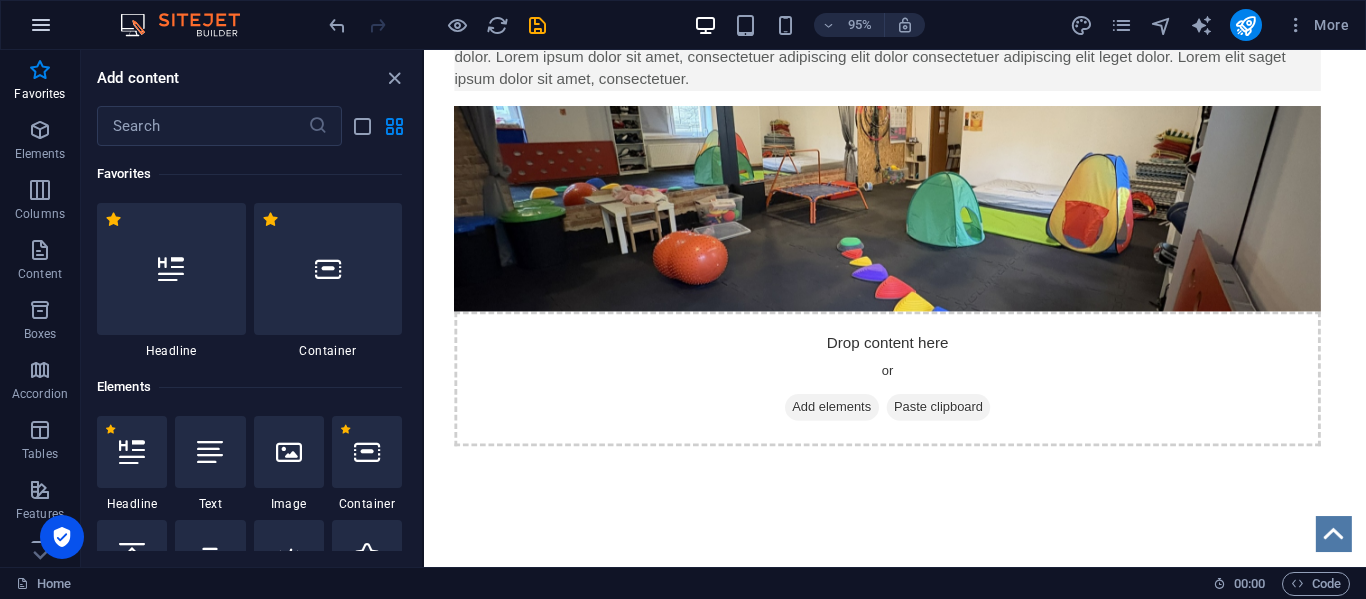 click at bounding box center (41, 25) 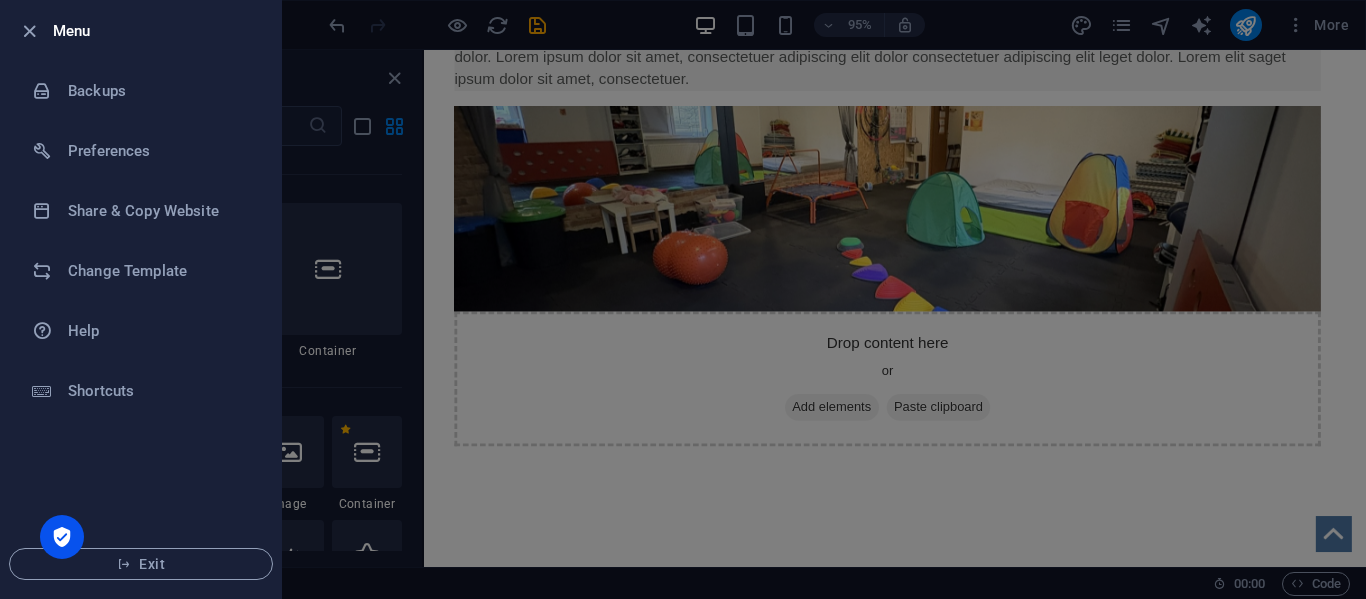 click at bounding box center (683, 299) 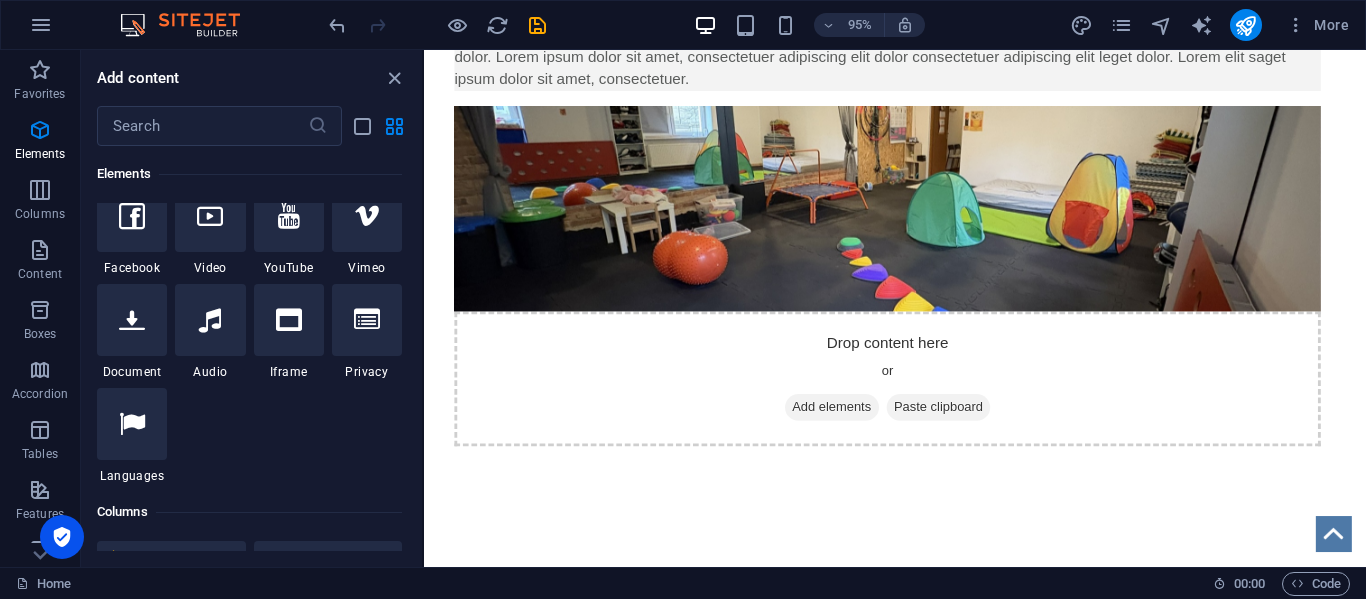 scroll, scrollTop: 653, scrollLeft: 0, axis: vertical 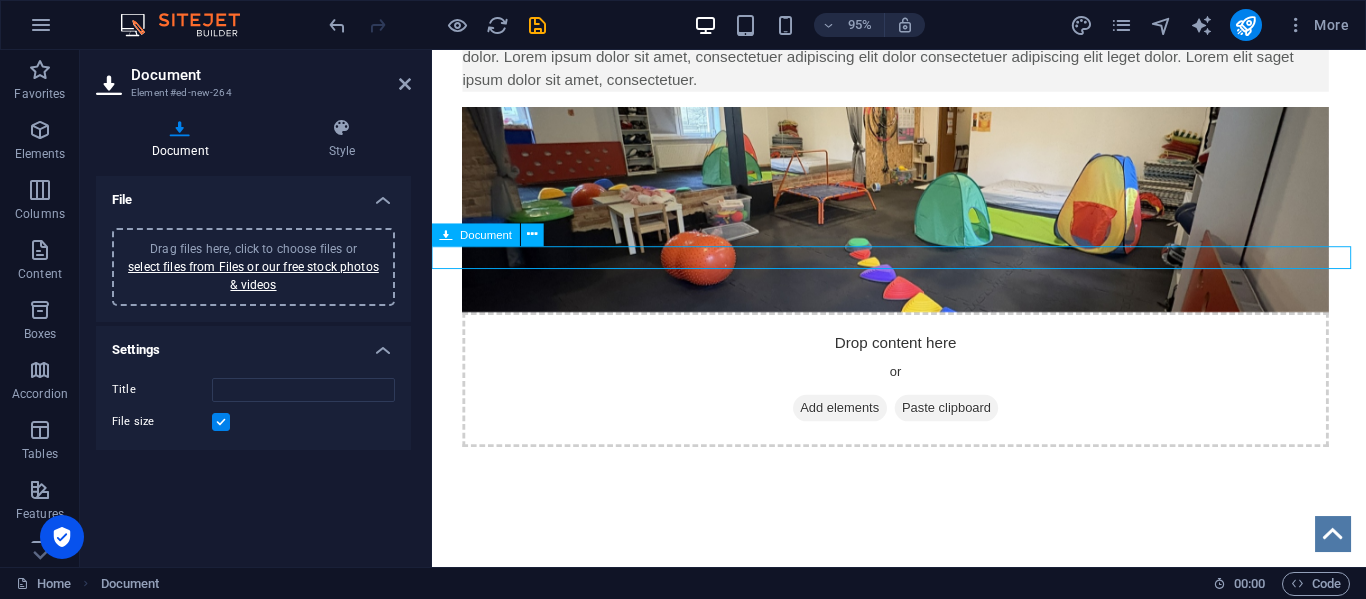 click on "New document" at bounding box center [923, 640] 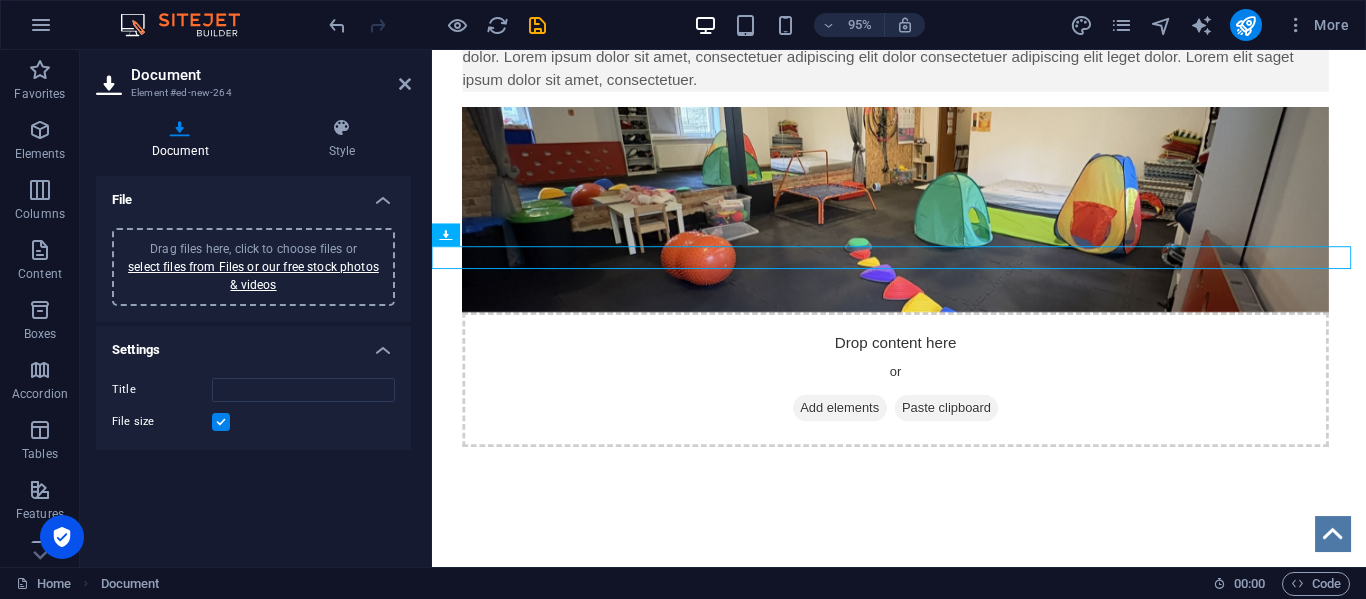 click on "Drag files here, click to choose files or select files from Files or our free stock photos & videos" at bounding box center (253, 267) 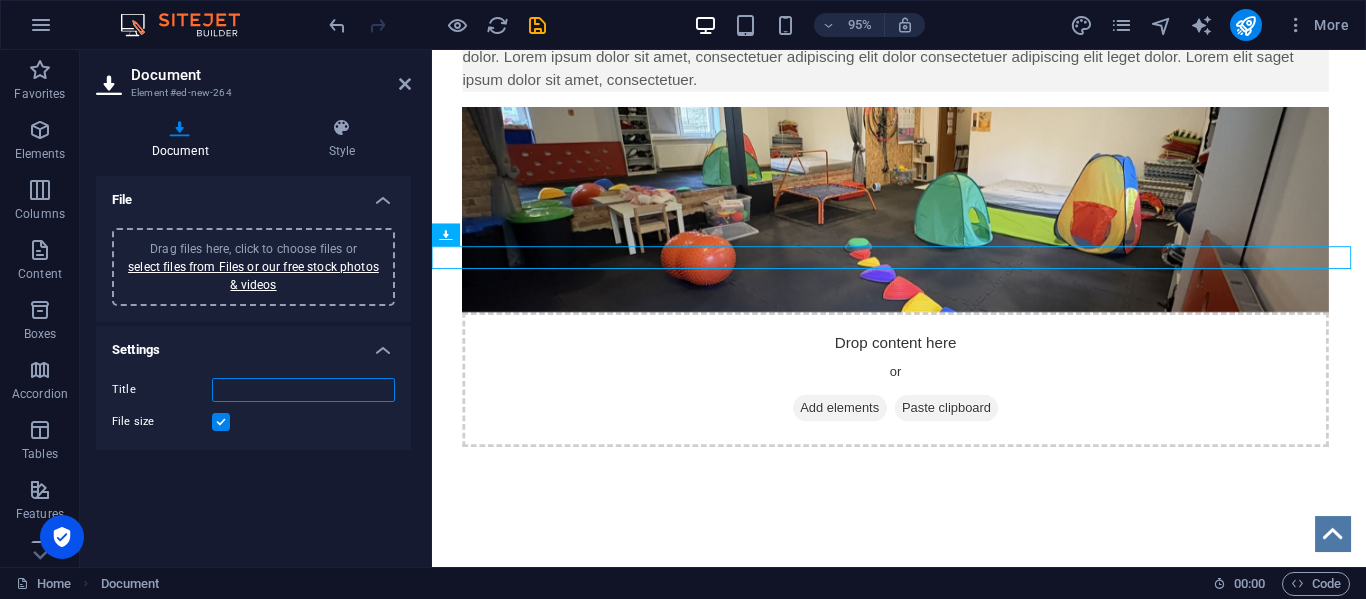 click on "Title" at bounding box center (303, 390) 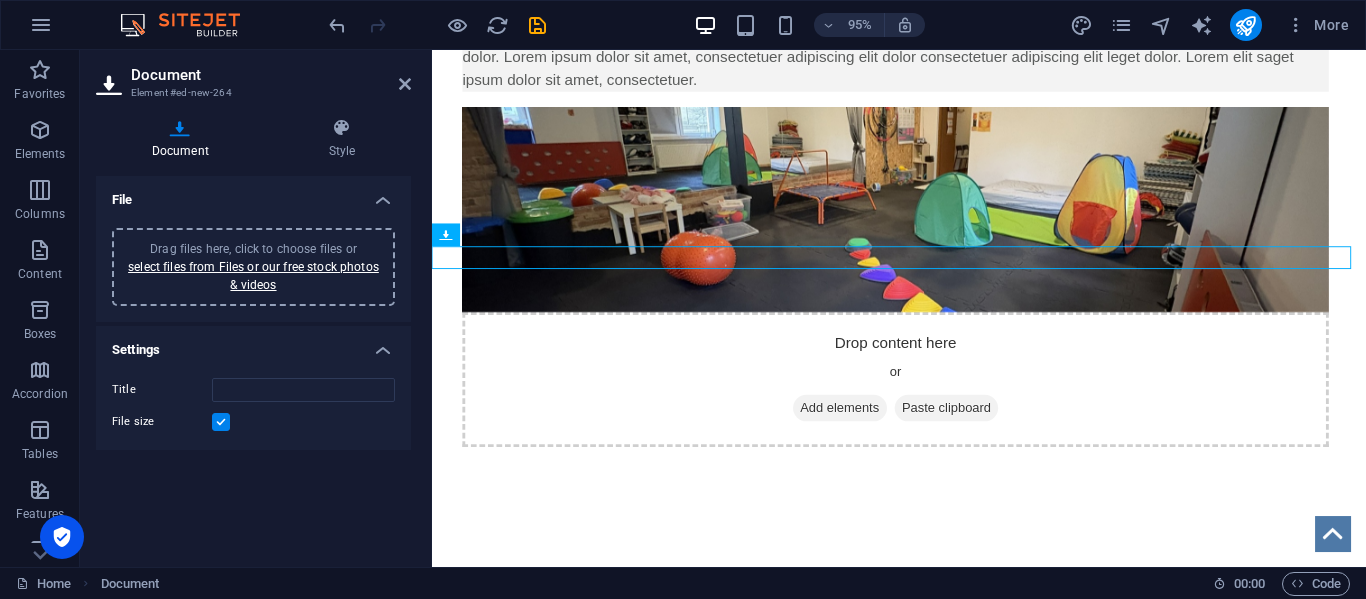 click on "Settings" at bounding box center (253, 344) 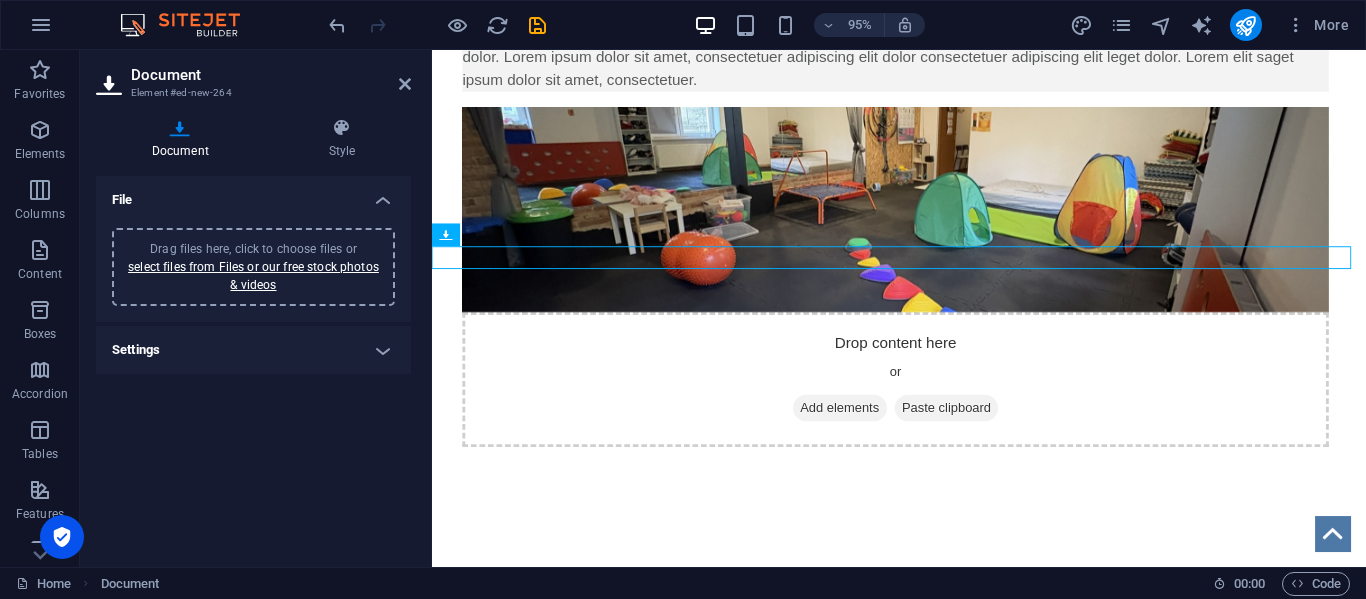 click on "Settings" at bounding box center [253, 350] 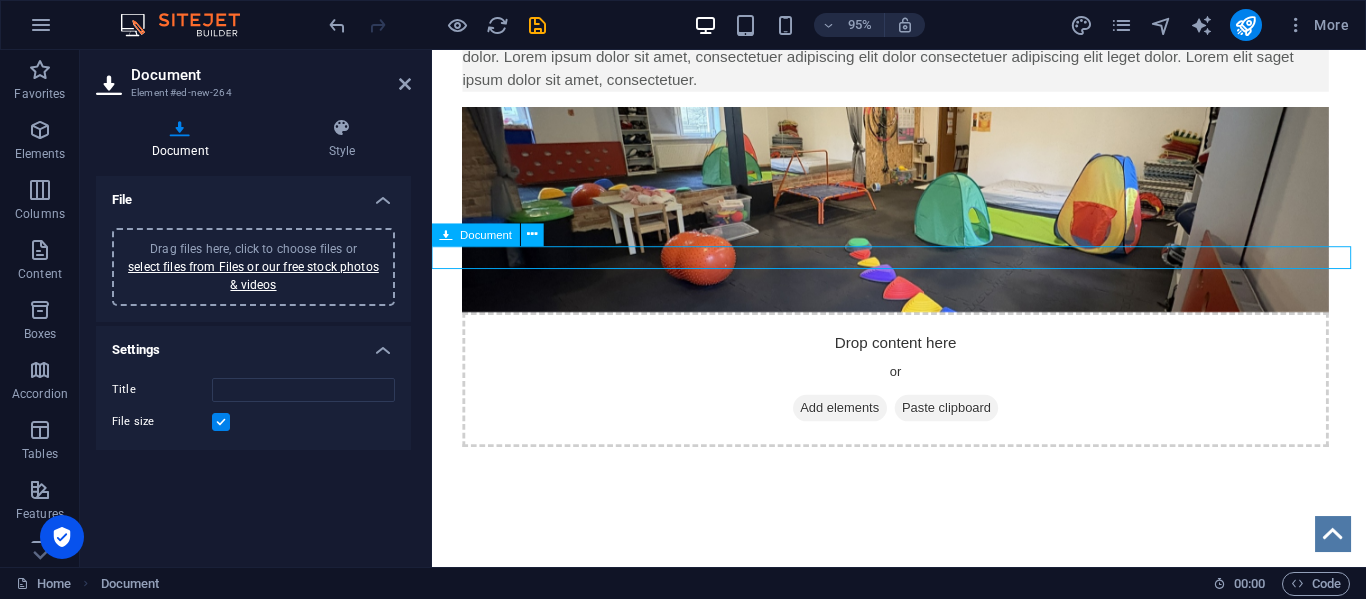 click on "New document" at bounding box center [923, 640] 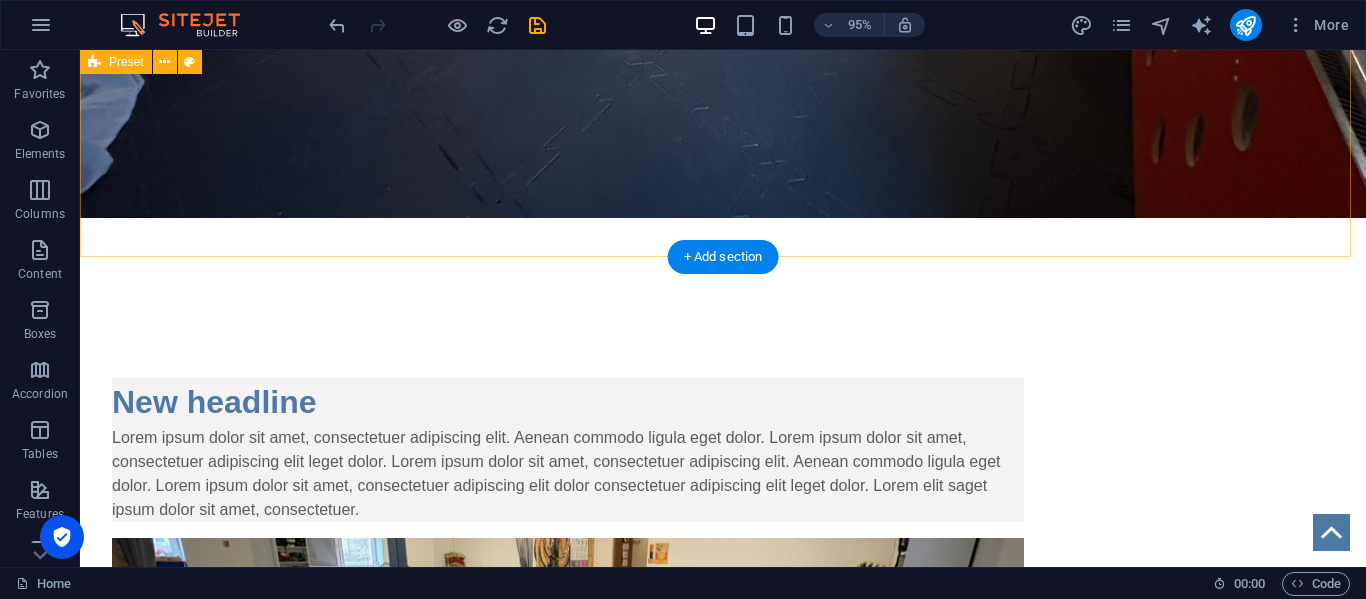scroll, scrollTop: 2086, scrollLeft: 0, axis: vertical 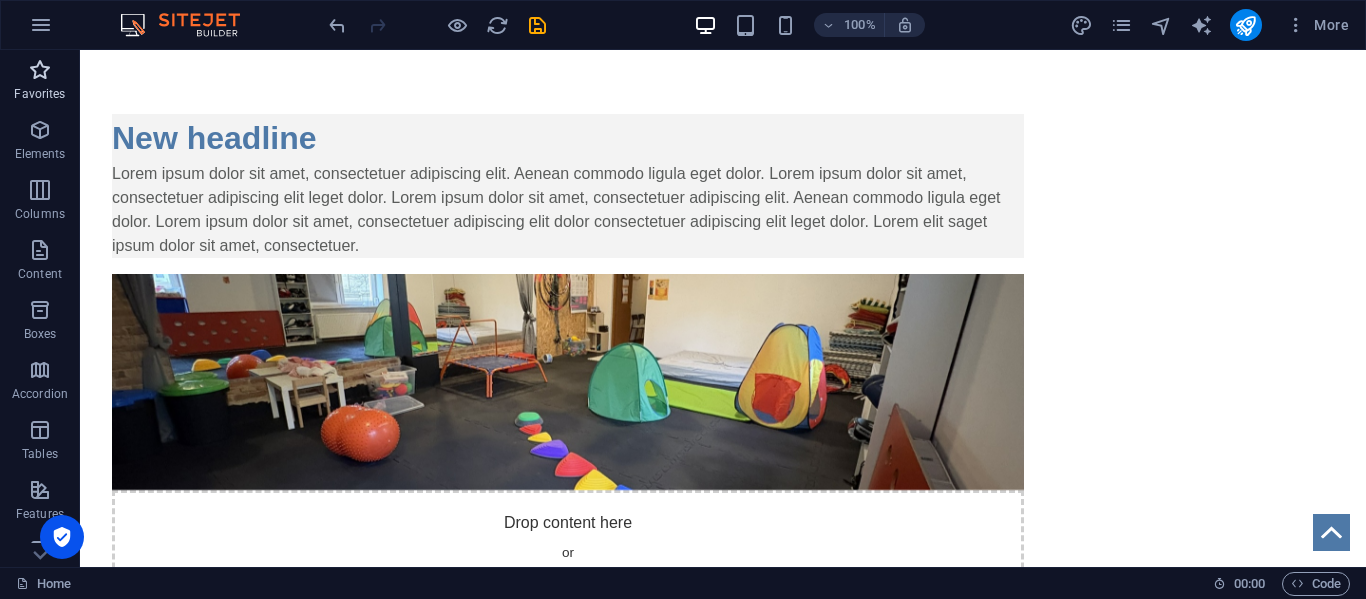 click on "Favorites" at bounding box center [39, 94] 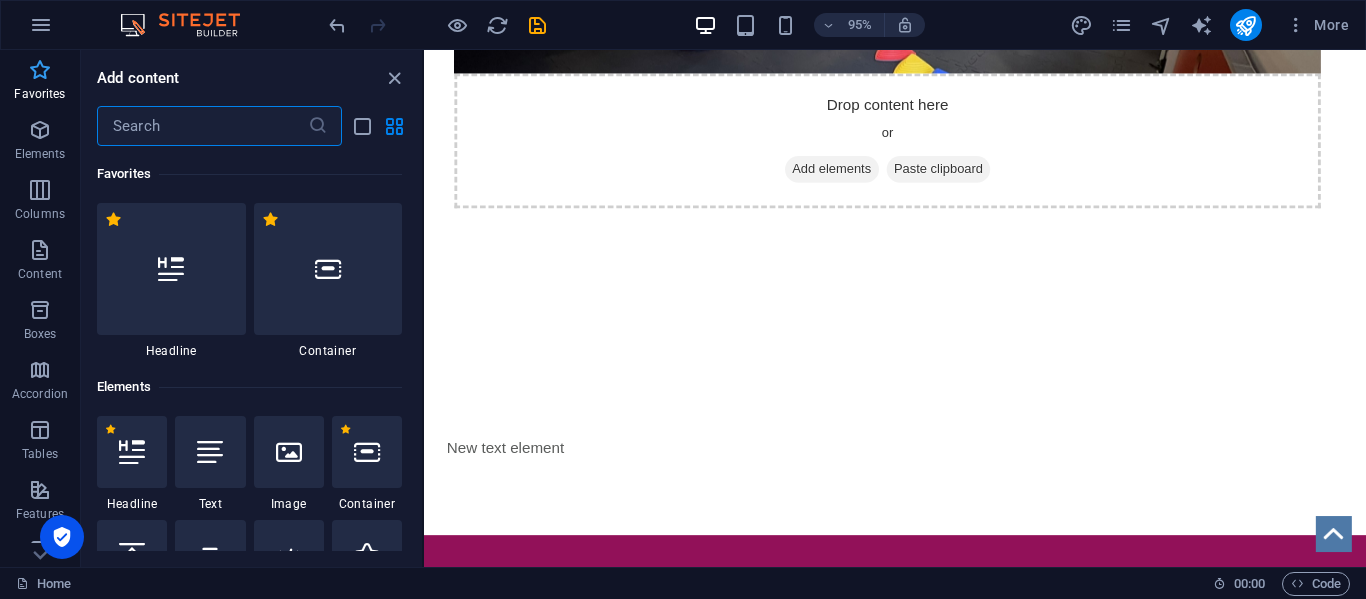scroll, scrollTop: 1835, scrollLeft: 0, axis: vertical 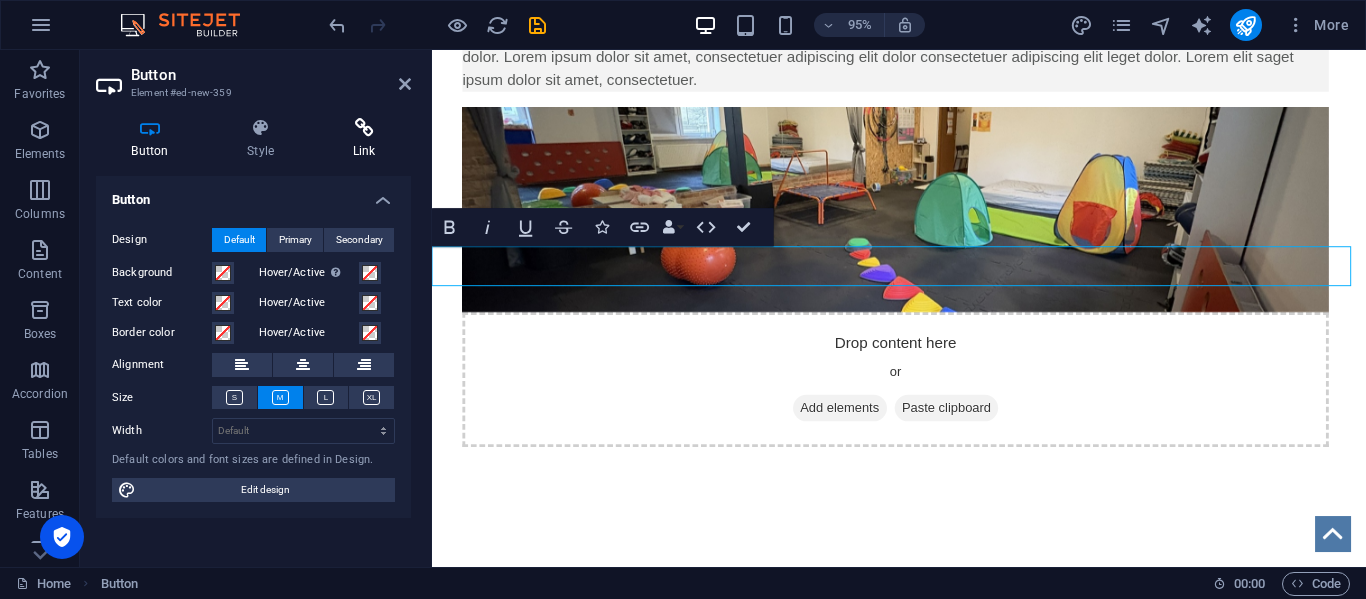 click on "Link" at bounding box center (364, 139) 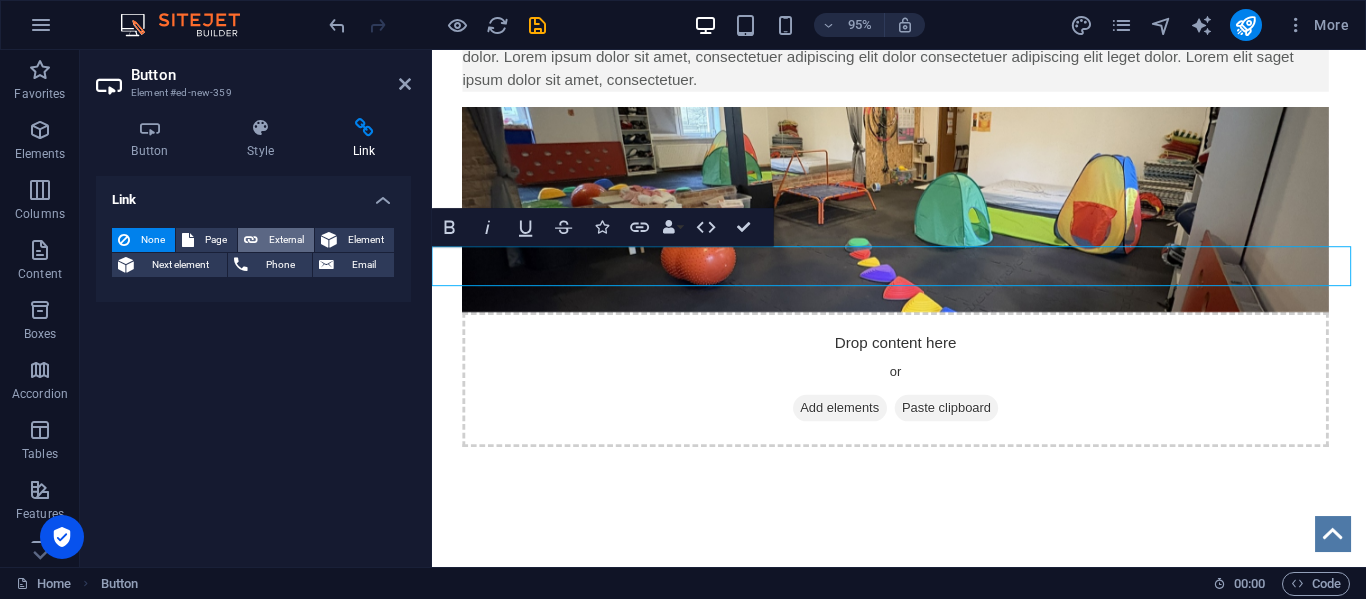 click on "External" at bounding box center [286, 240] 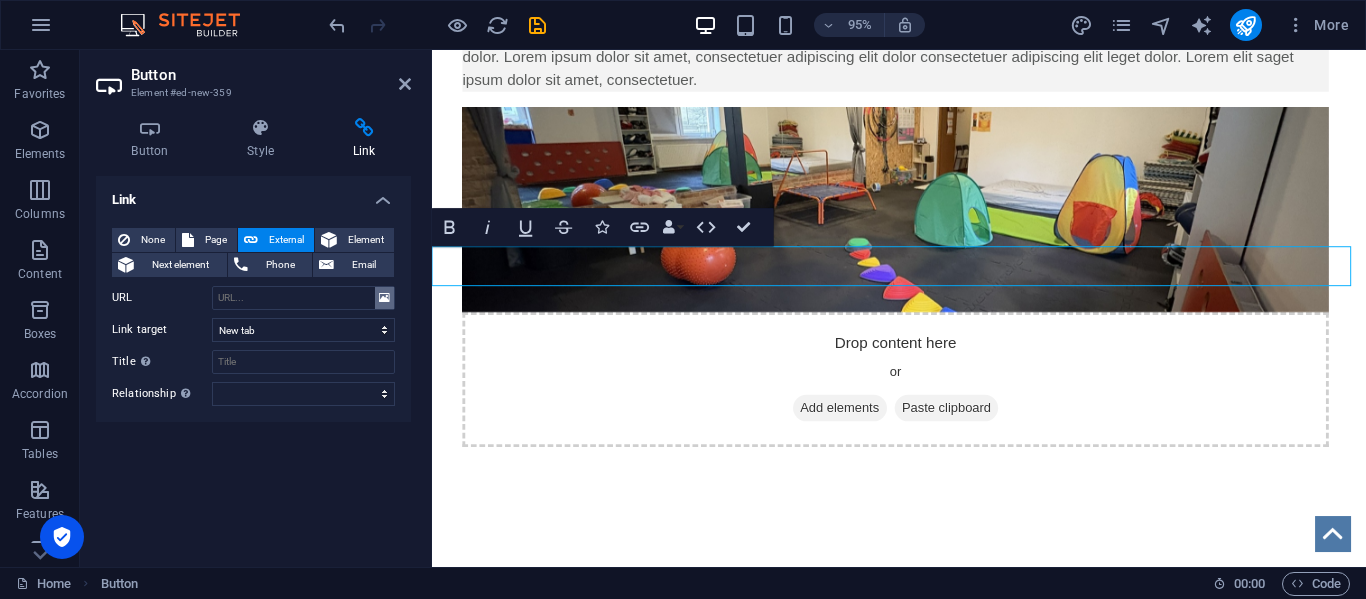 click at bounding box center (384, 298) 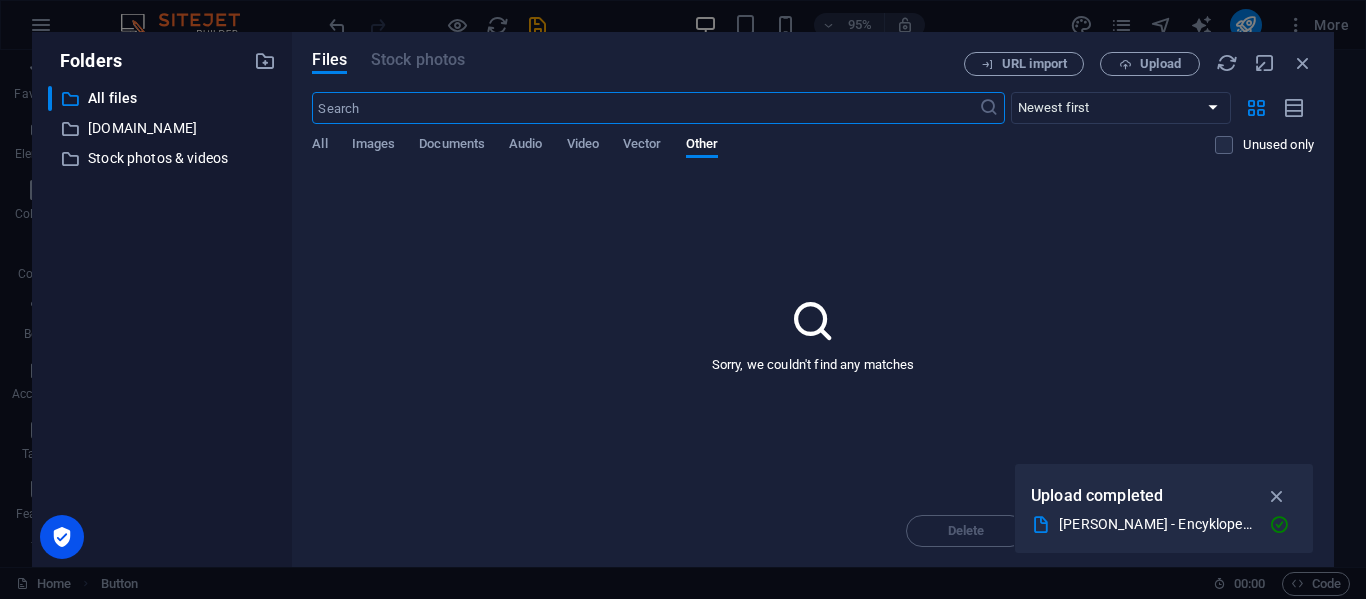 scroll, scrollTop: 1569, scrollLeft: 0, axis: vertical 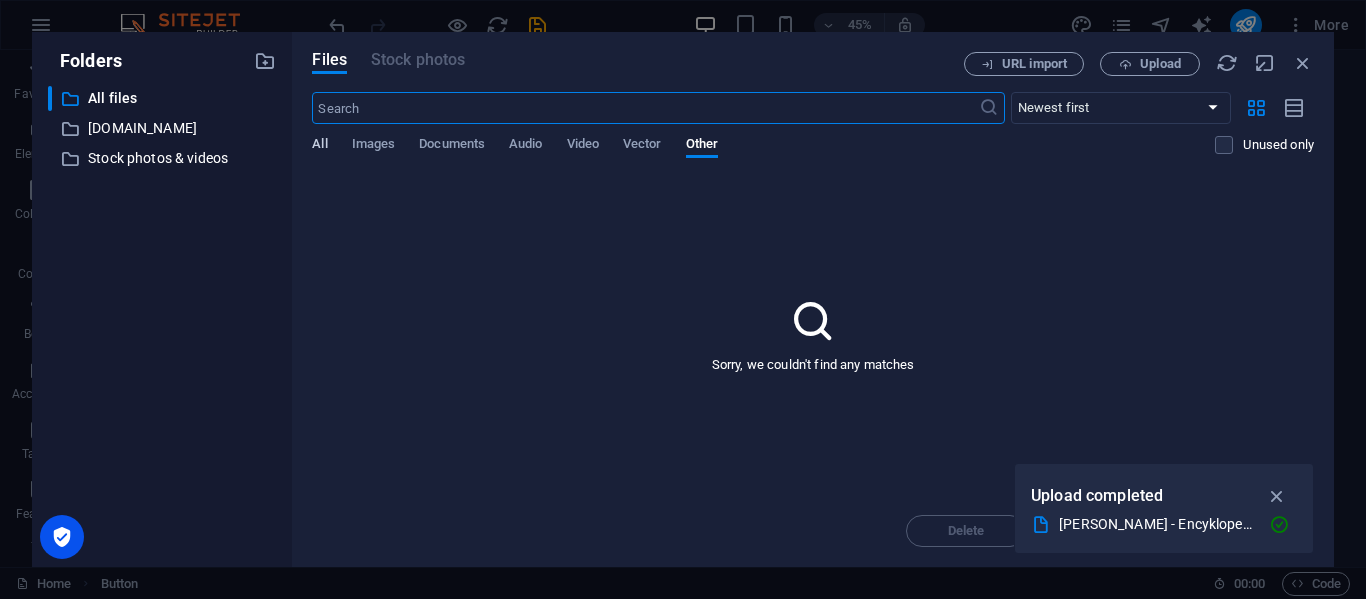 click on "All" at bounding box center [319, 146] 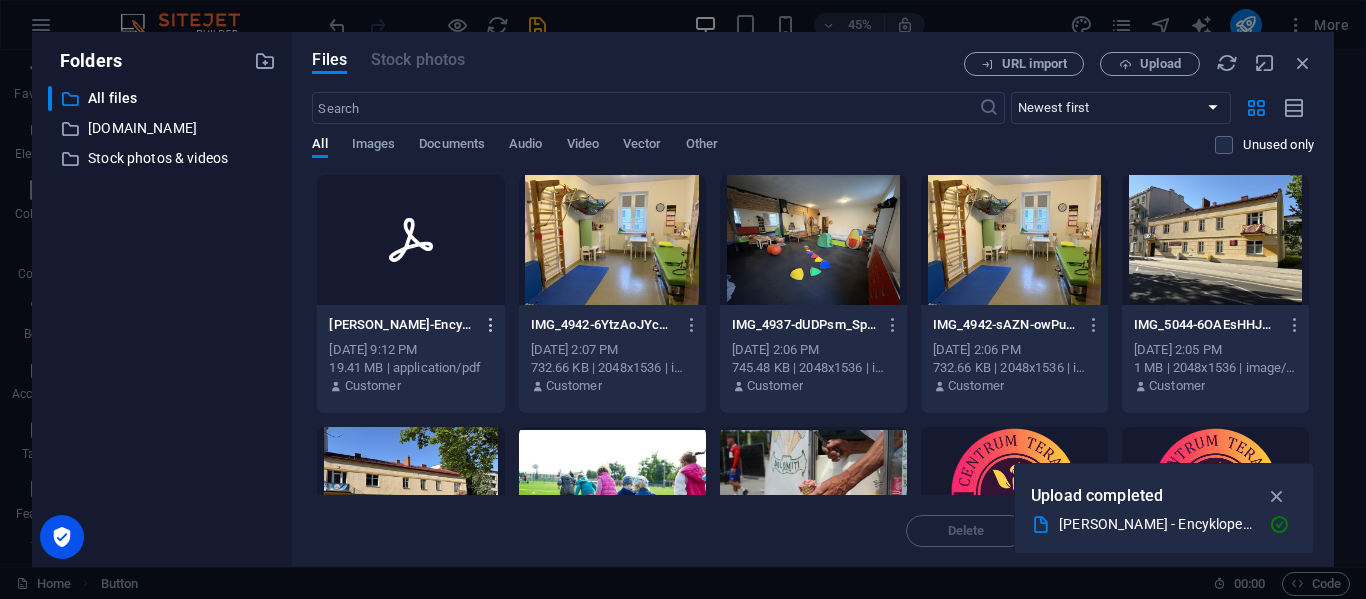 click at bounding box center [491, 325] 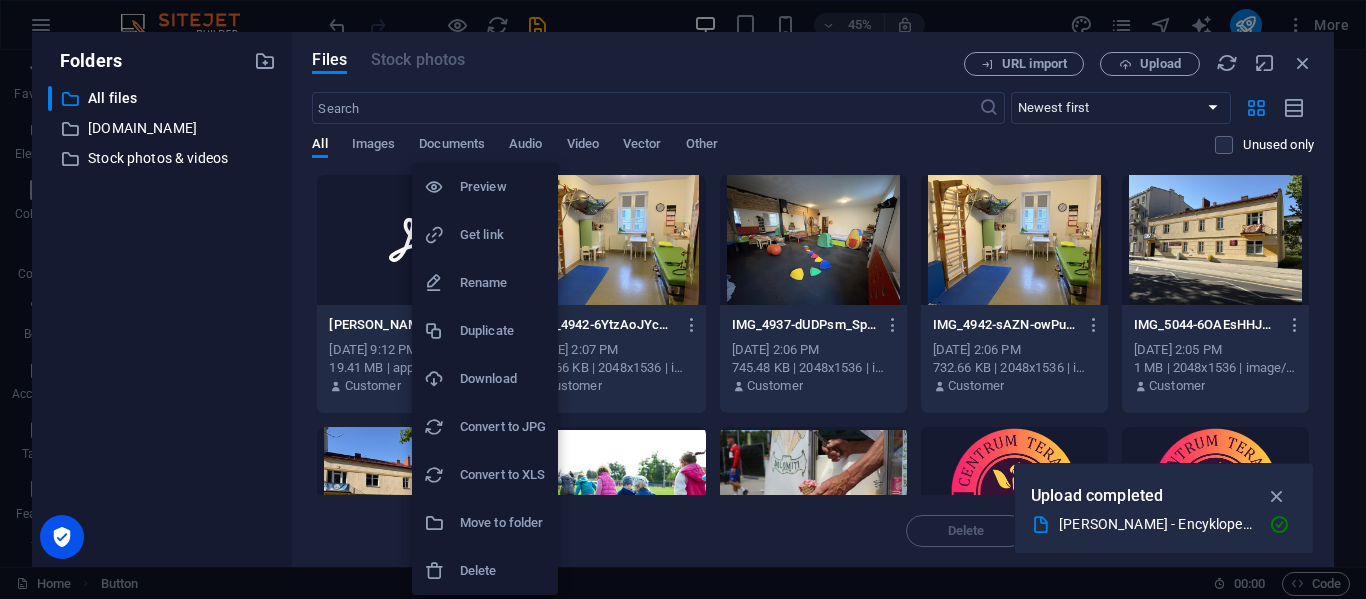 click on "Delete" at bounding box center [503, 571] 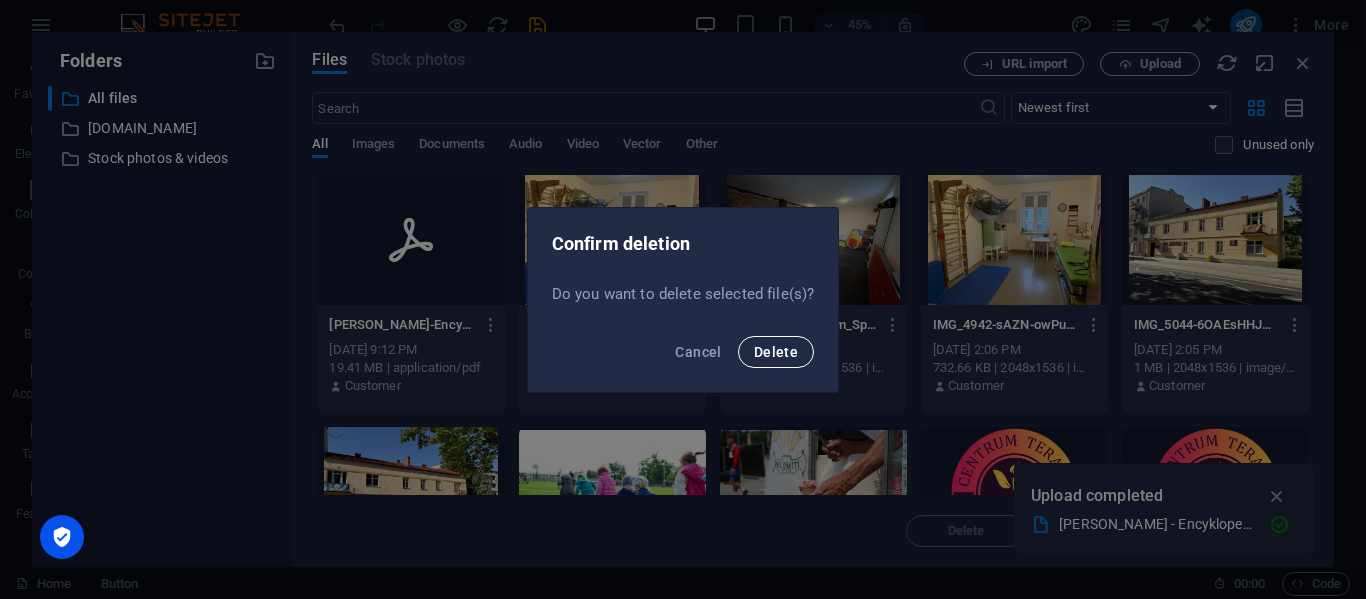 click on "Delete" at bounding box center [776, 352] 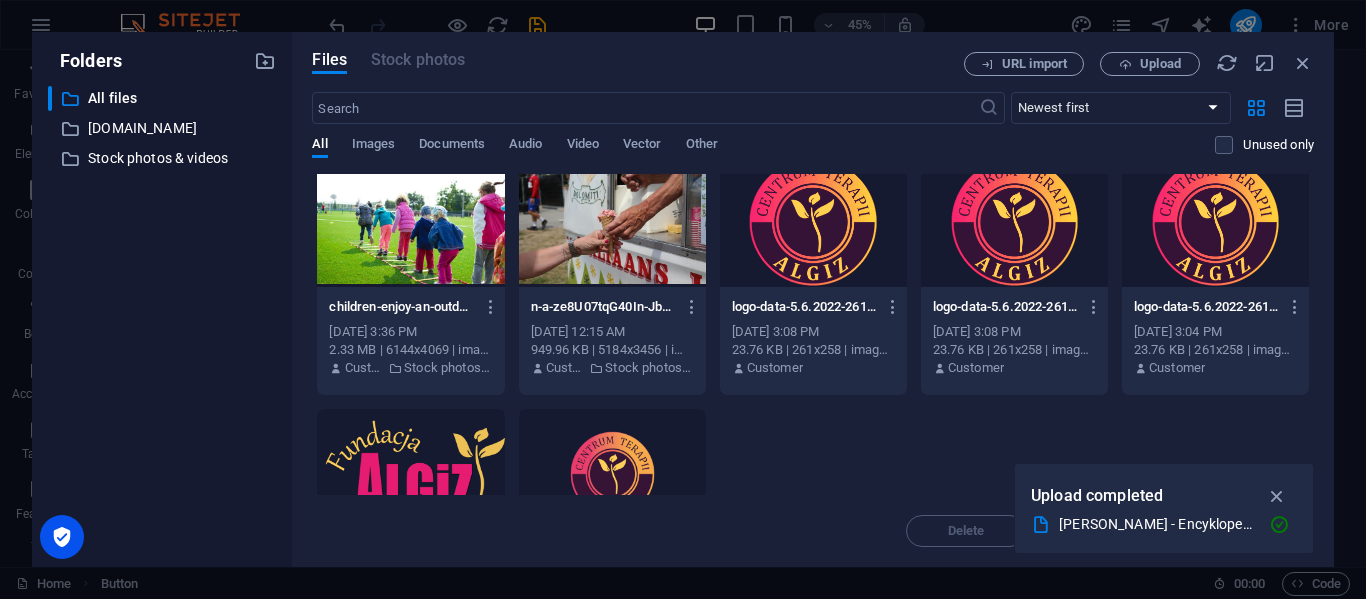 scroll, scrollTop: 423, scrollLeft: 0, axis: vertical 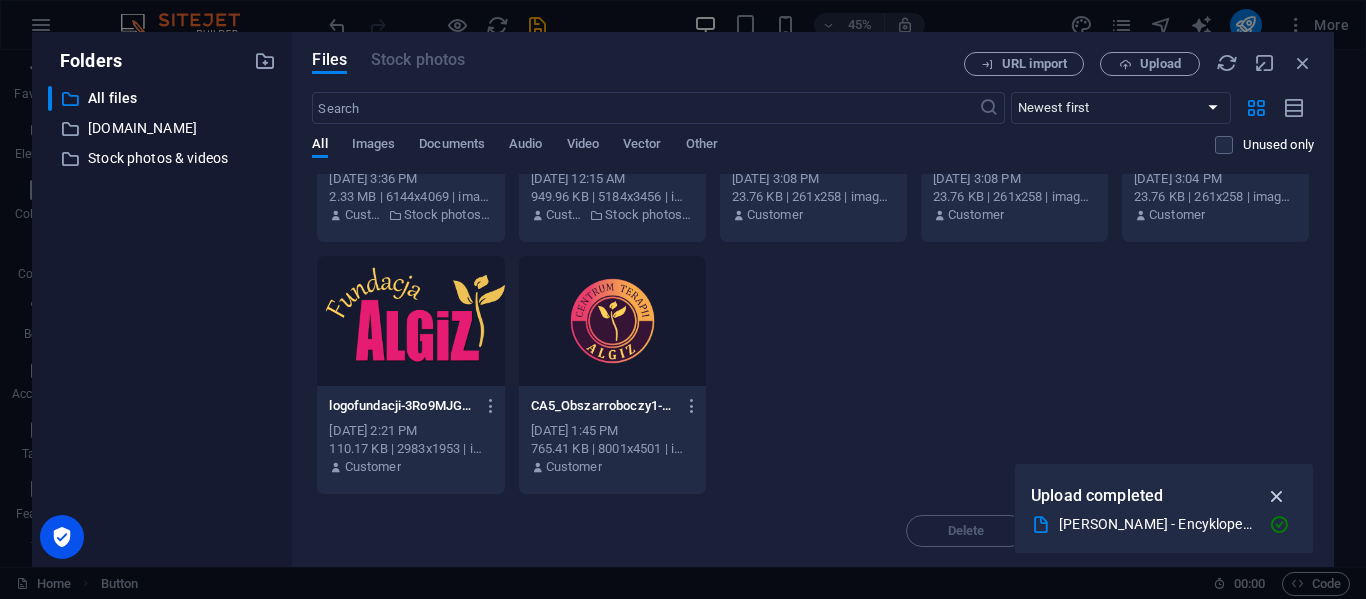click at bounding box center [1277, 496] 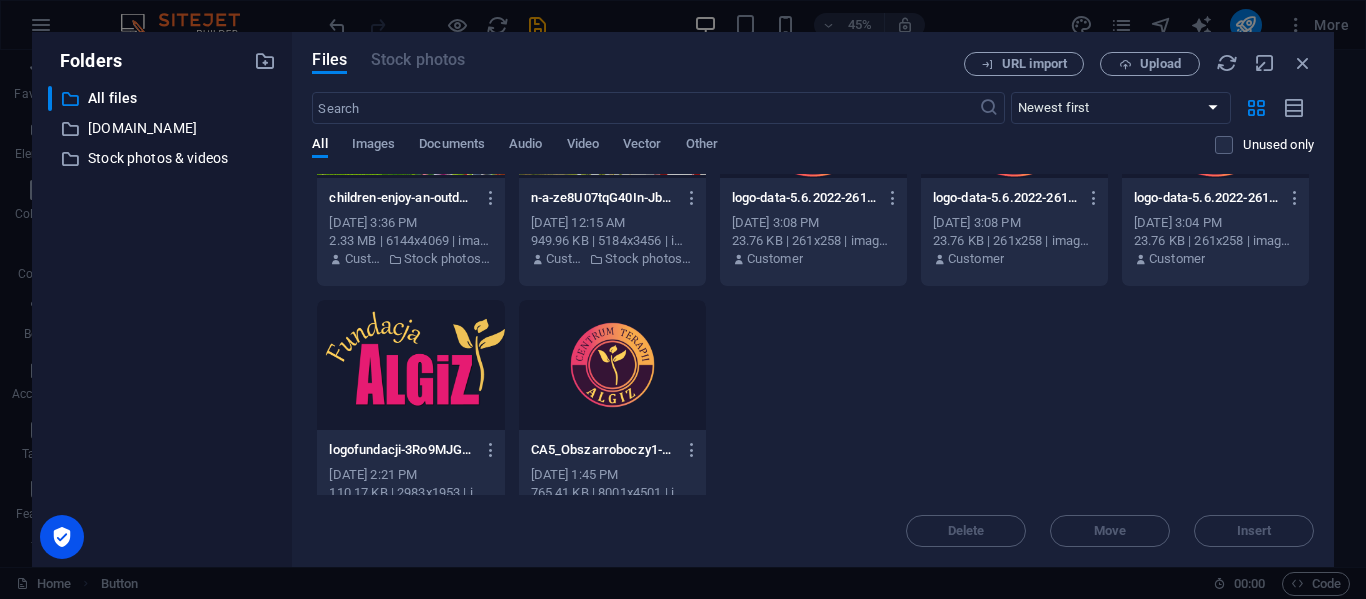 scroll, scrollTop: 378, scrollLeft: 0, axis: vertical 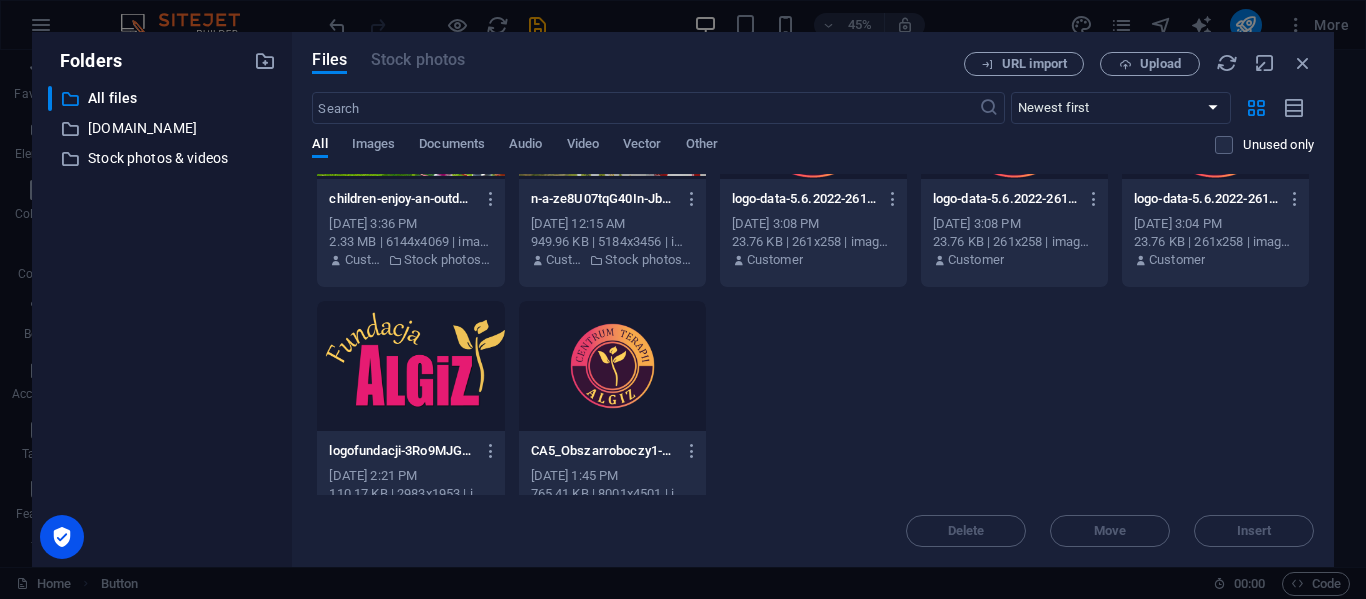 click at bounding box center [612, 366] 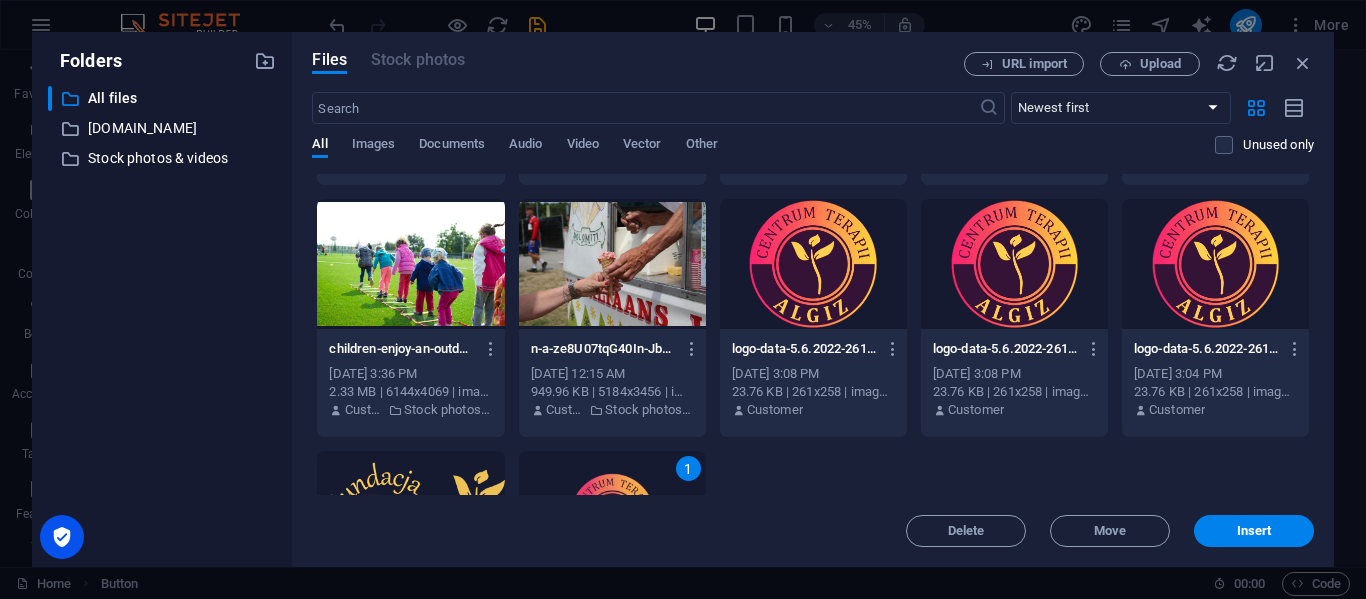 scroll, scrollTop: 227, scrollLeft: 0, axis: vertical 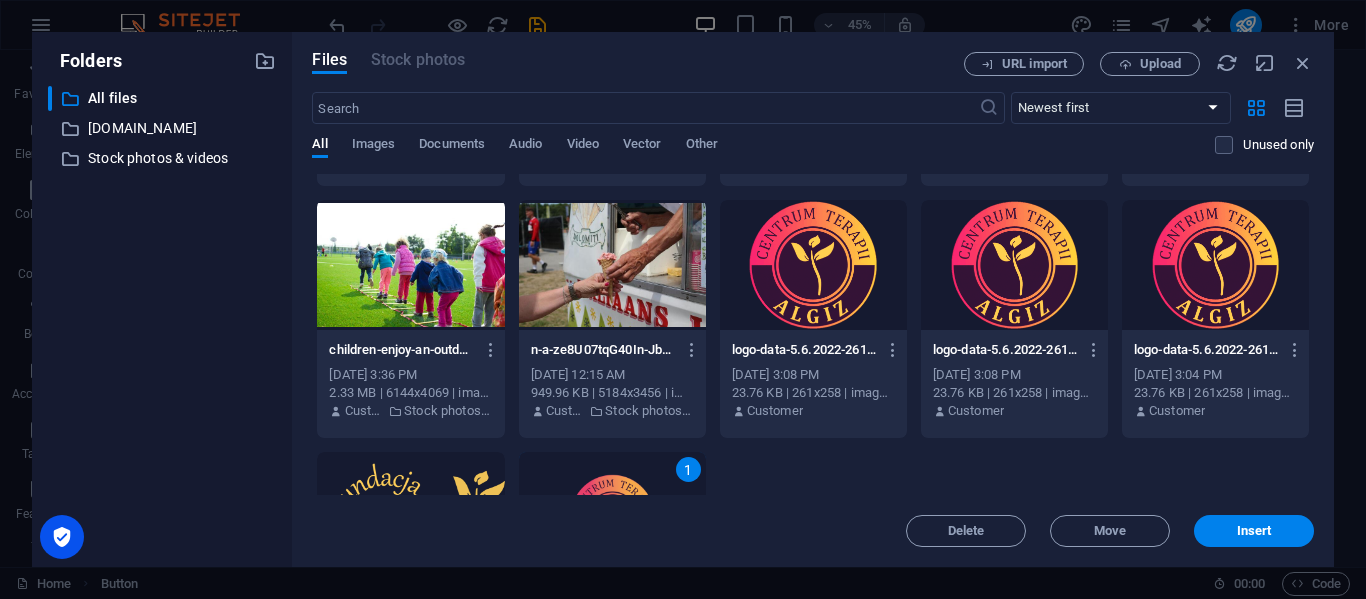 click at bounding box center (813, 265) 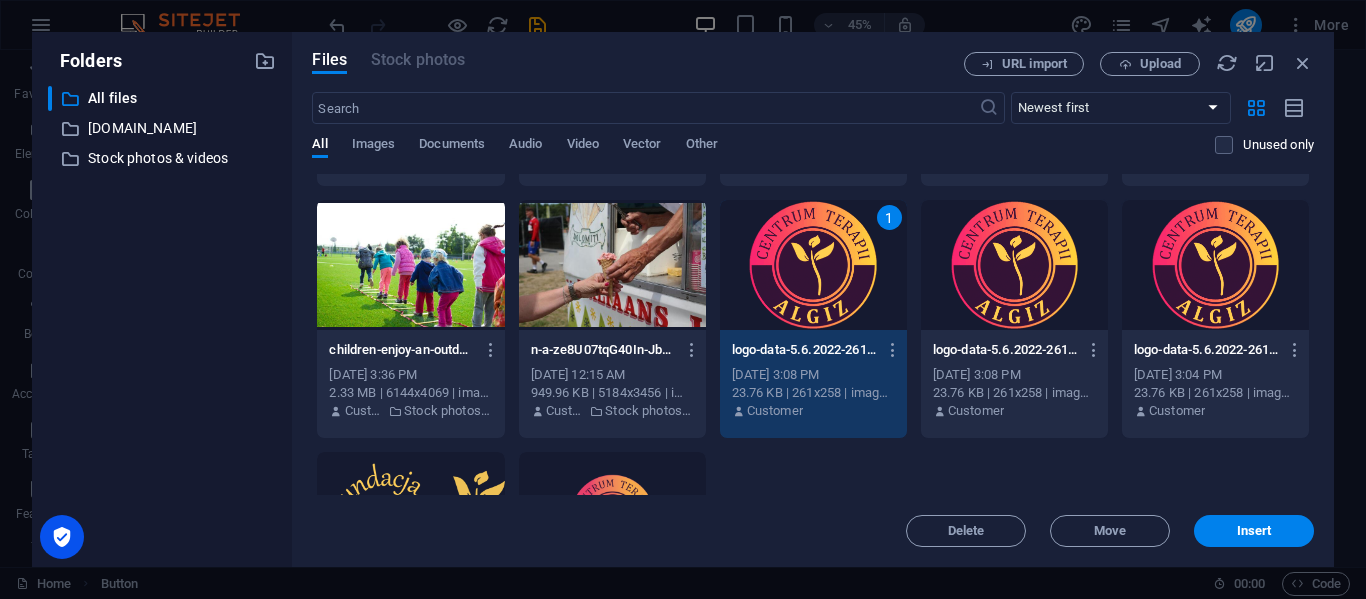 click at bounding box center (1215, 265) 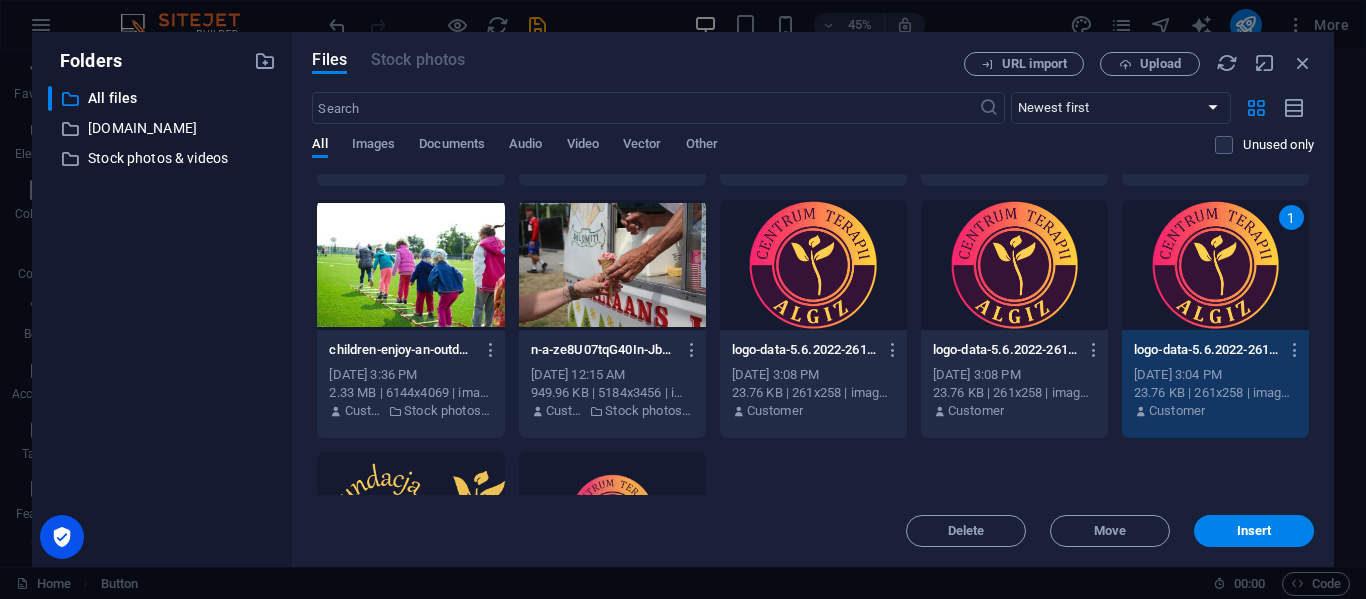 drag, startPoint x: 1187, startPoint y: 489, endPoint x: 746, endPoint y: 255, distance: 499.23642 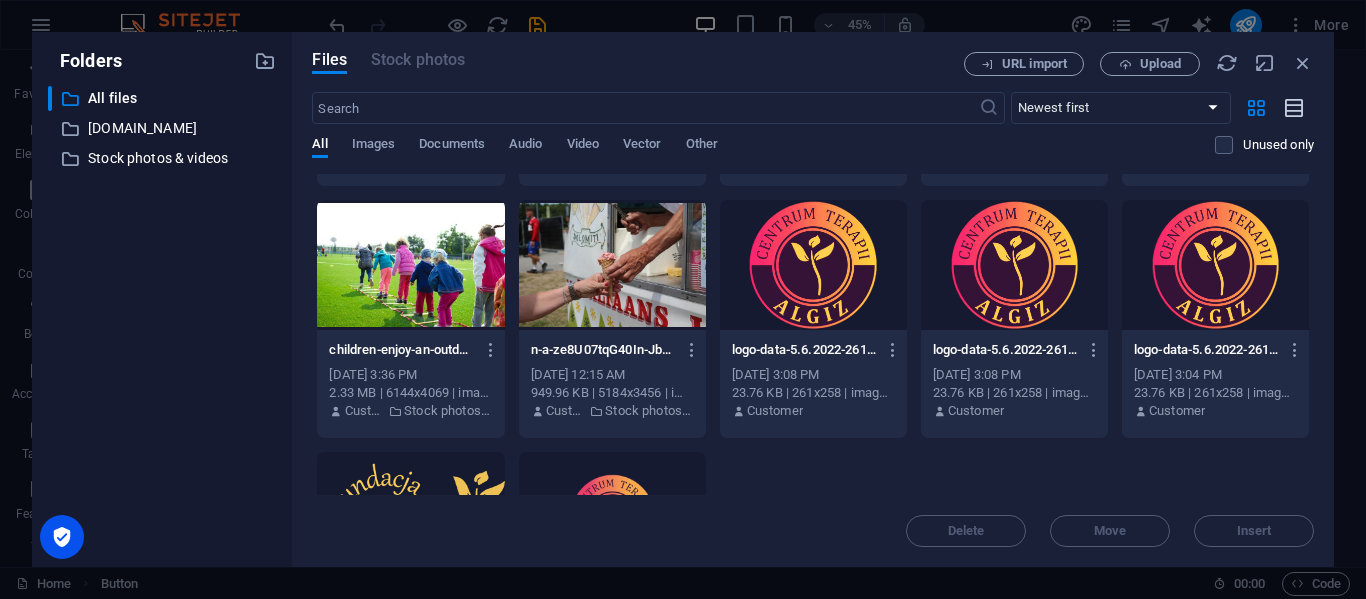 click at bounding box center (1295, 108) 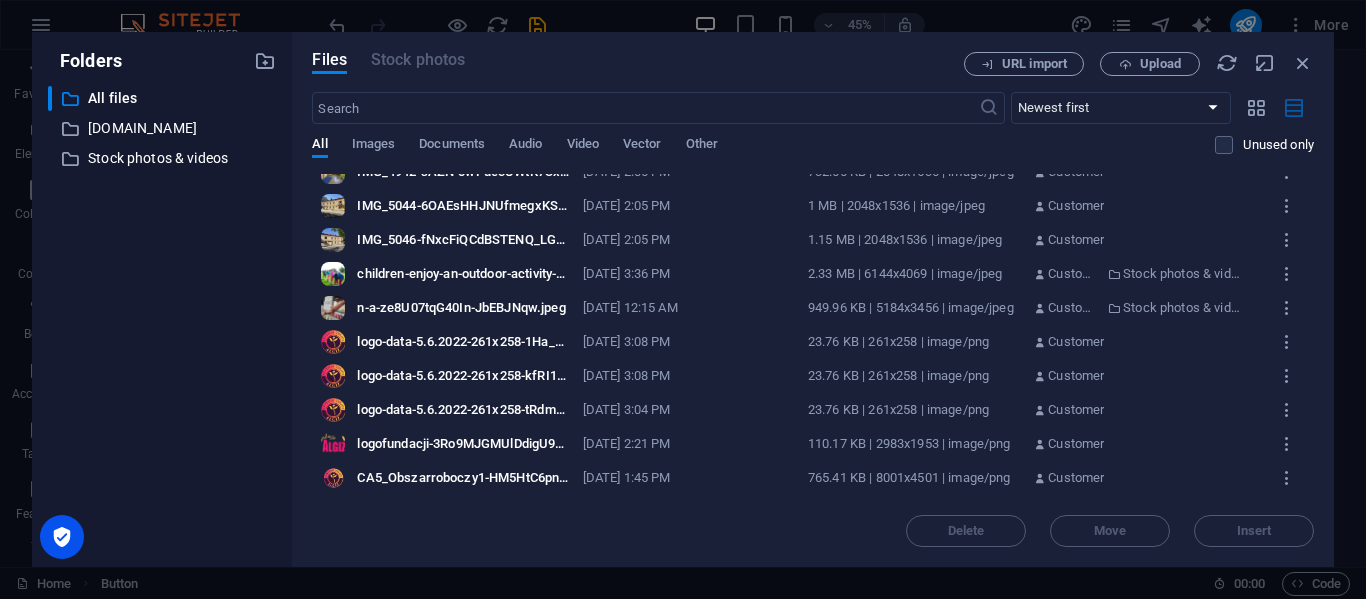 click at bounding box center (1295, 108) 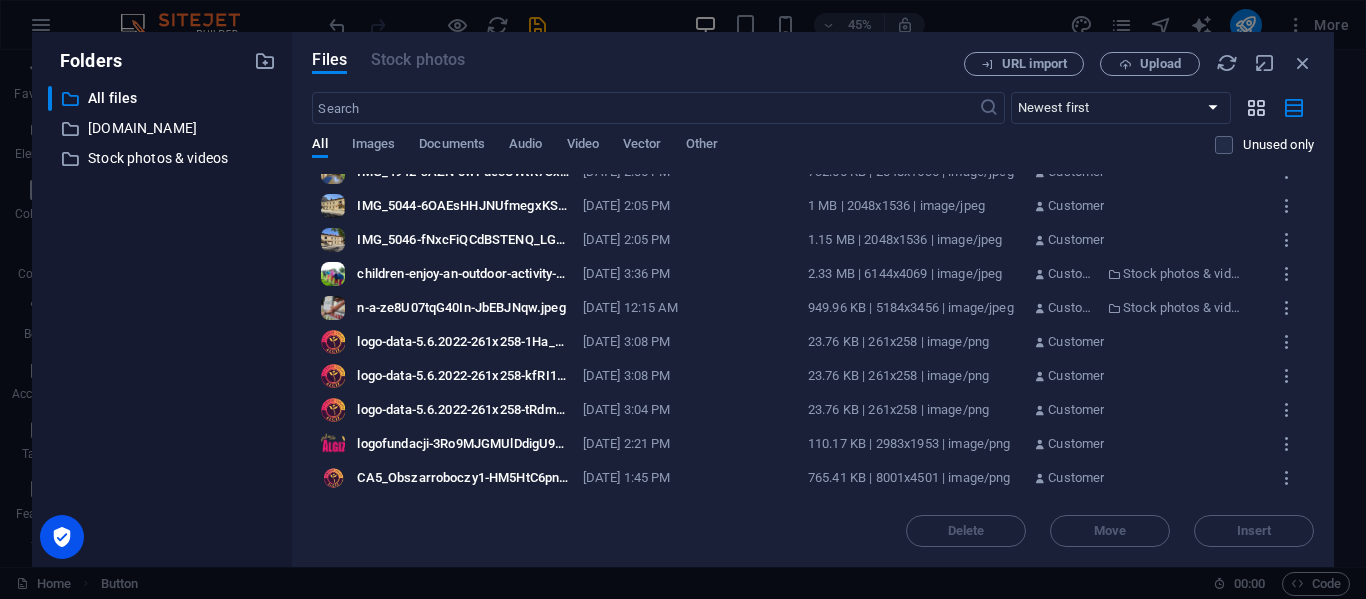 click at bounding box center [1256, 108] 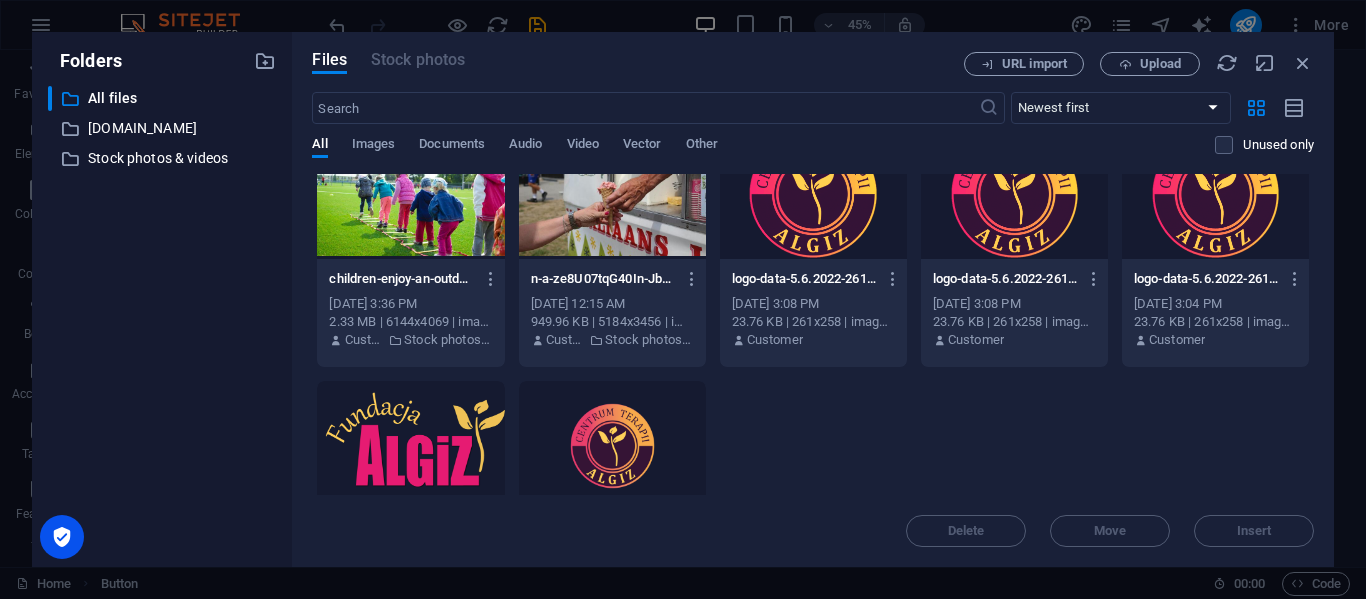 scroll, scrollTop: 298, scrollLeft: 0, axis: vertical 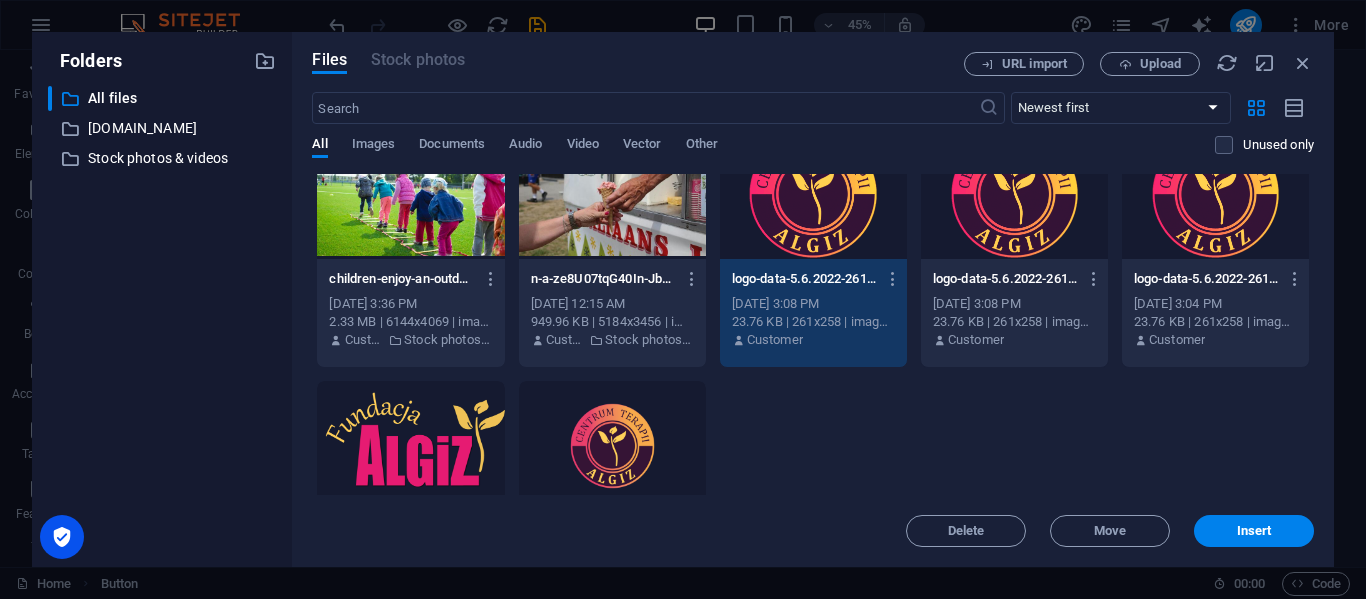click on "[DATE] 3:08 PM" at bounding box center [1014, 304] 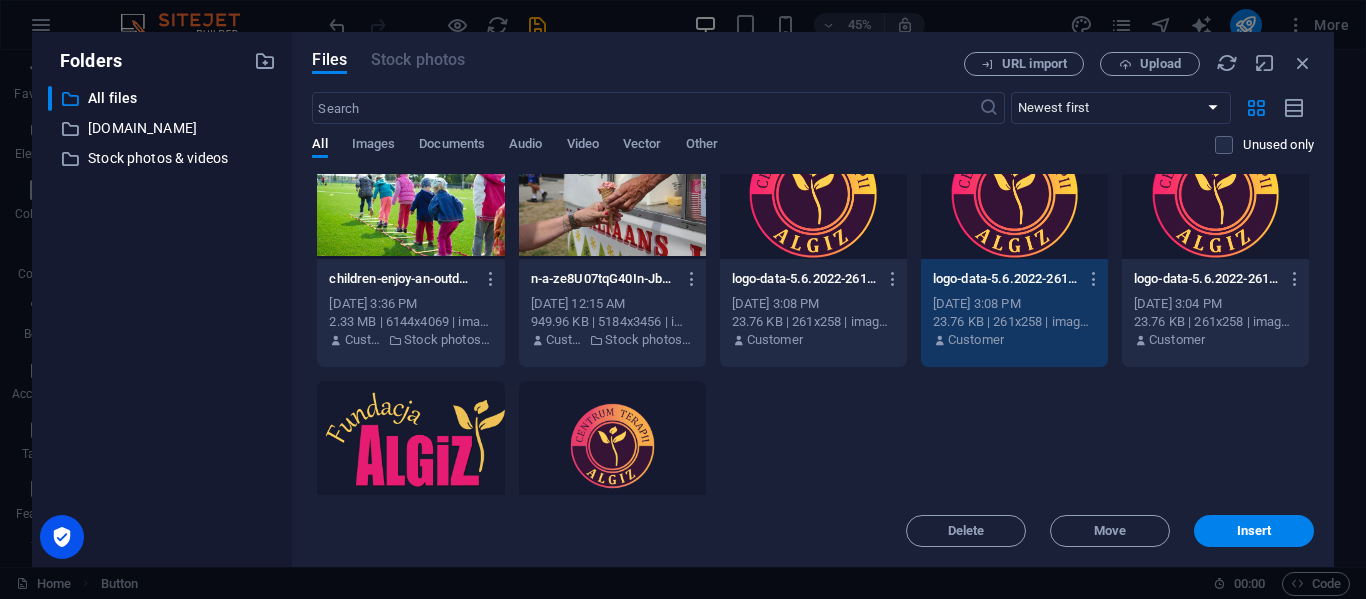click on "23.76 KB | 261x258 | image/png" at bounding box center [813, 322] 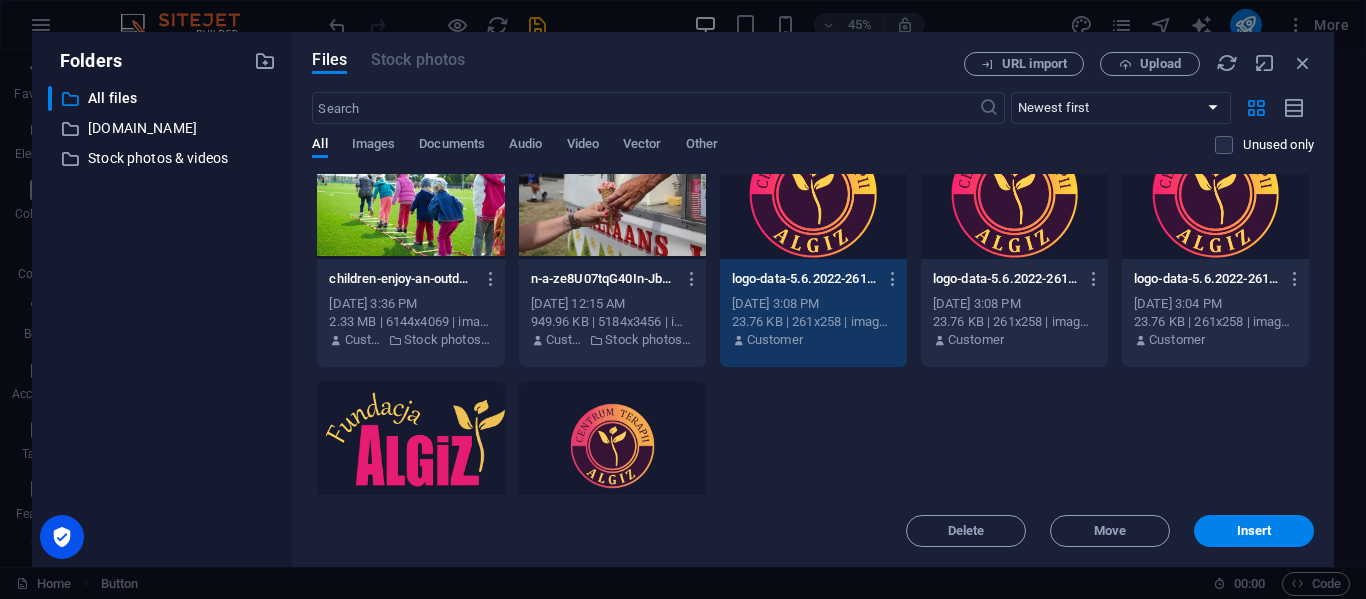 click at bounding box center [612, 446] 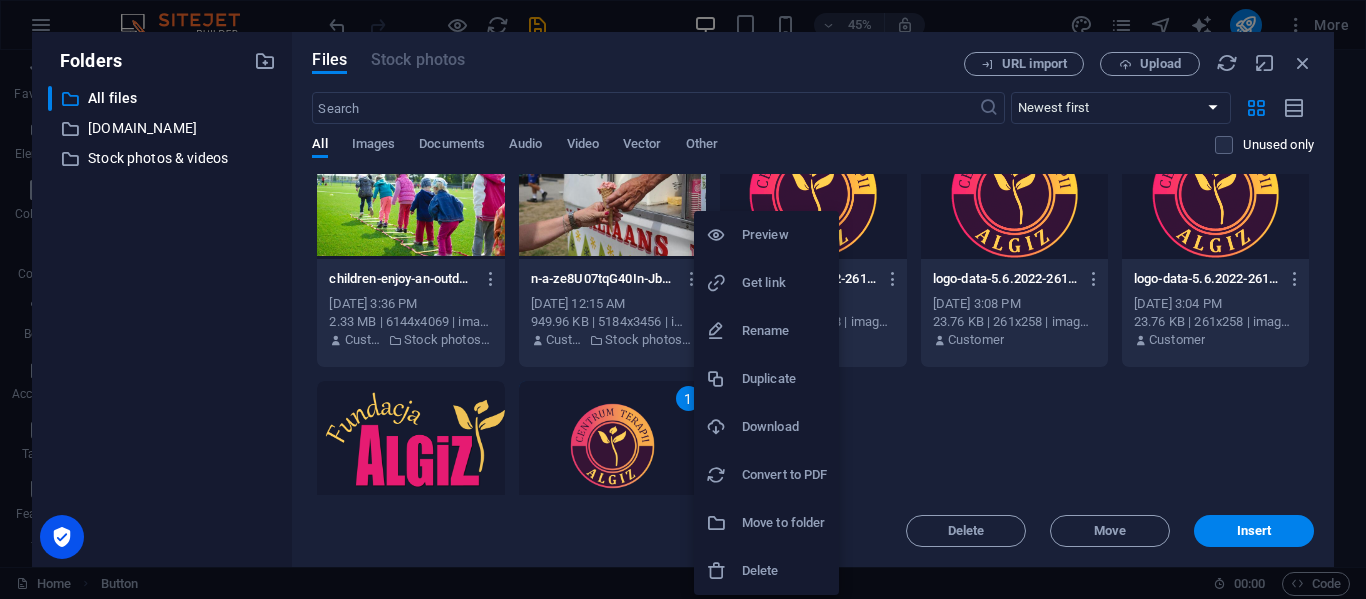click at bounding box center [683, 299] 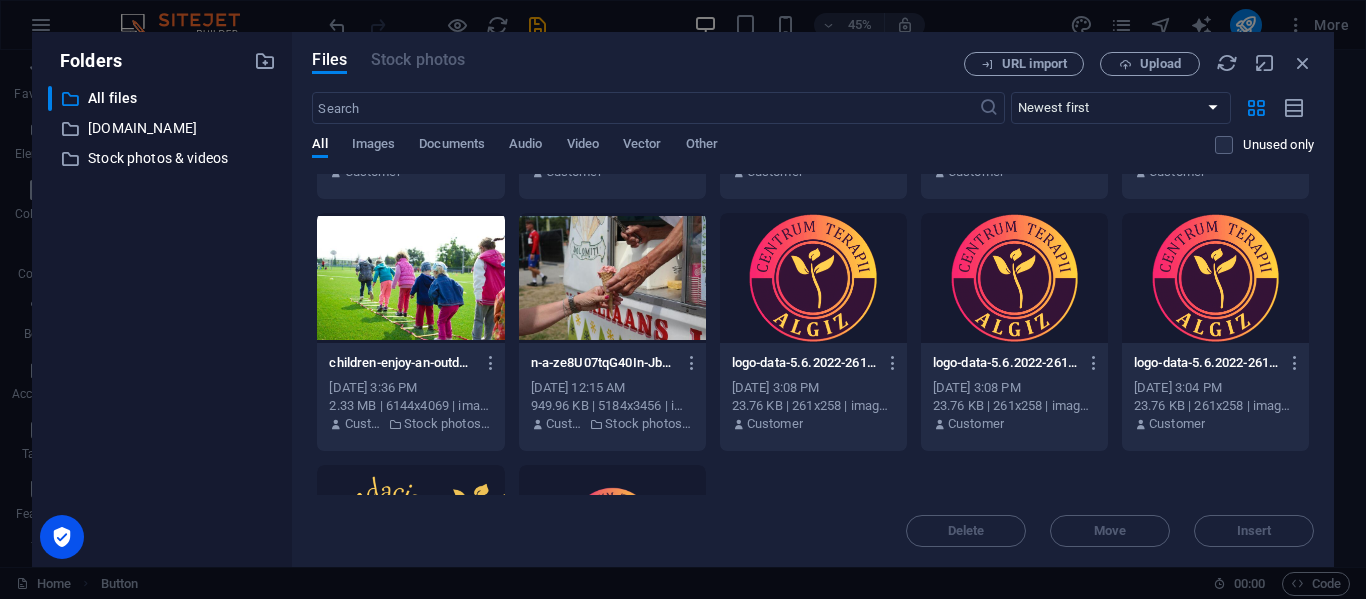 scroll, scrollTop: 201, scrollLeft: 0, axis: vertical 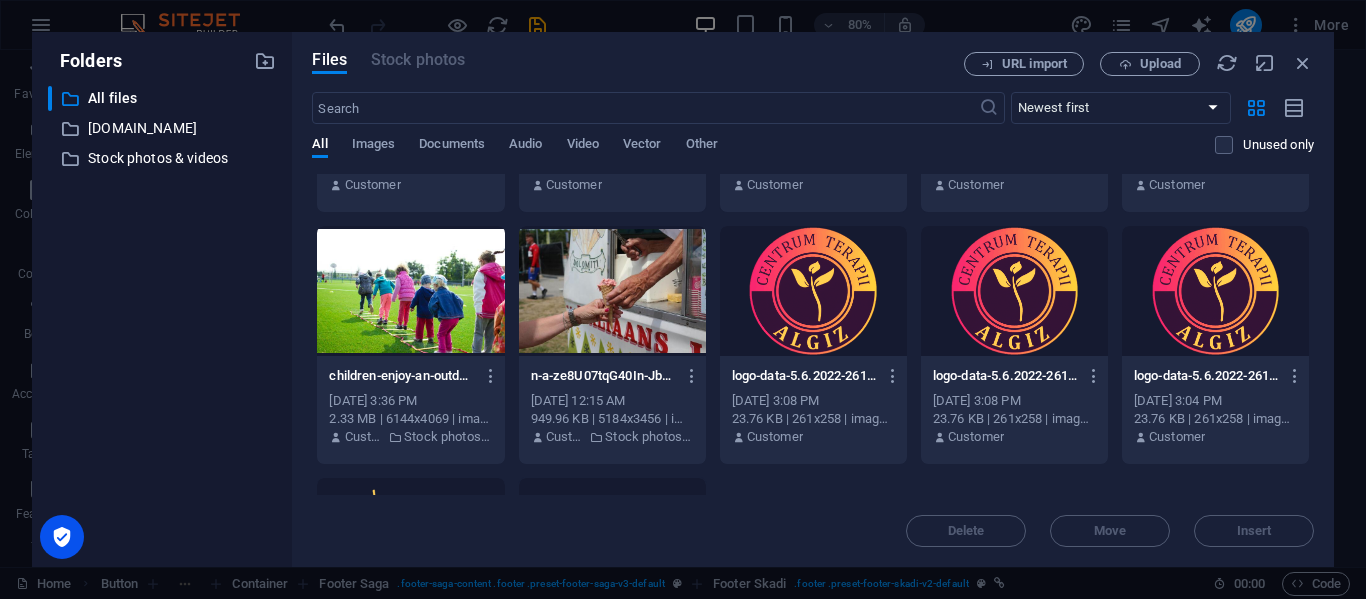 click at bounding box center (612, 291) 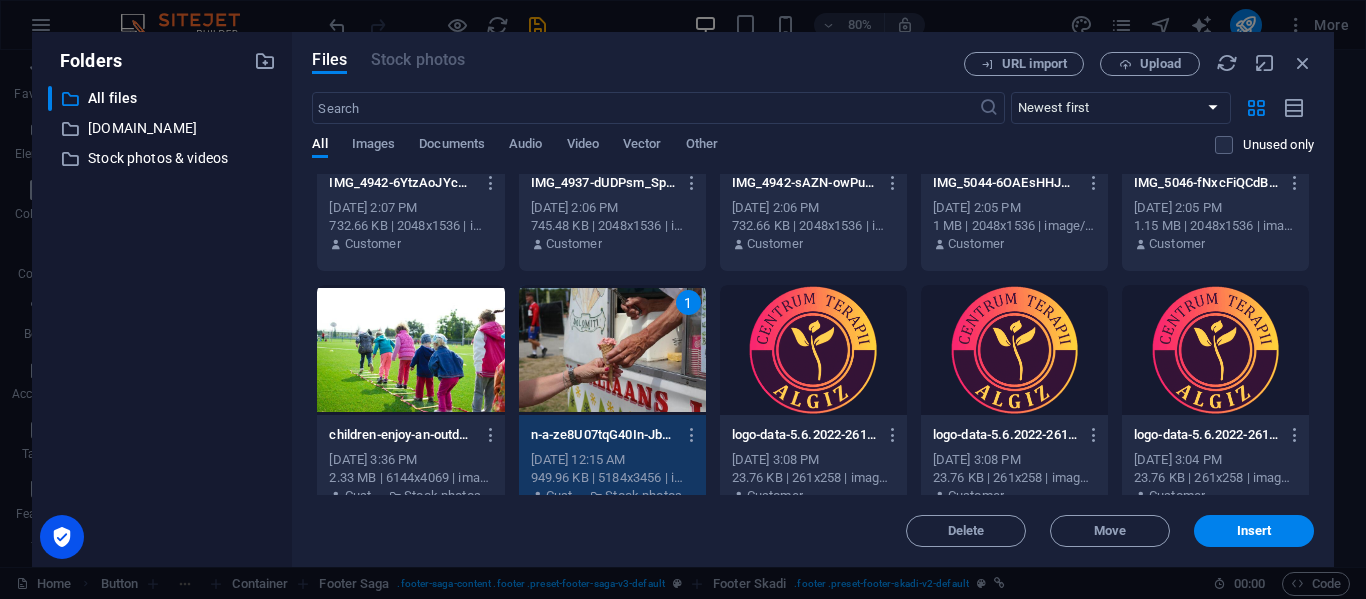 scroll, scrollTop: 134, scrollLeft: 0, axis: vertical 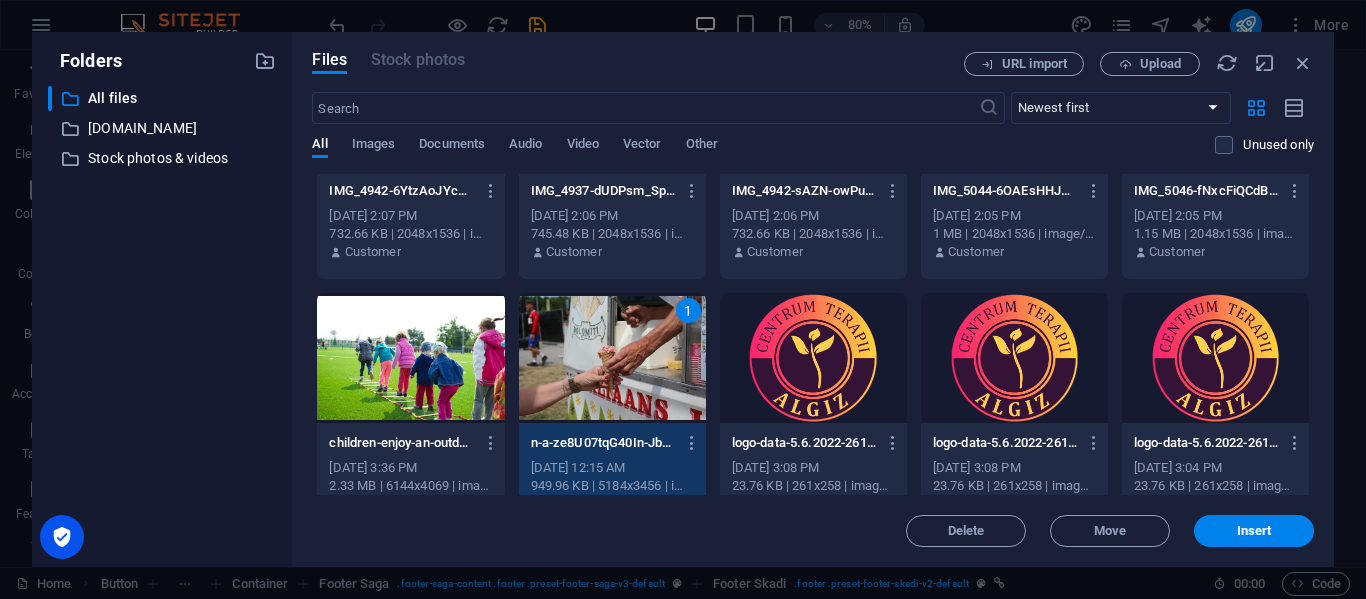 click at bounding box center (813, 358) 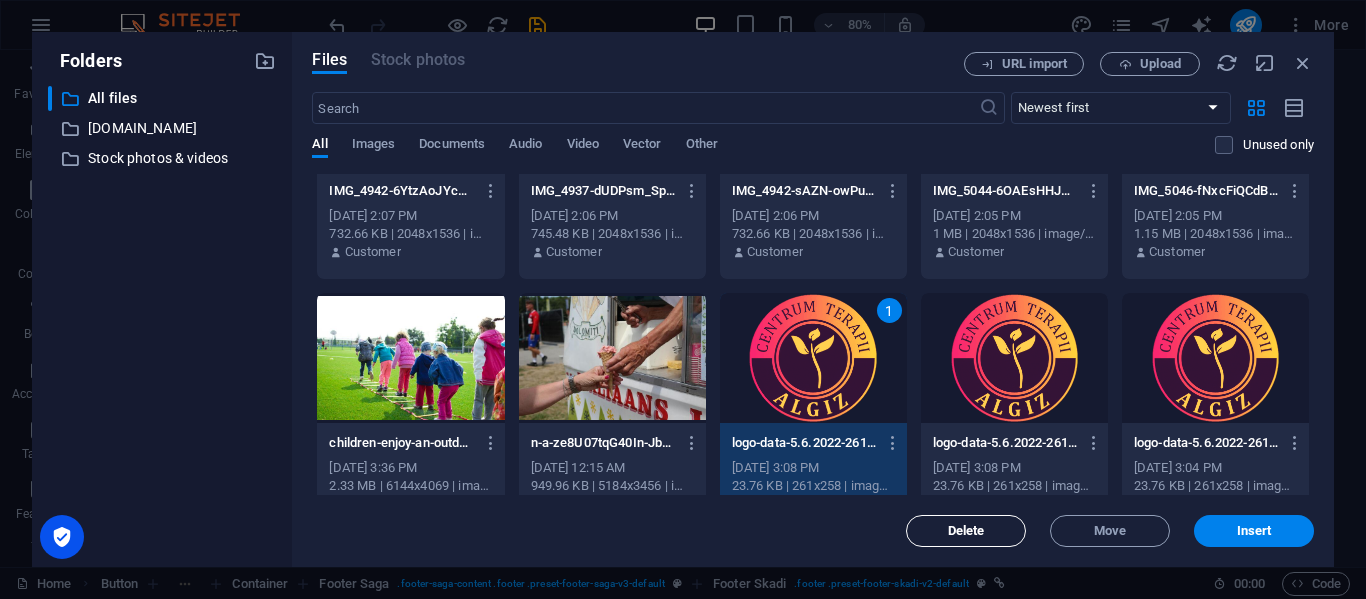 click on "Delete" at bounding box center (966, 531) 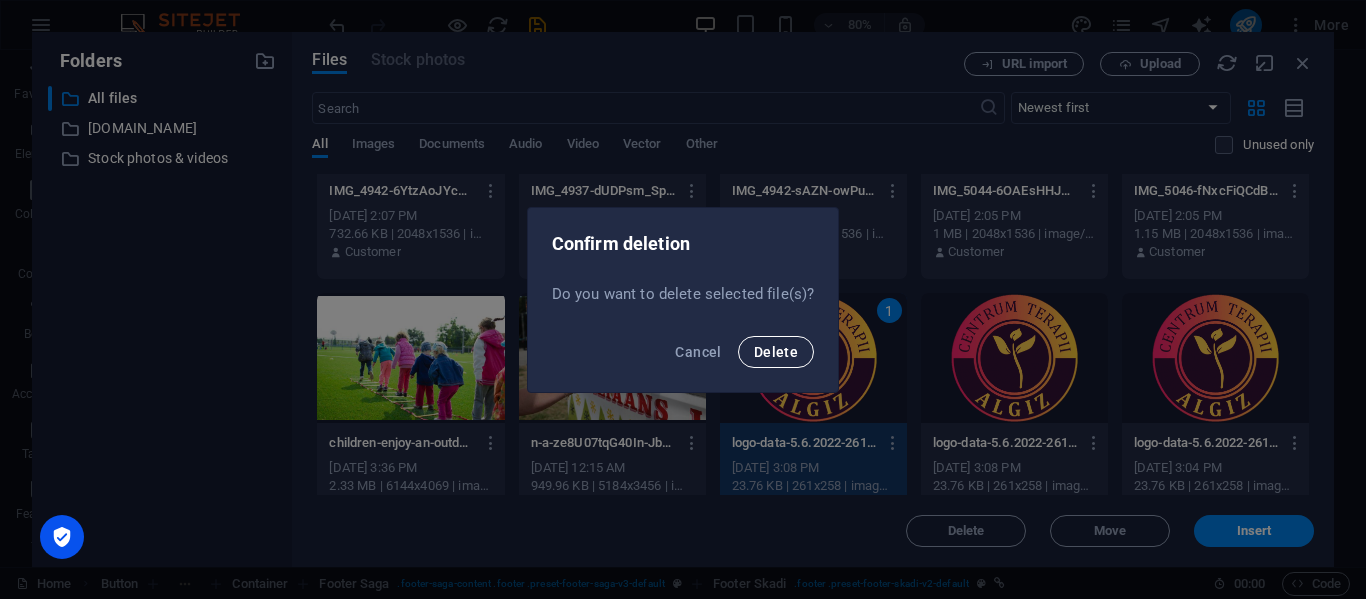 click on "Delete" at bounding box center [776, 352] 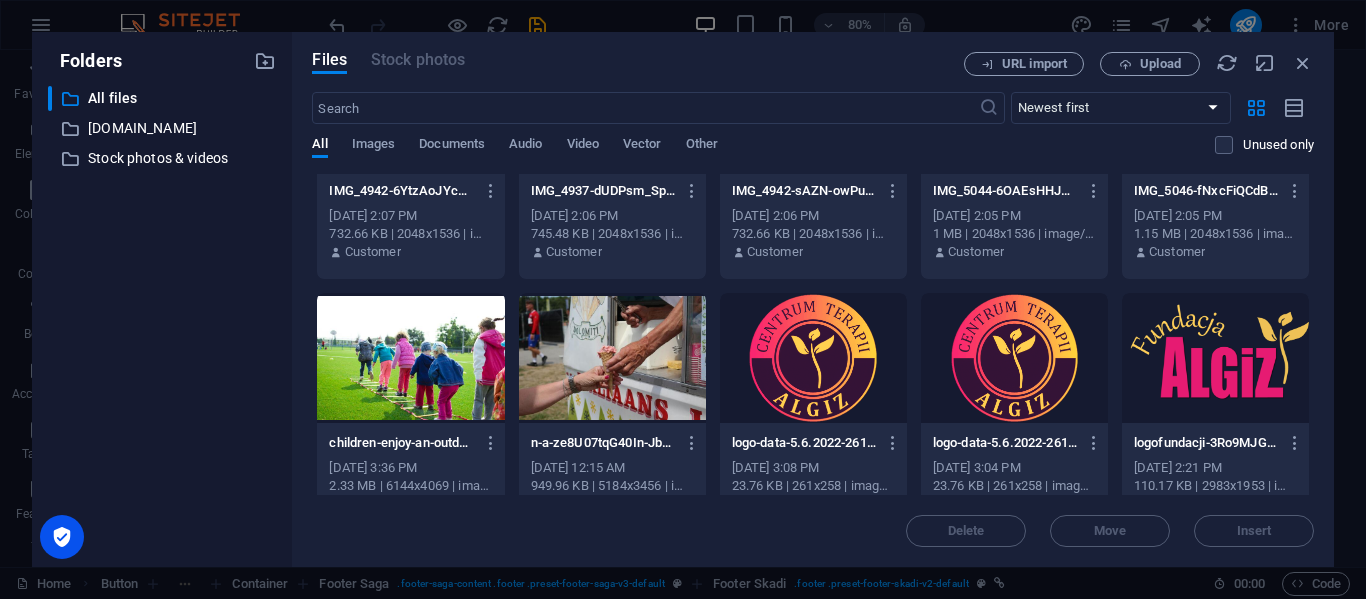 click at bounding box center (813, 358) 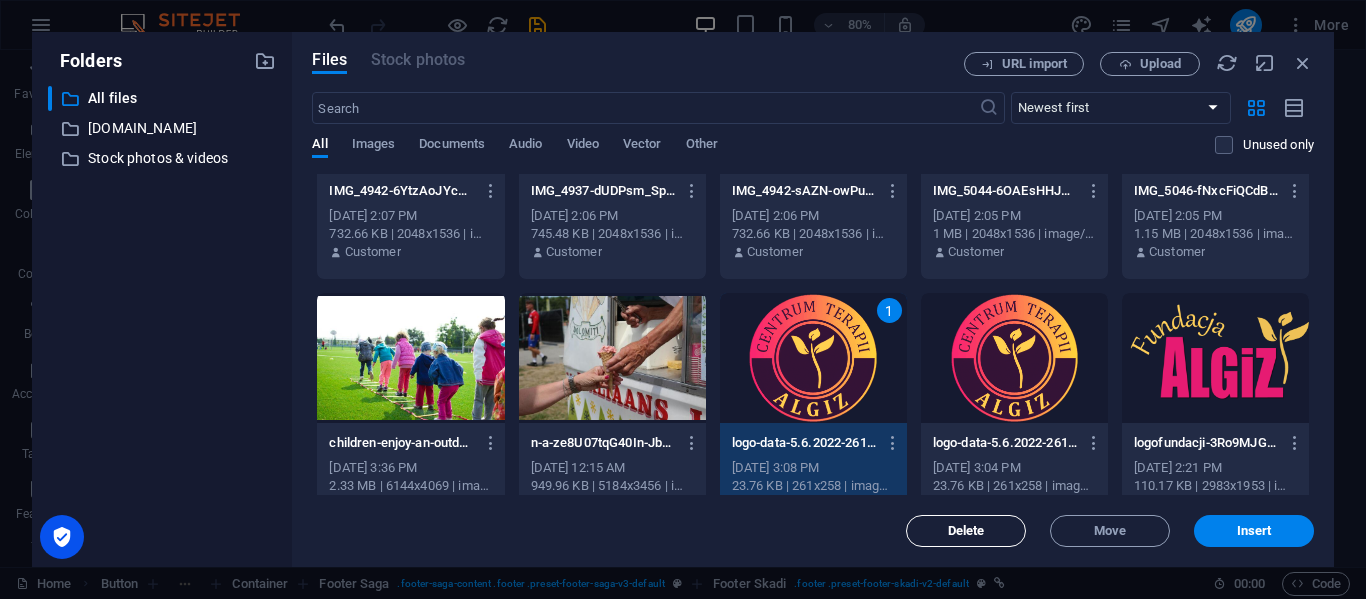 click on "Delete" at bounding box center [966, 531] 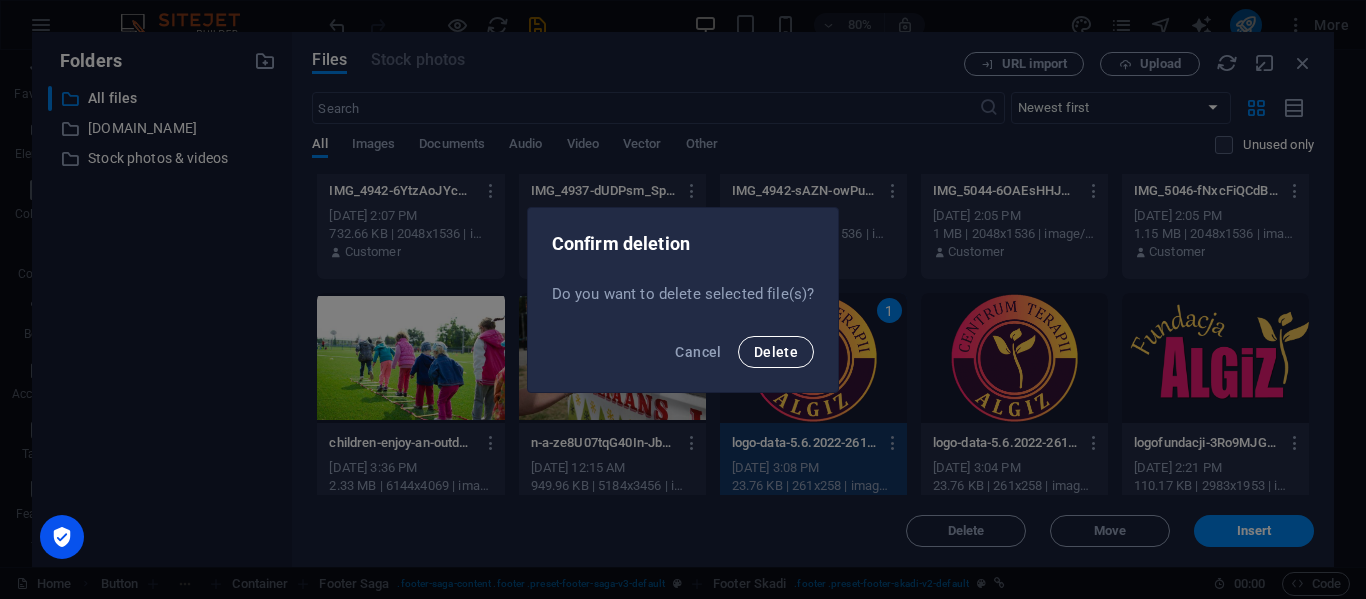 click on "Delete" at bounding box center [776, 352] 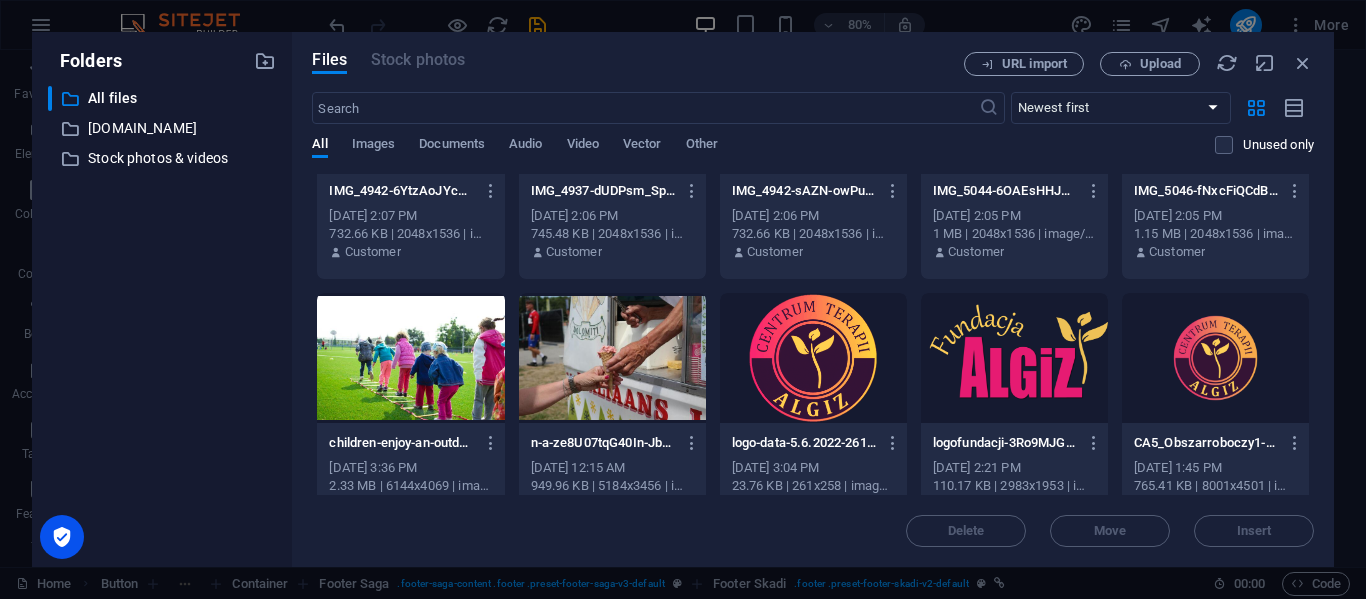 click at bounding box center (813, 358) 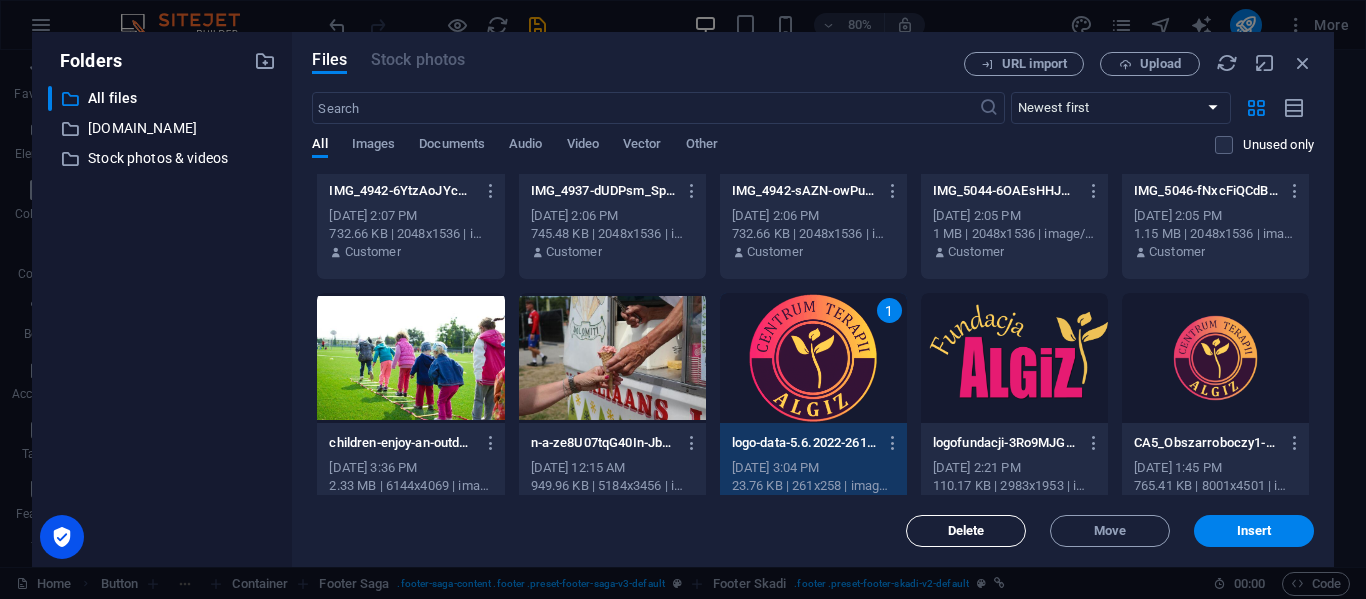 click on "Delete" at bounding box center [966, 531] 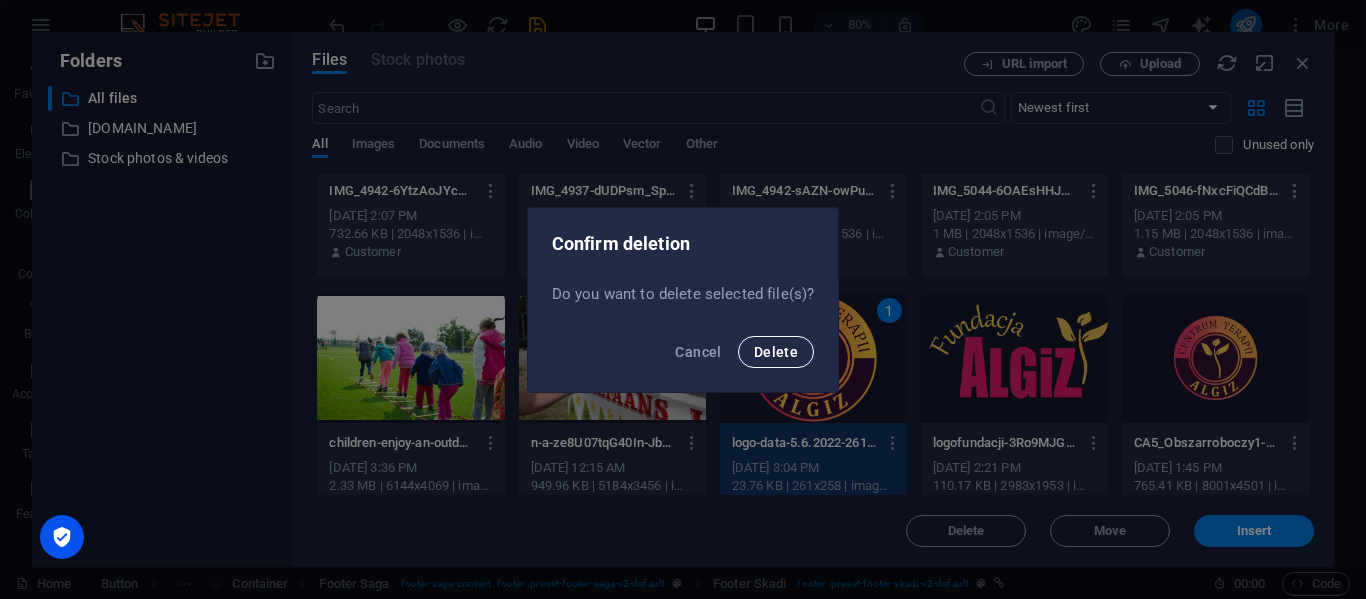 click on "Delete" at bounding box center (776, 352) 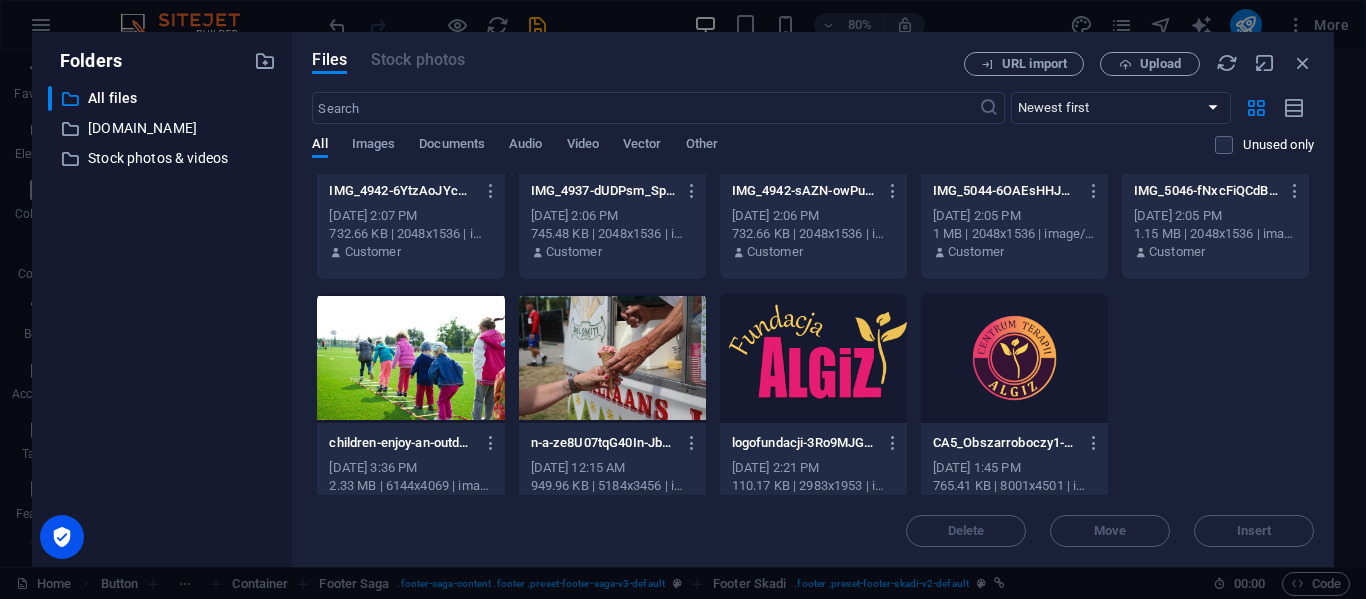 click at bounding box center [1014, 358] 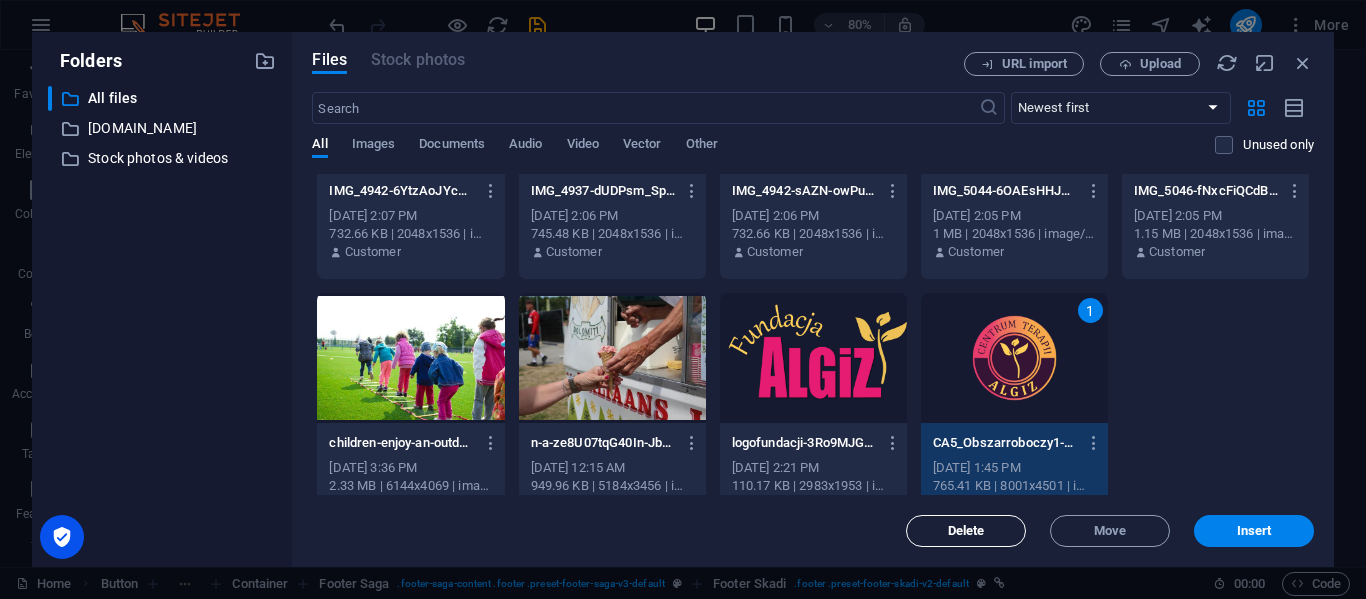 click on "Delete" at bounding box center (966, 531) 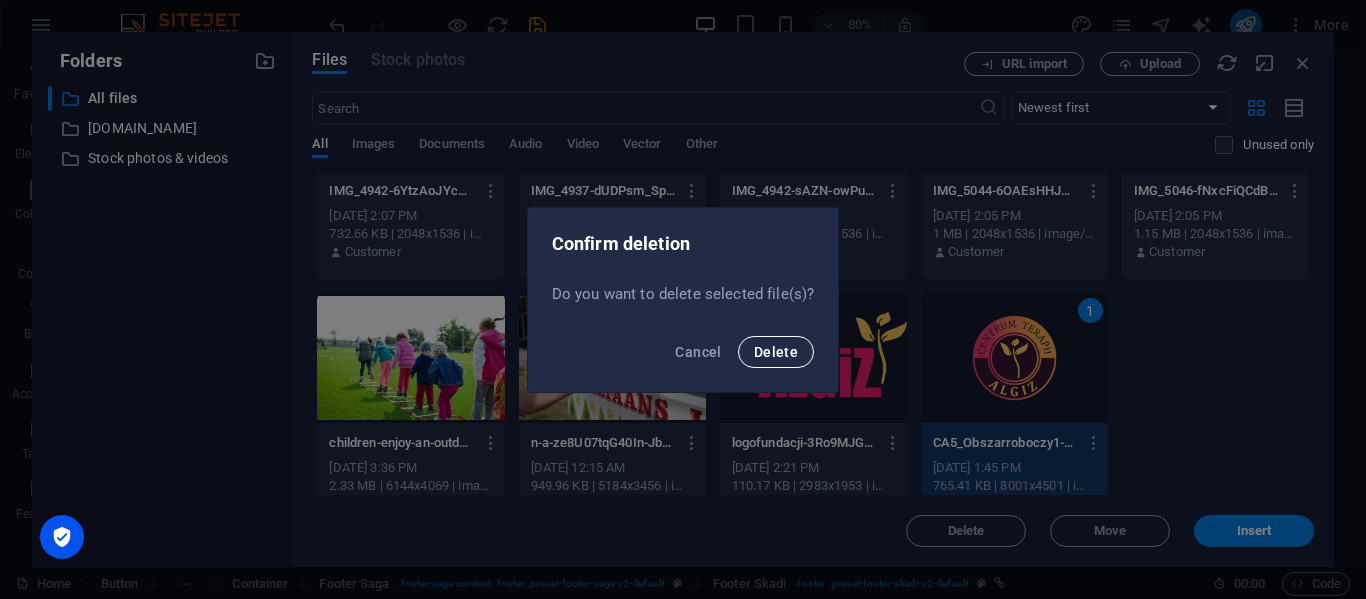 click on "Delete" at bounding box center [776, 352] 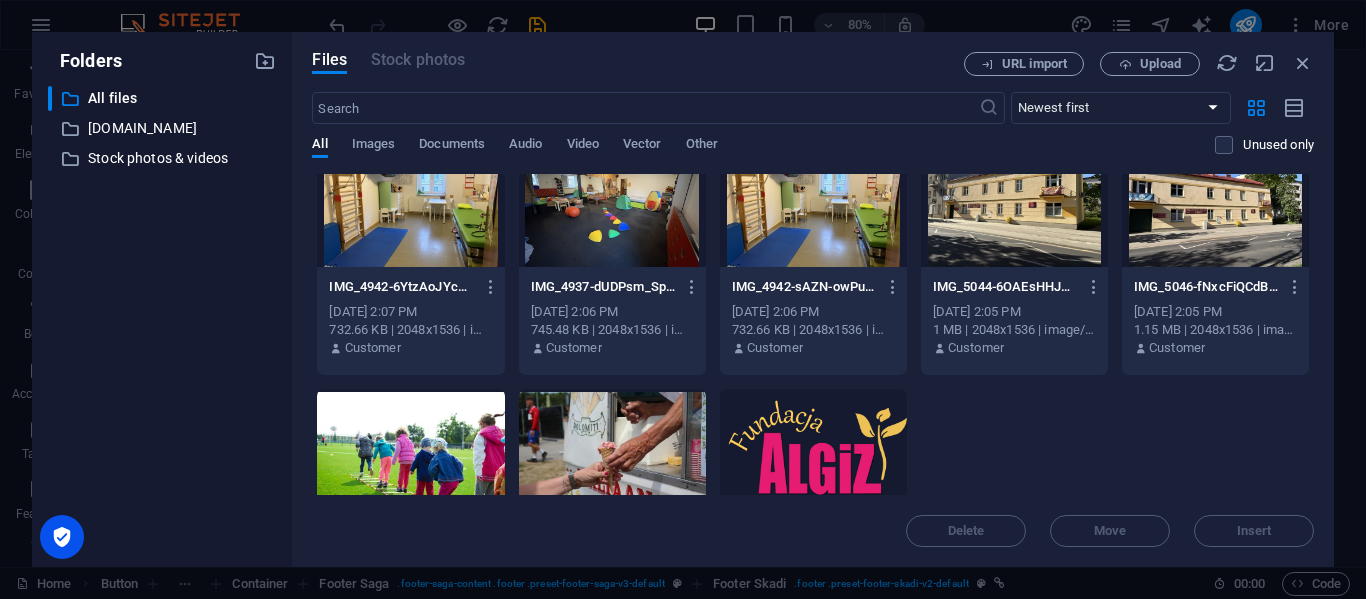 scroll, scrollTop: 41, scrollLeft: 0, axis: vertical 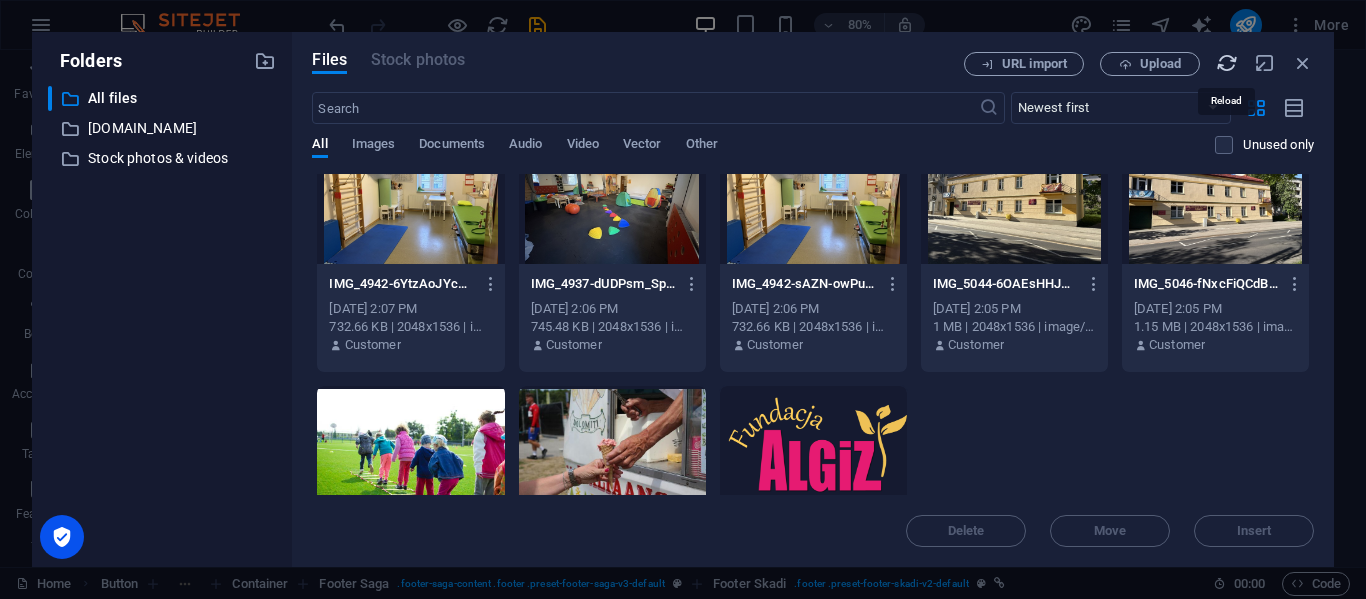 click at bounding box center [1227, 63] 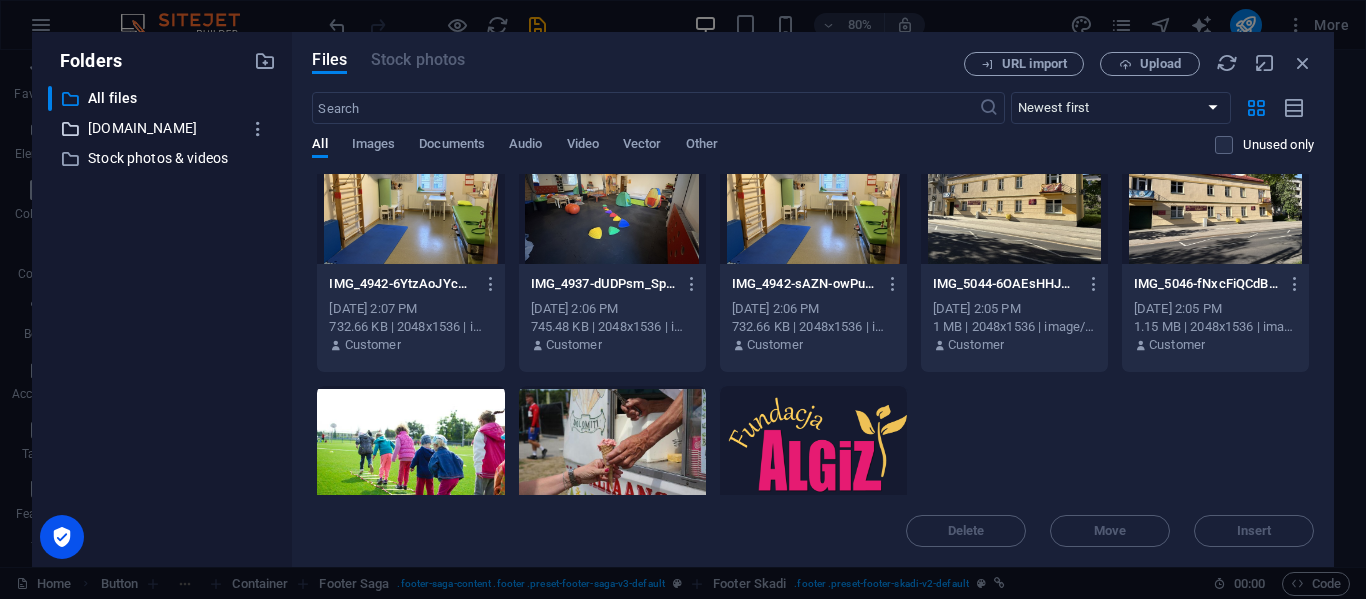 click on "[DOMAIN_NAME]" at bounding box center (164, 128) 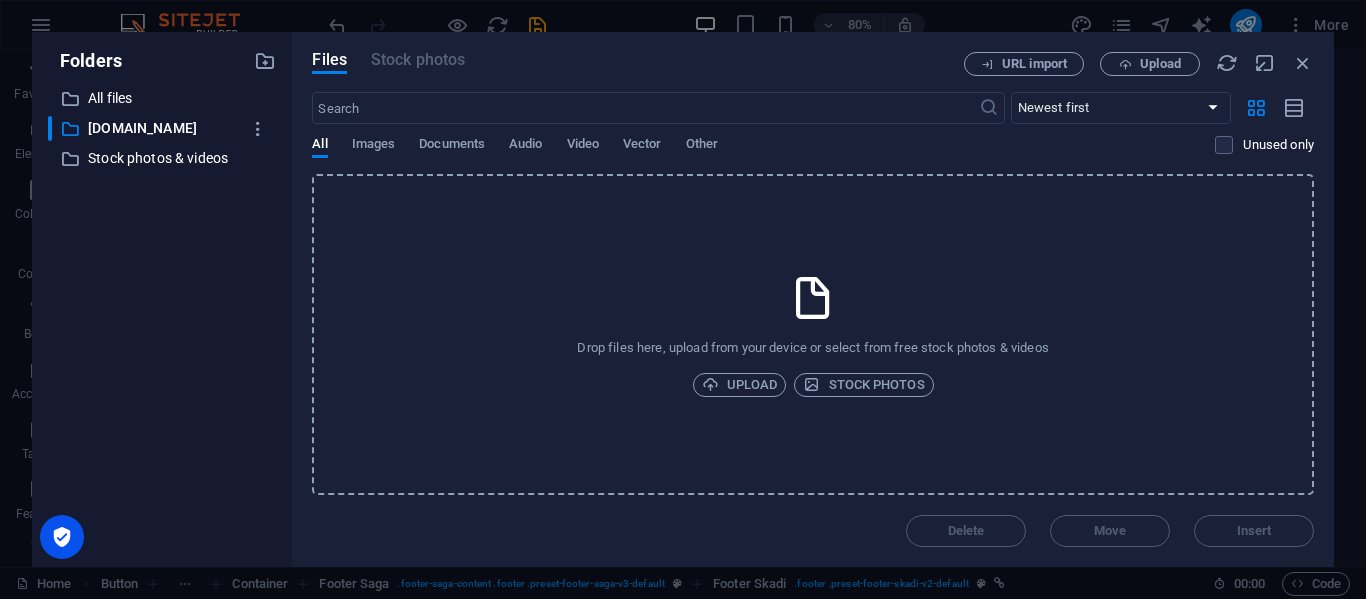click on "​ All files All files ​ [DOMAIN_NAME] [DOMAIN_NAME] ​ Stock photos & videos Stock photos & videos" at bounding box center (162, 318) 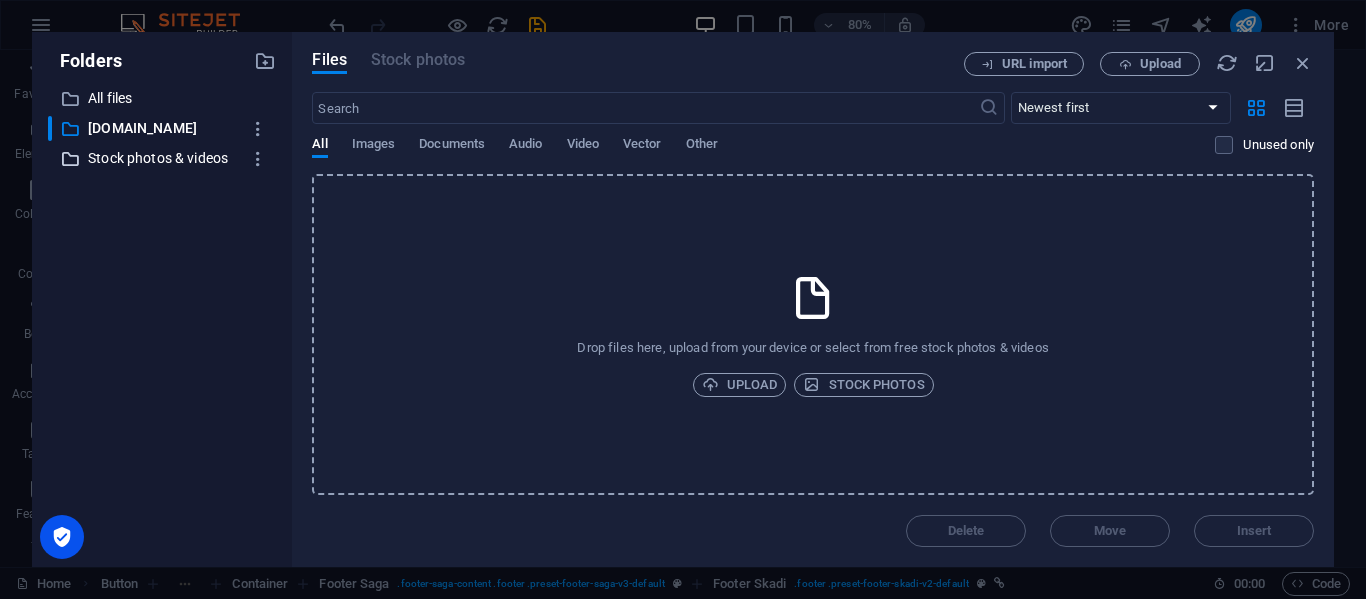 click on "Stock photos & videos" at bounding box center [164, 158] 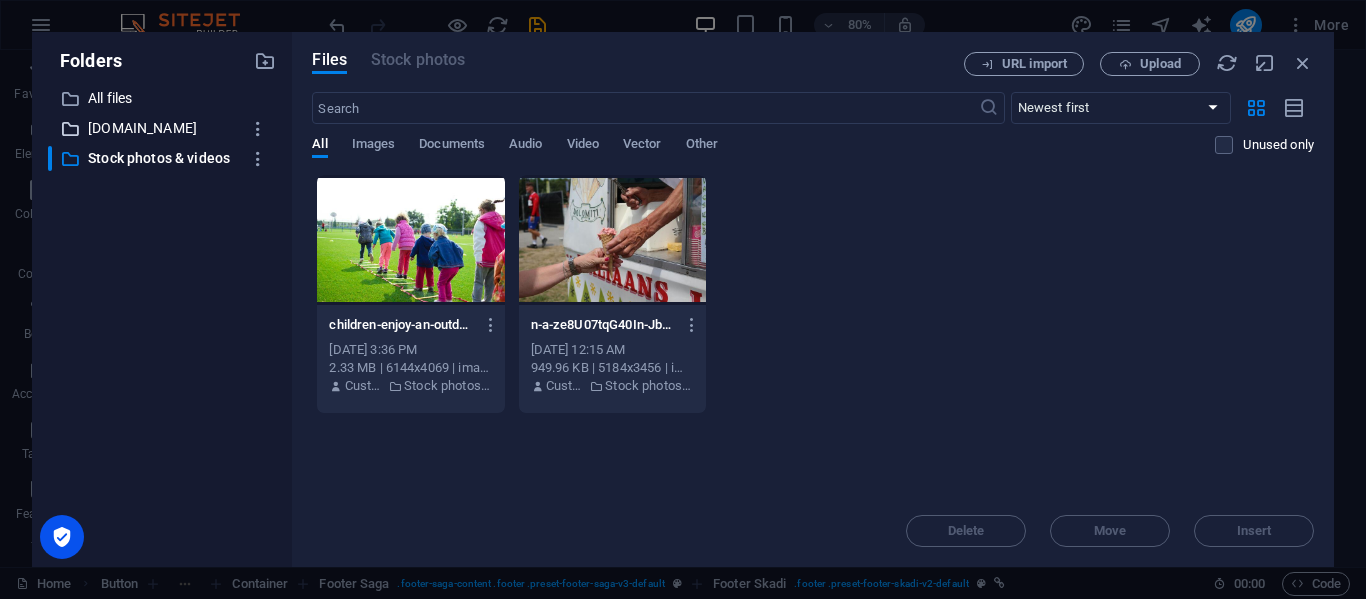 click on "[DOMAIN_NAME]" at bounding box center (164, 128) 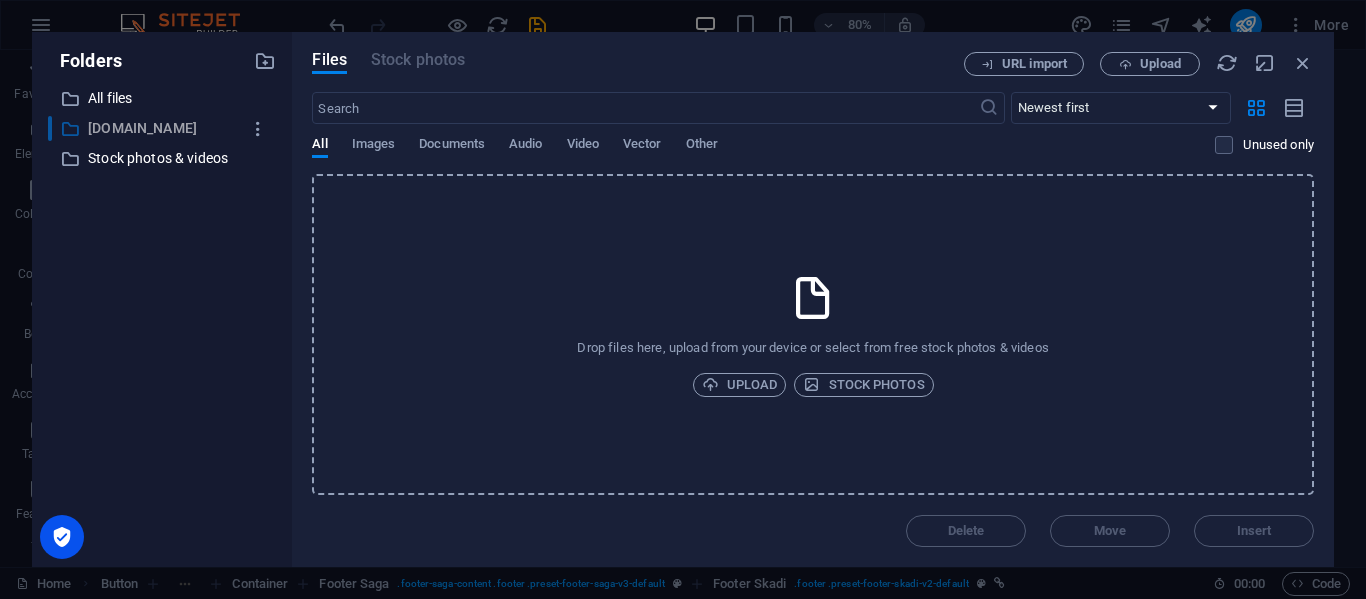 click on "[DOMAIN_NAME]" at bounding box center [164, 128] 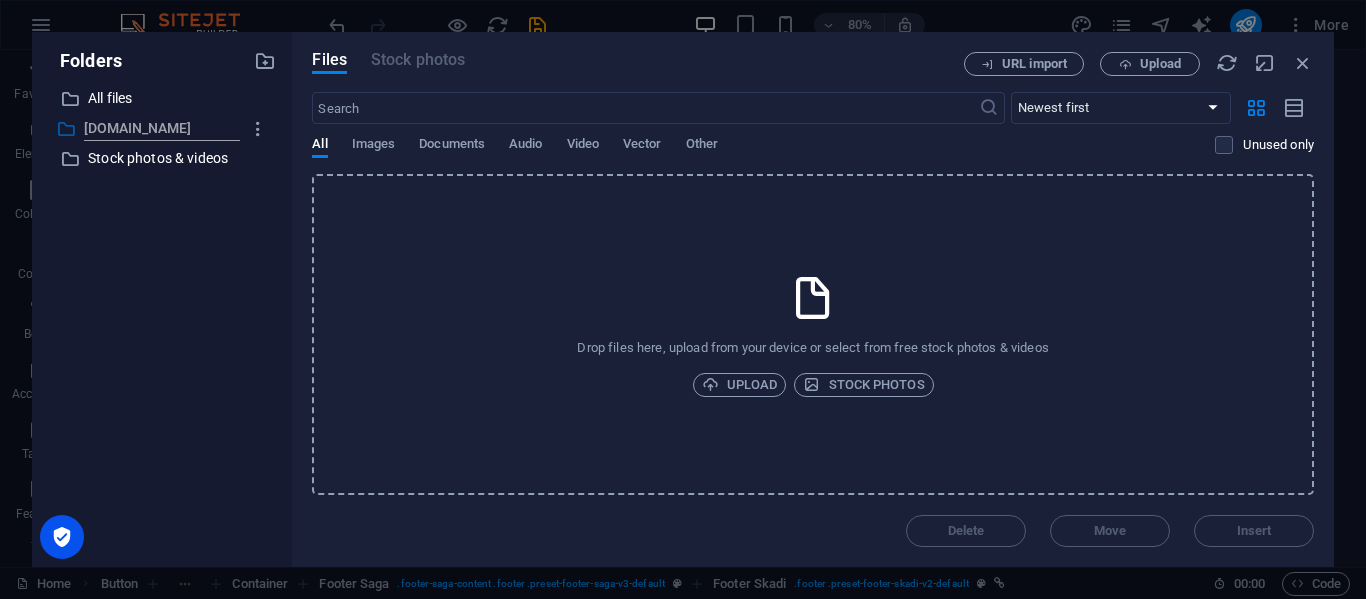 click at bounding box center [66, 129] 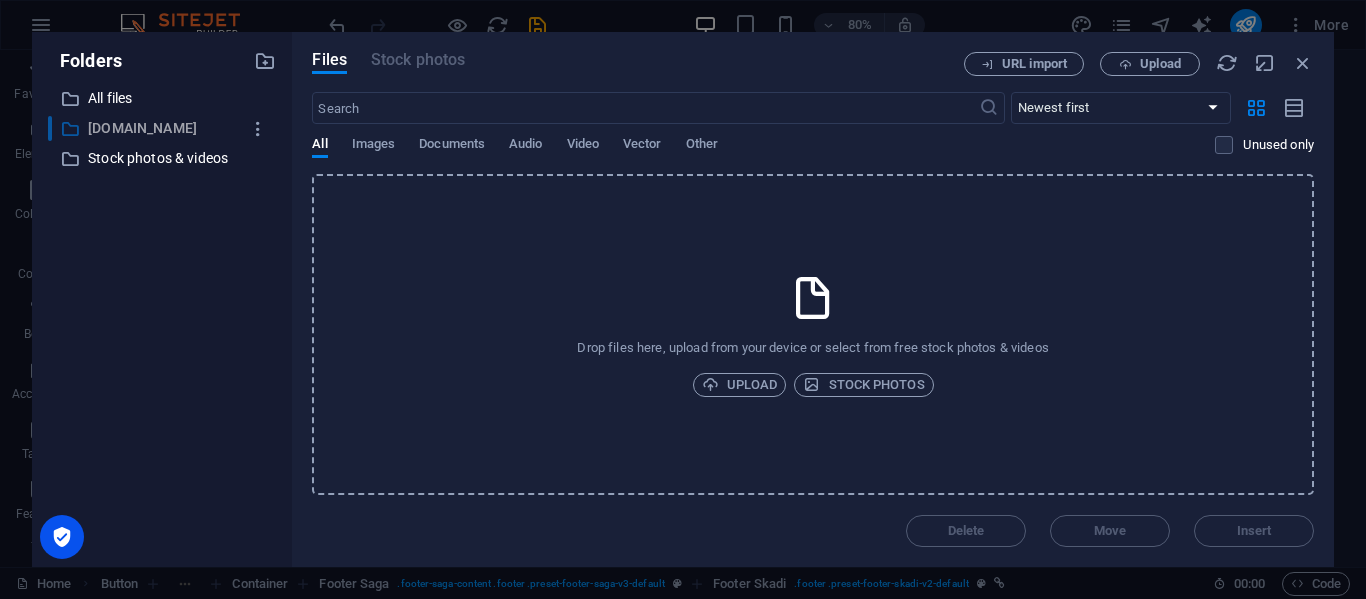 click at bounding box center (70, 129) 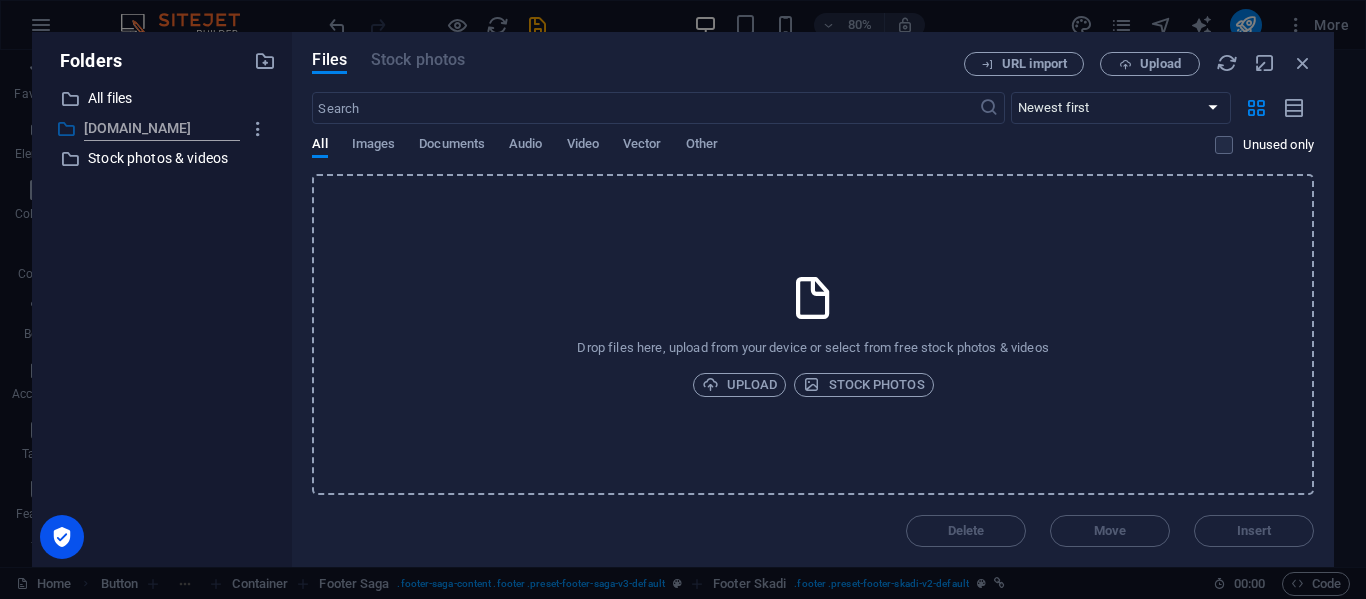 click at bounding box center (66, 129) 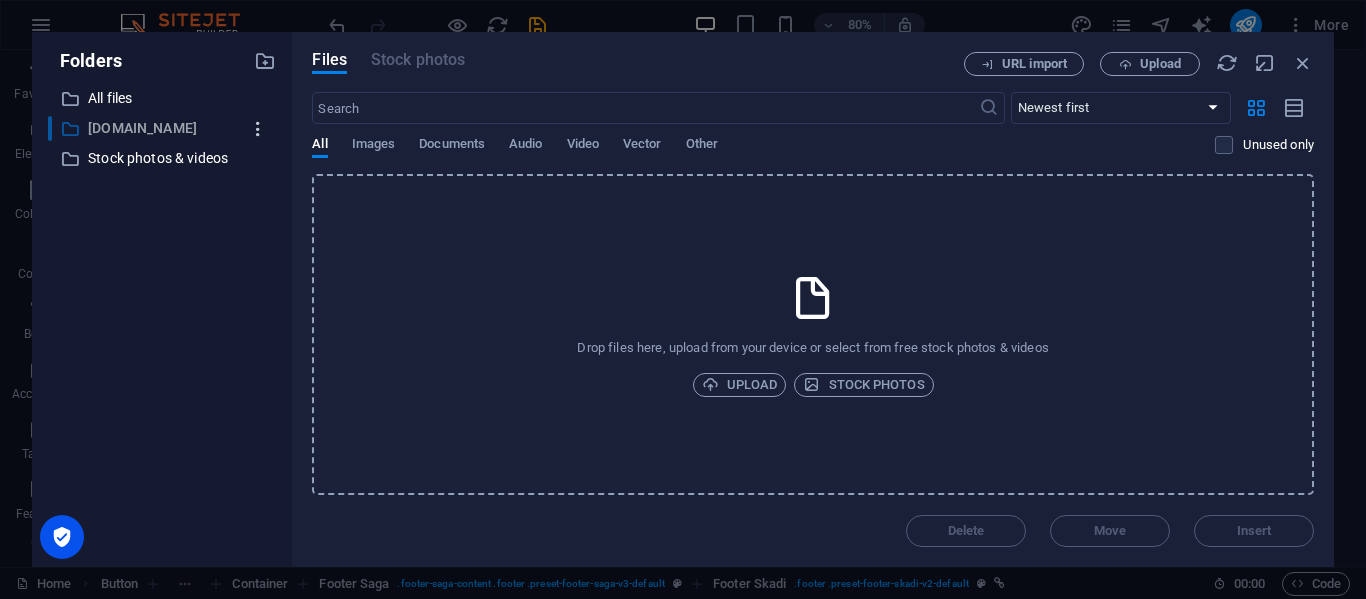 click at bounding box center (258, 129) 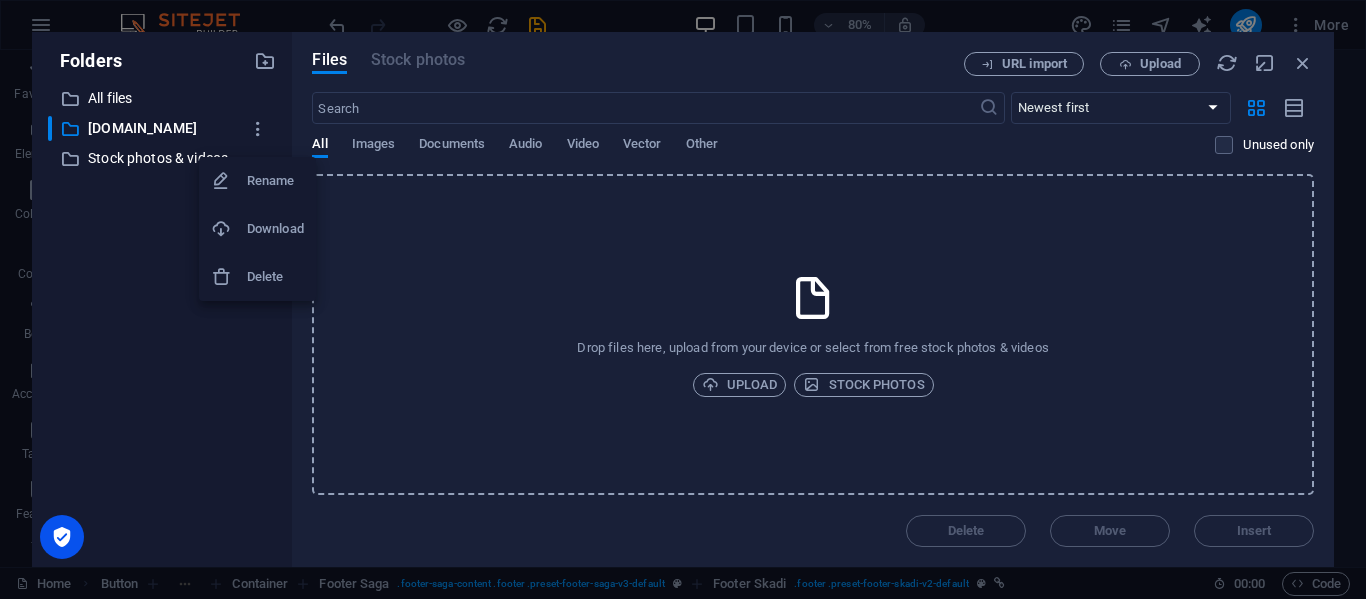 click on "Delete" at bounding box center [275, 277] 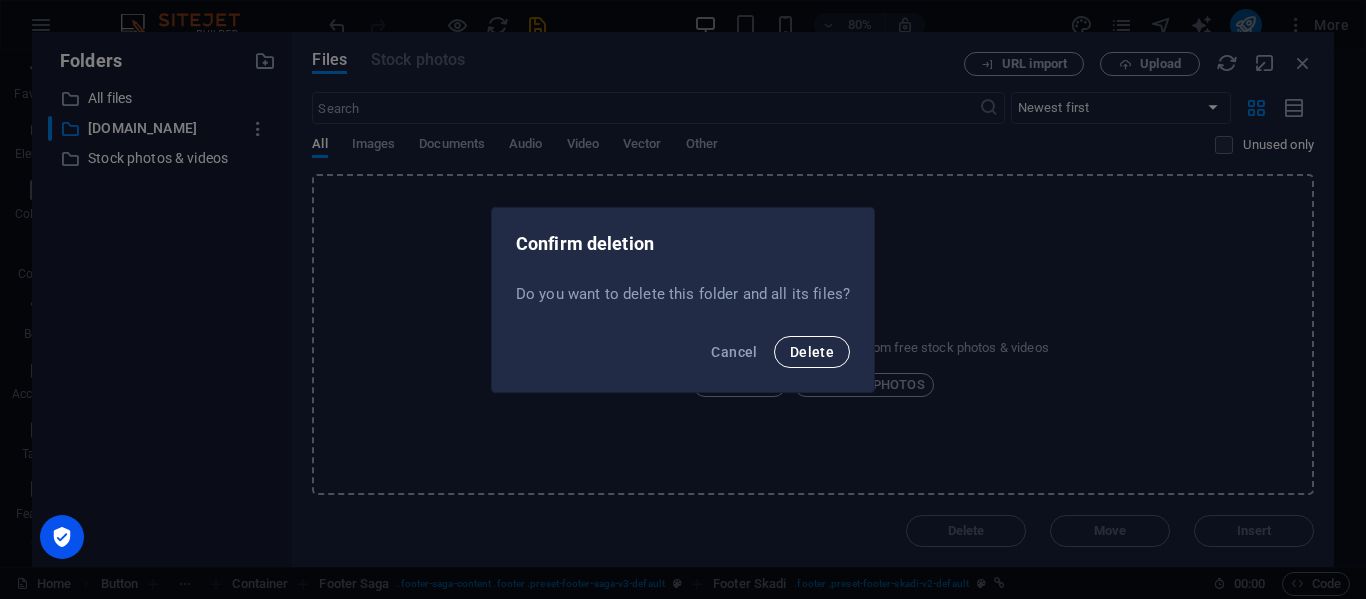 click on "Delete" at bounding box center [812, 352] 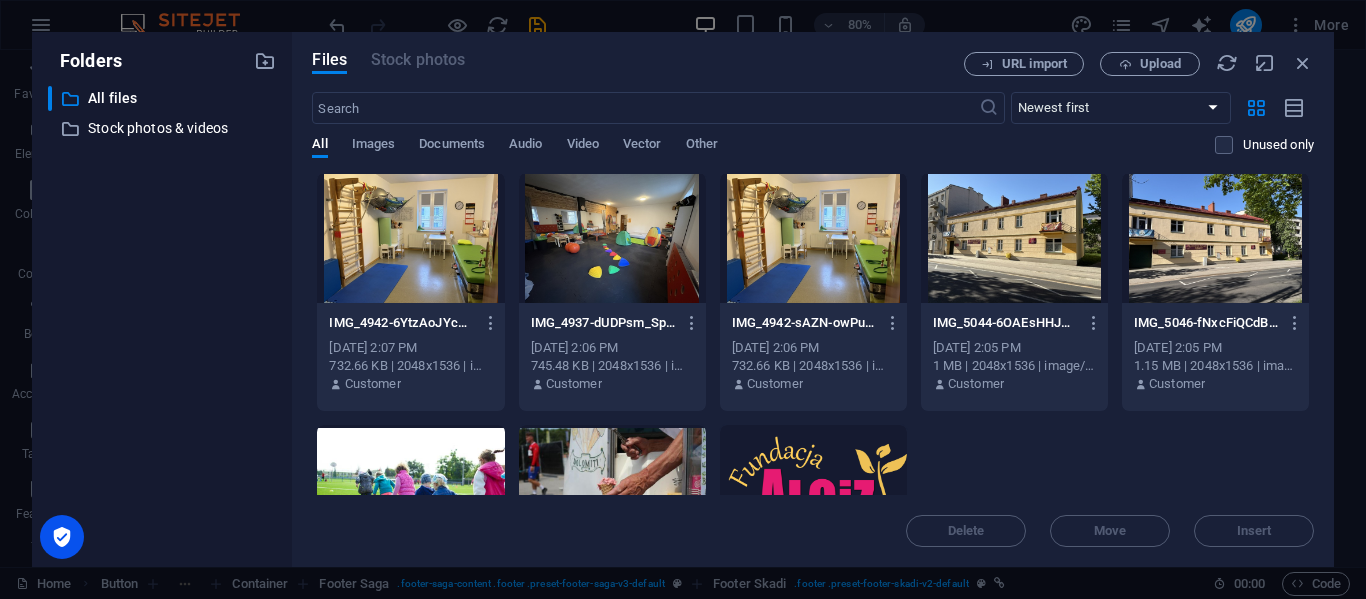 scroll, scrollTop: 1, scrollLeft: 0, axis: vertical 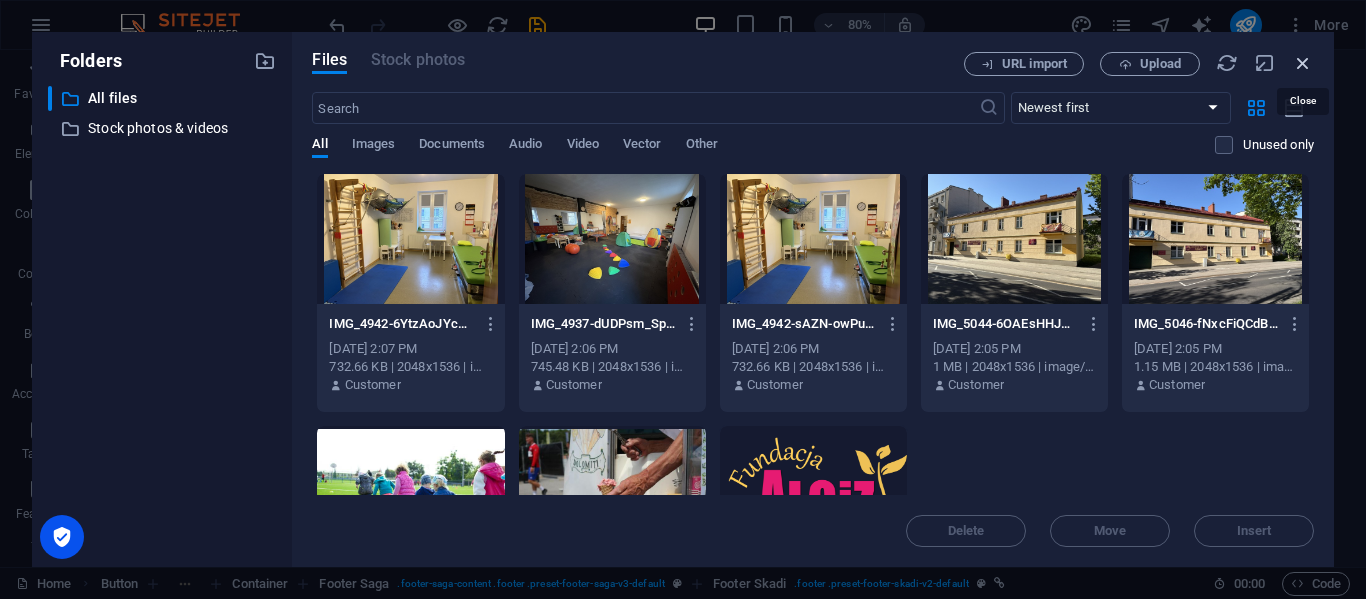 click at bounding box center (1303, 63) 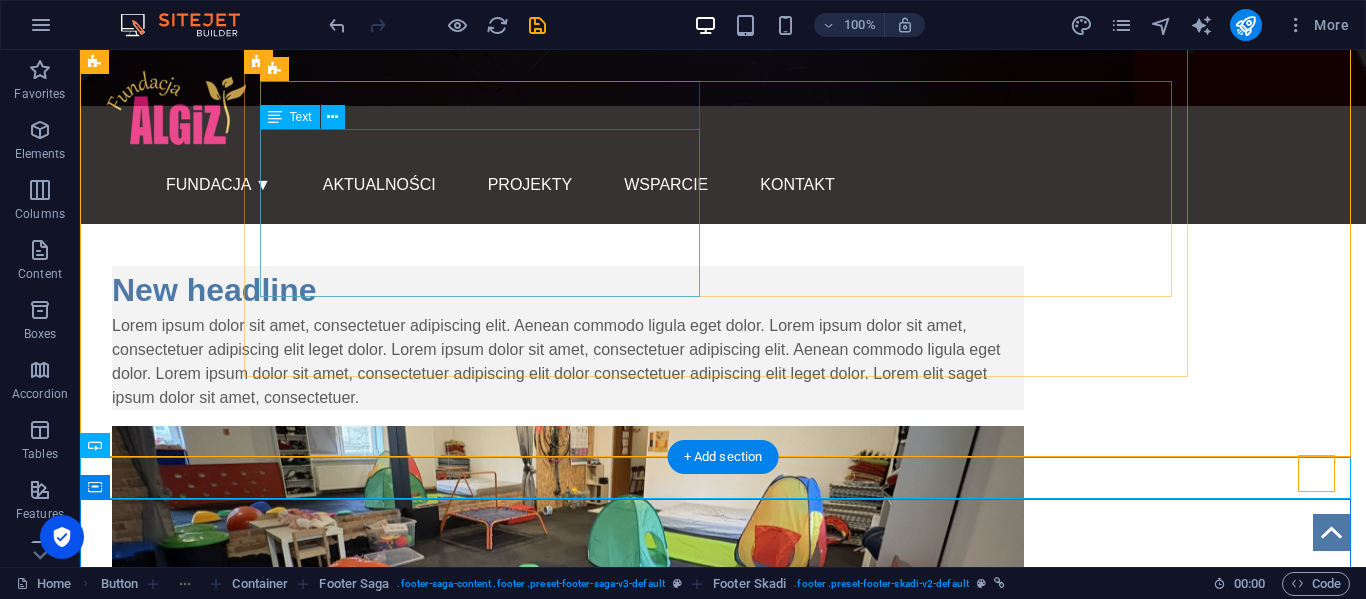 scroll, scrollTop: 1798, scrollLeft: 0, axis: vertical 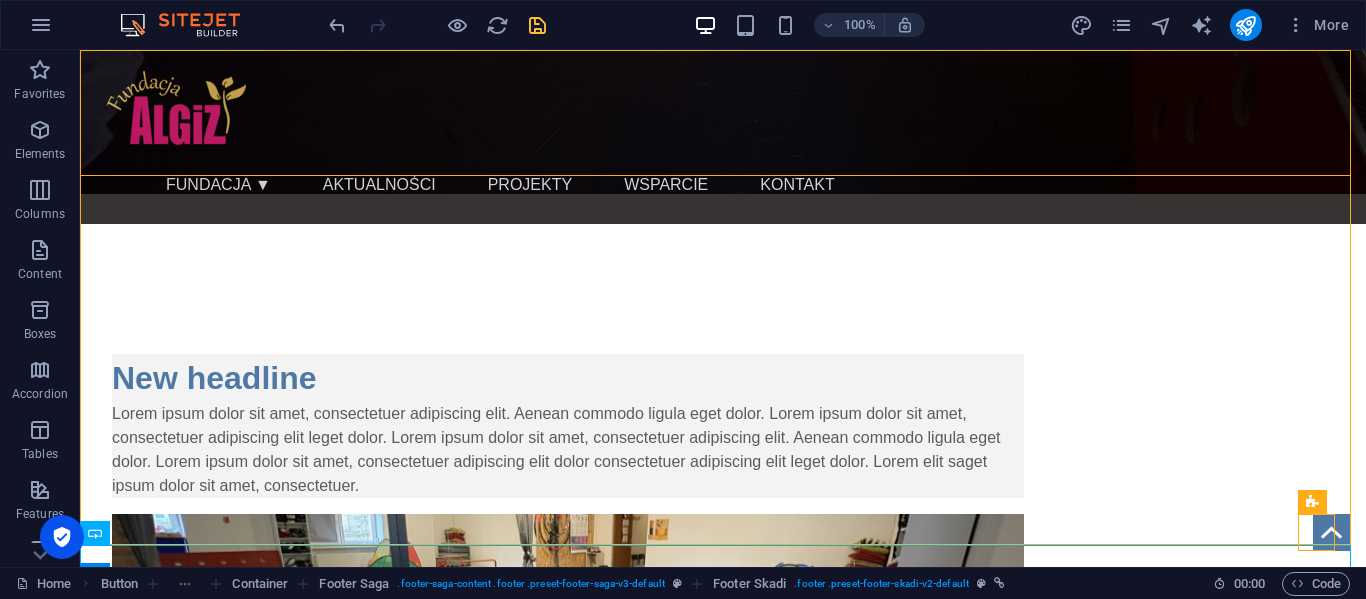 click at bounding box center (537, 25) 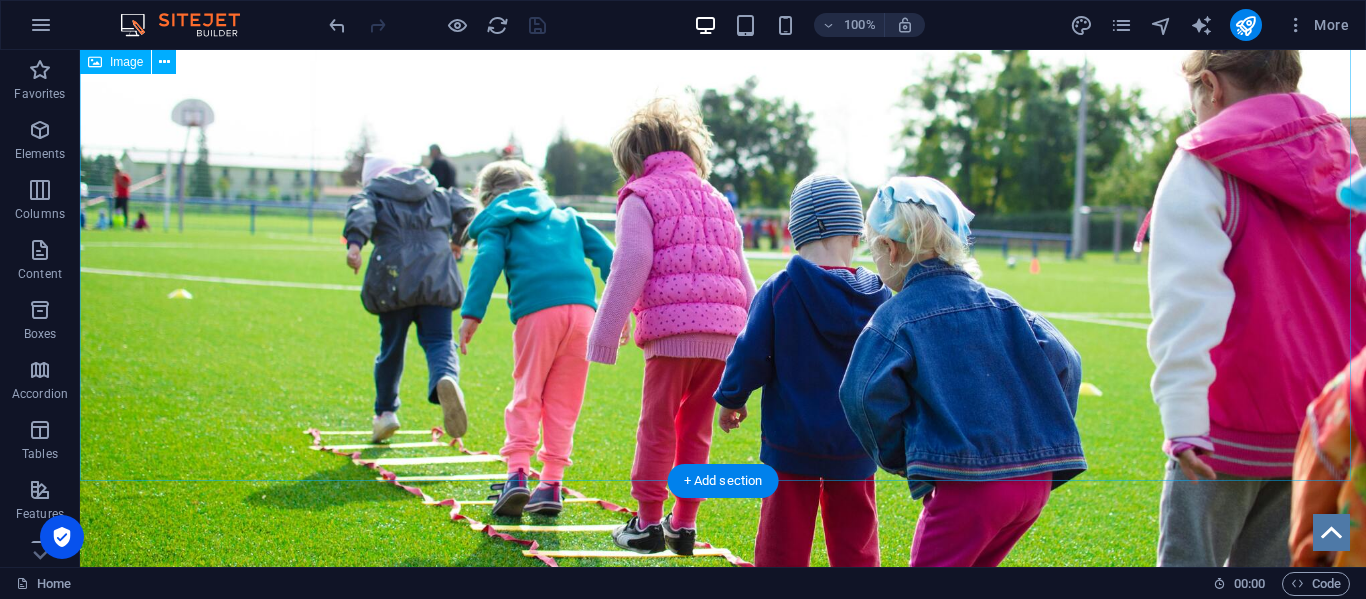 scroll, scrollTop: 0, scrollLeft: 0, axis: both 